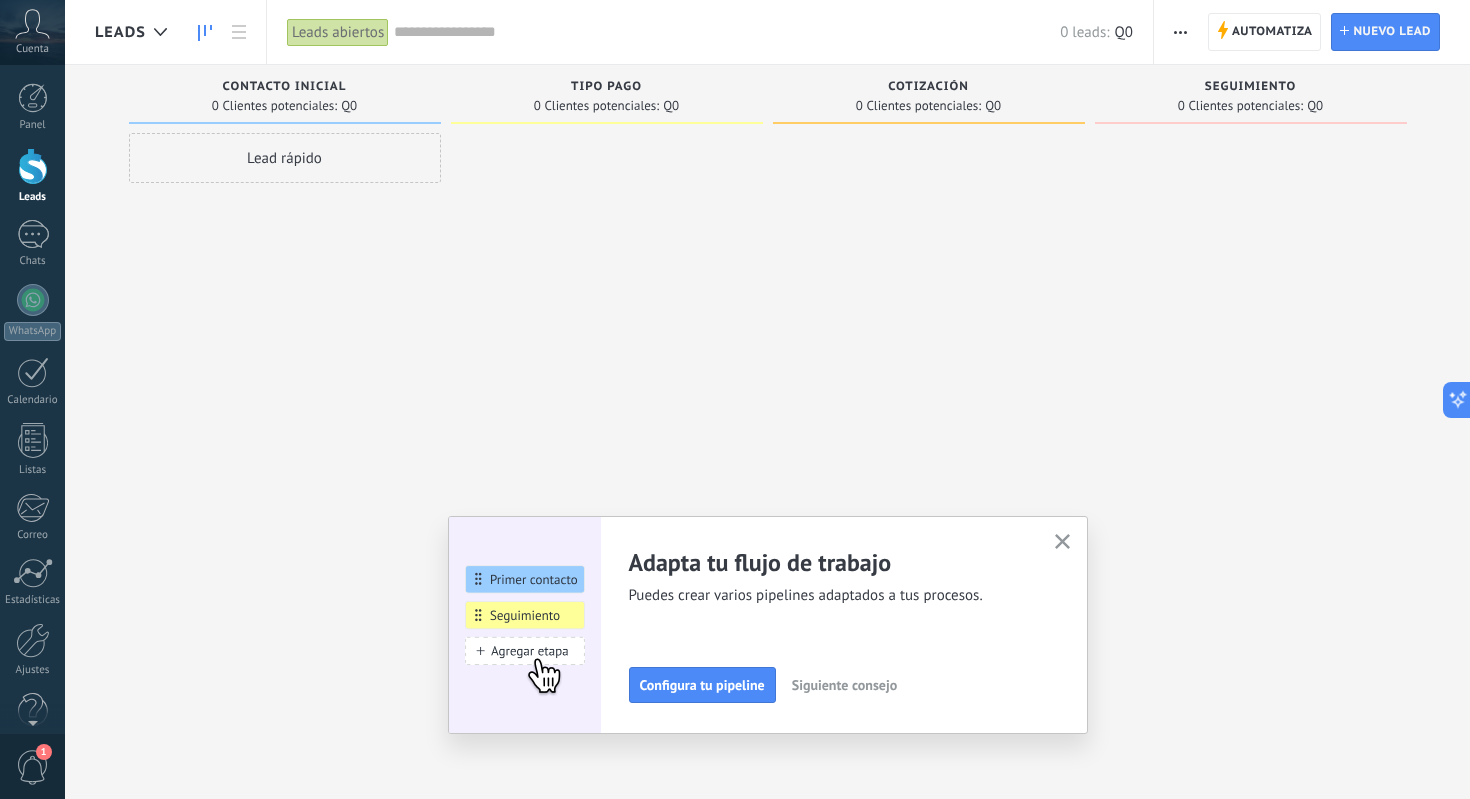 scroll, scrollTop: 0, scrollLeft: 0, axis: both 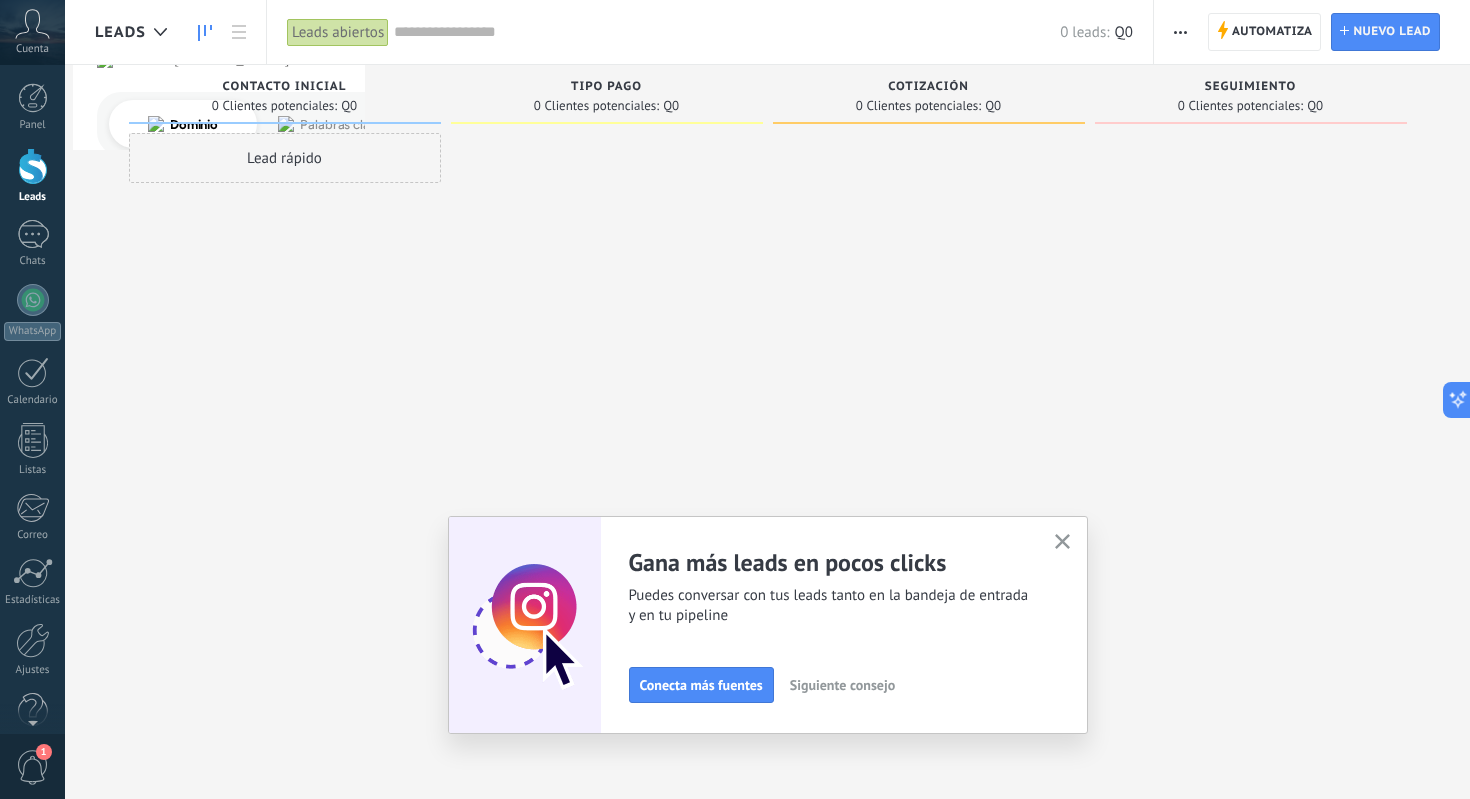 click at bounding box center [1180, 32] 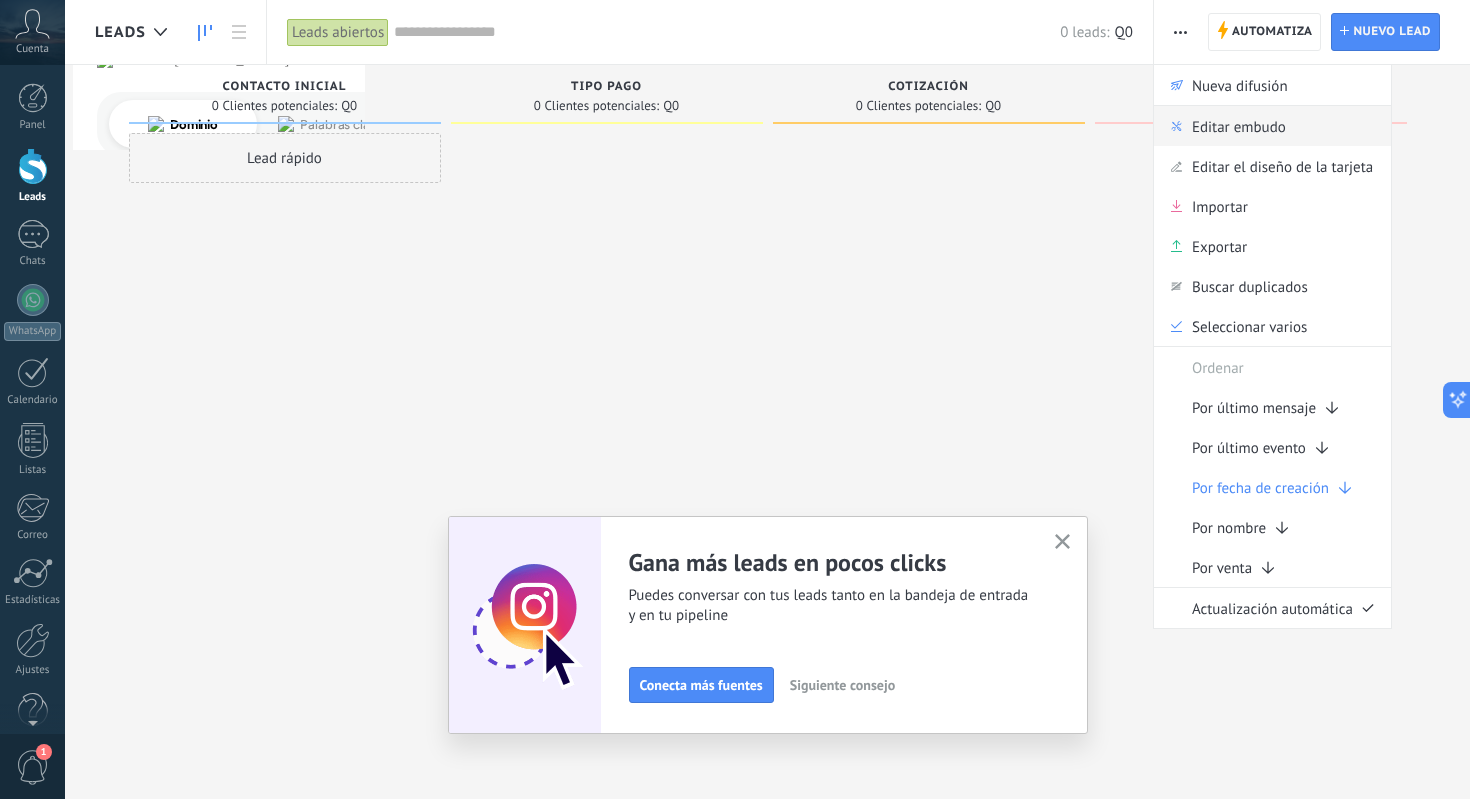 click on "Editar embudo" at bounding box center [1239, 126] 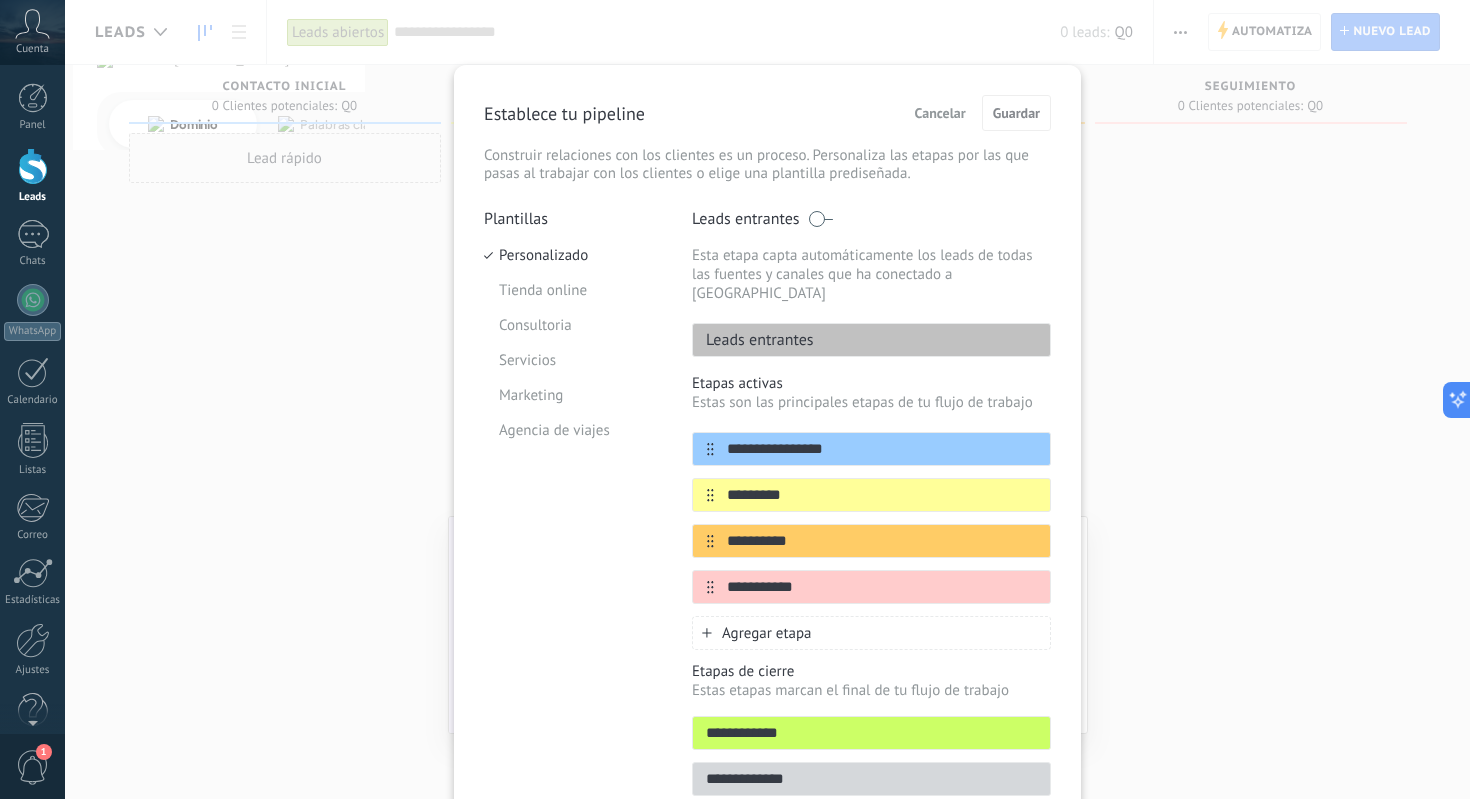 click on "Agregar etapa" at bounding box center (767, 633) 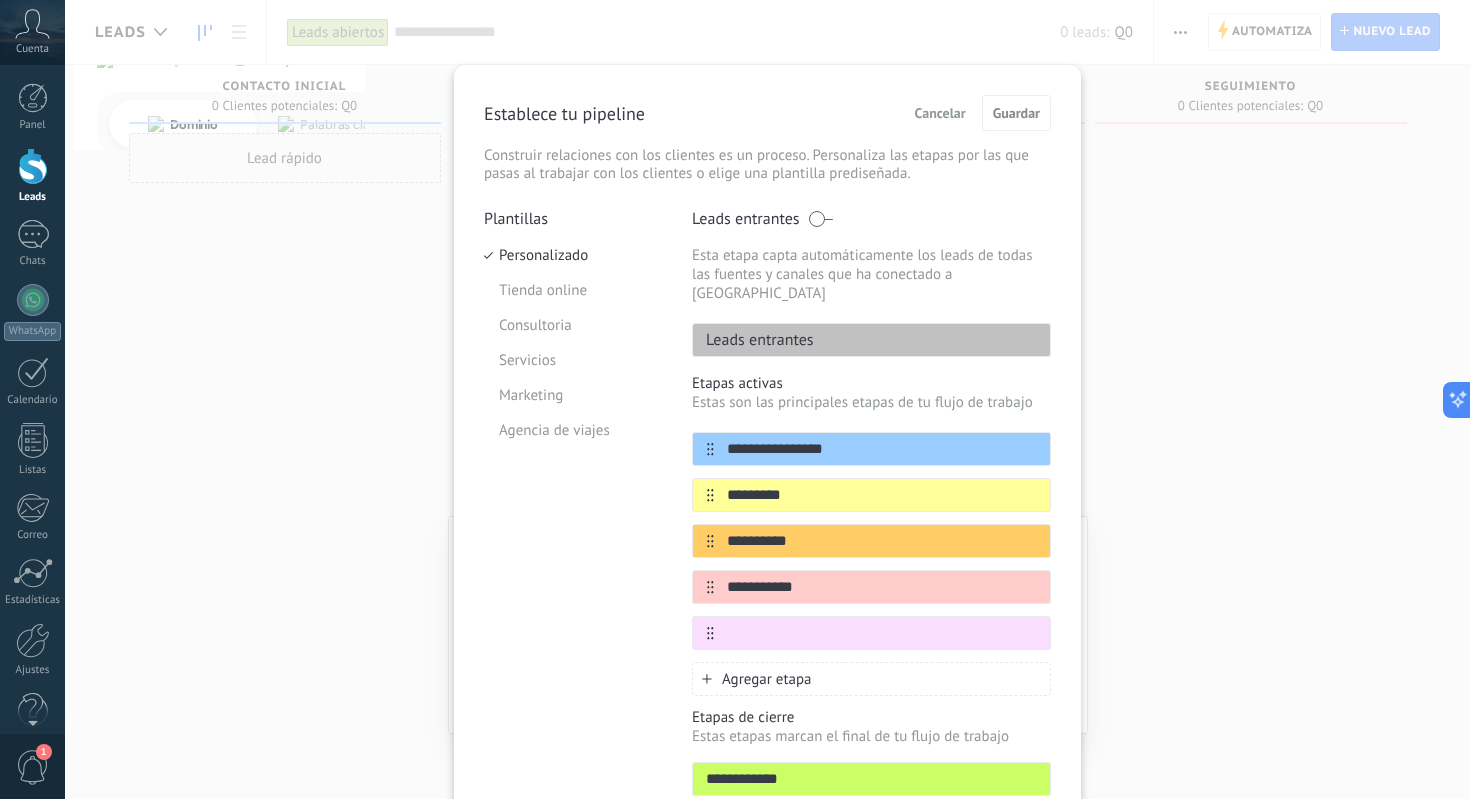 click at bounding box center (882, 633) 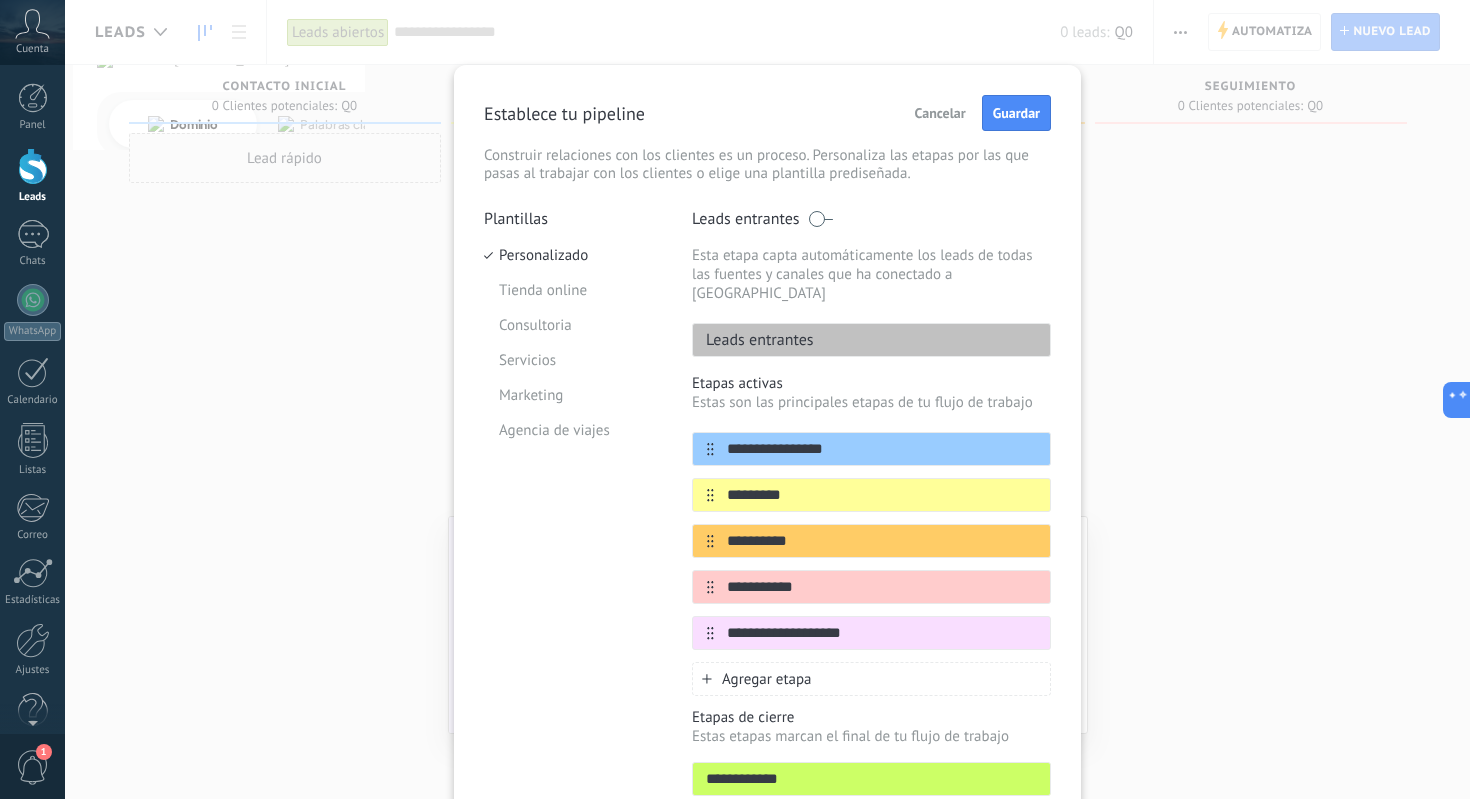 type on "**********" 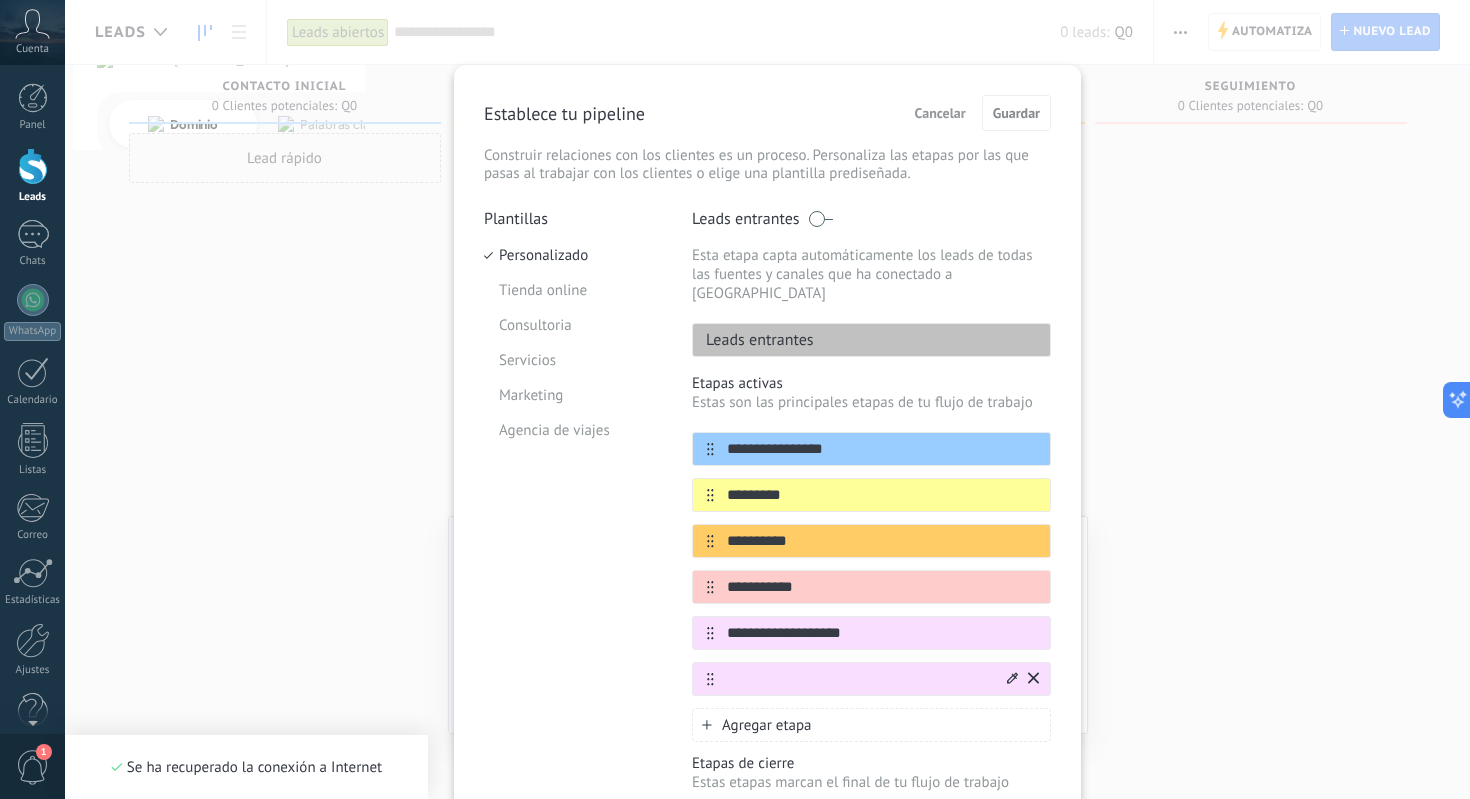 click at bounding box center (1012, 679) 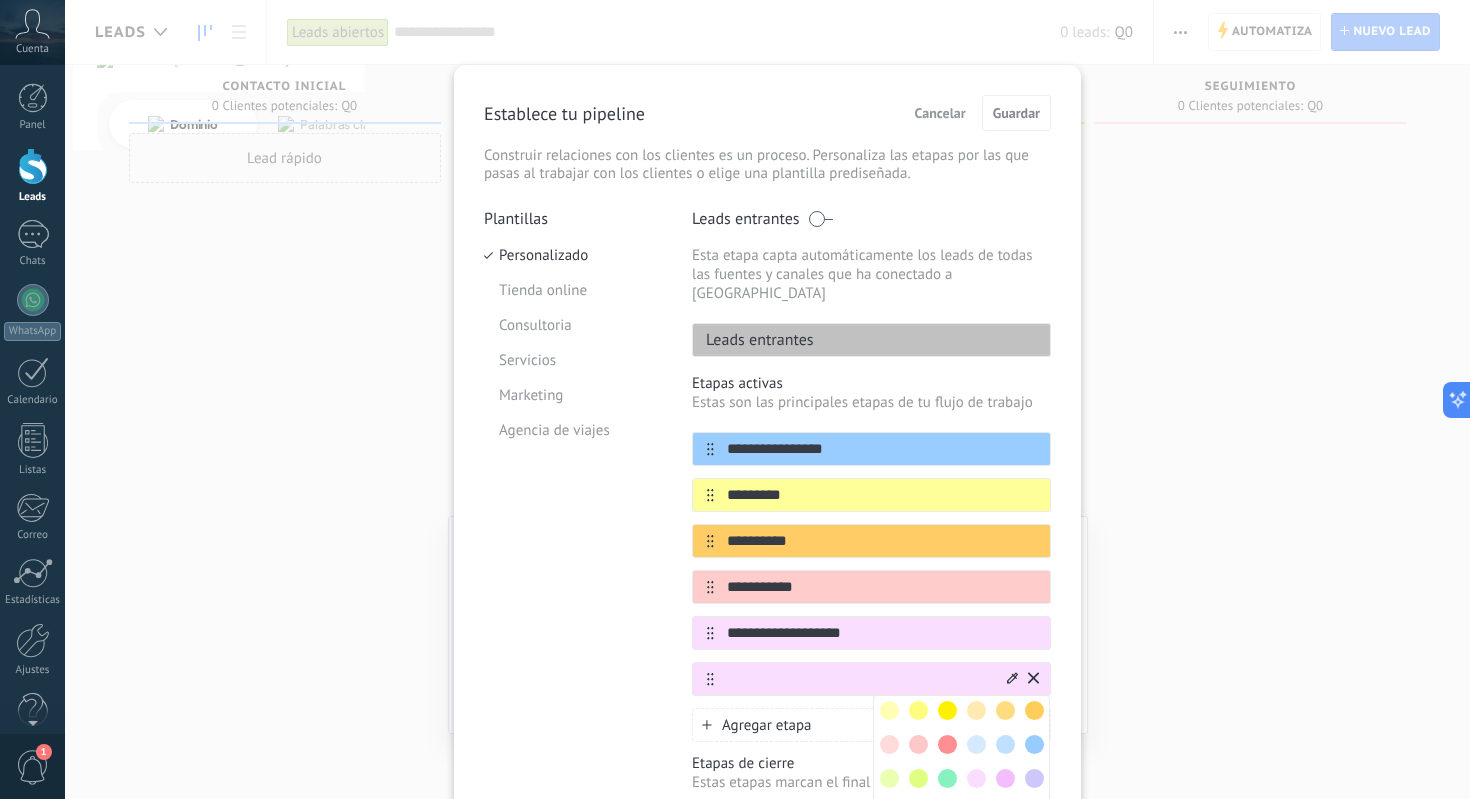 click at bounding box center (1005, 744) 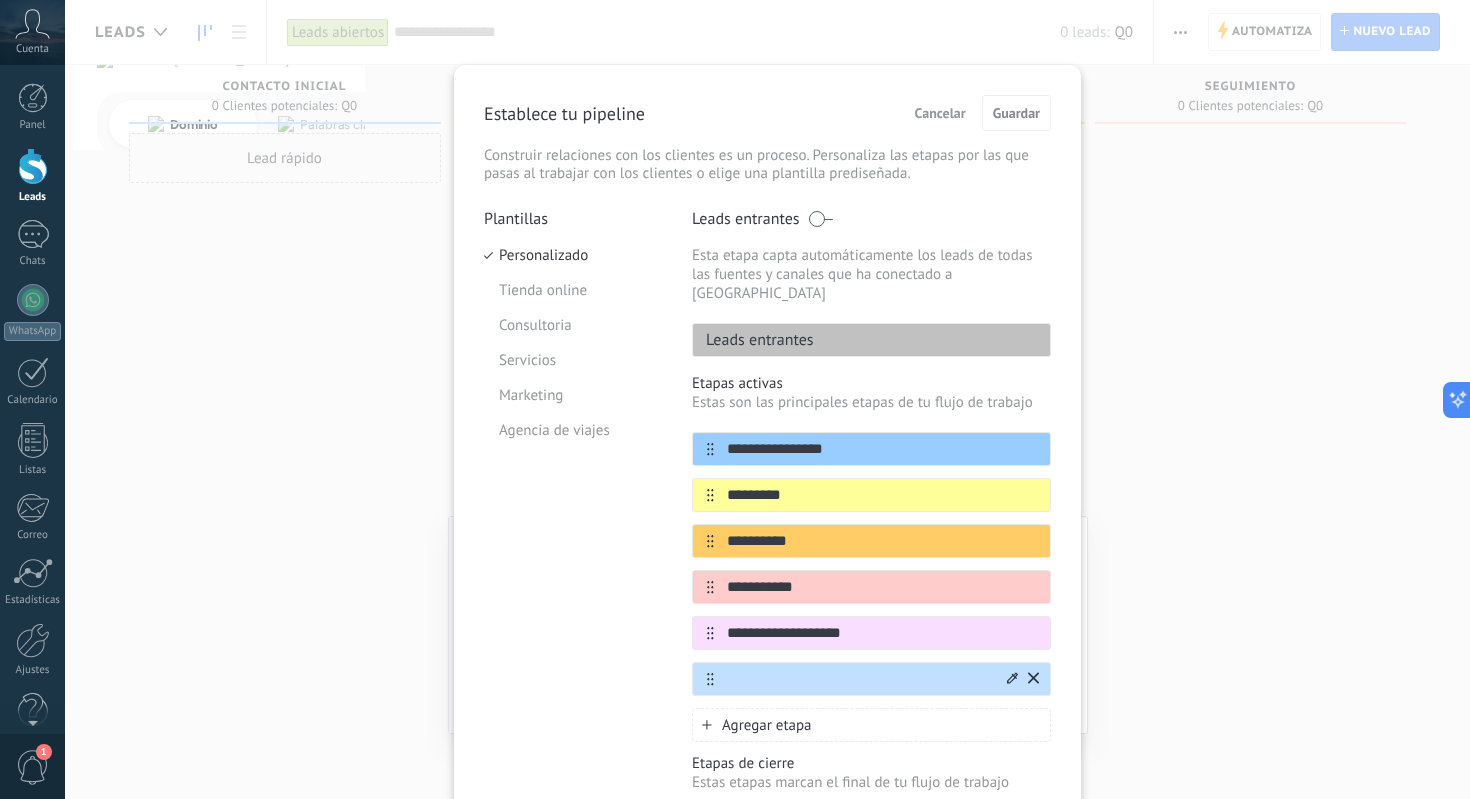 click 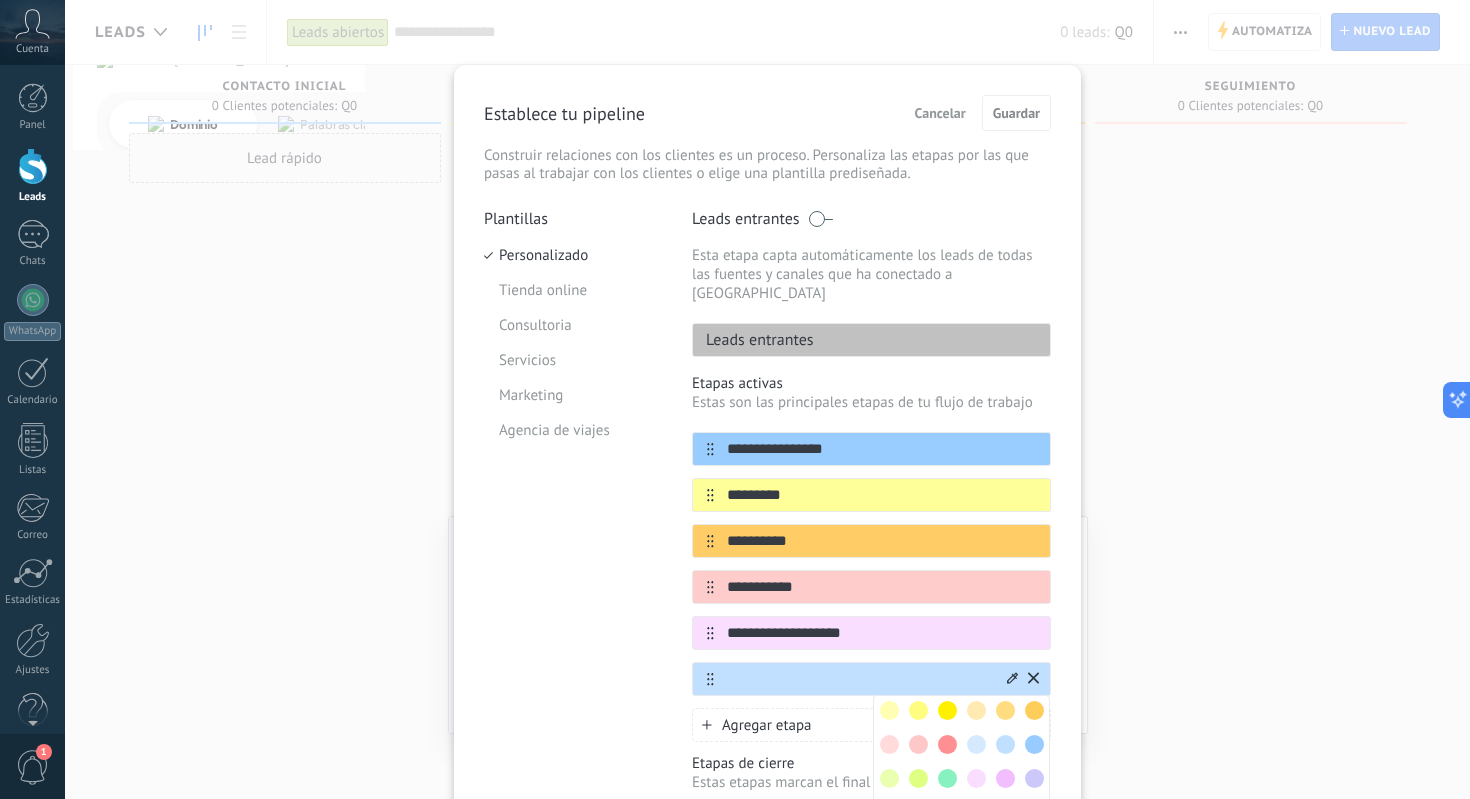 click at bounding box center (961, 812) 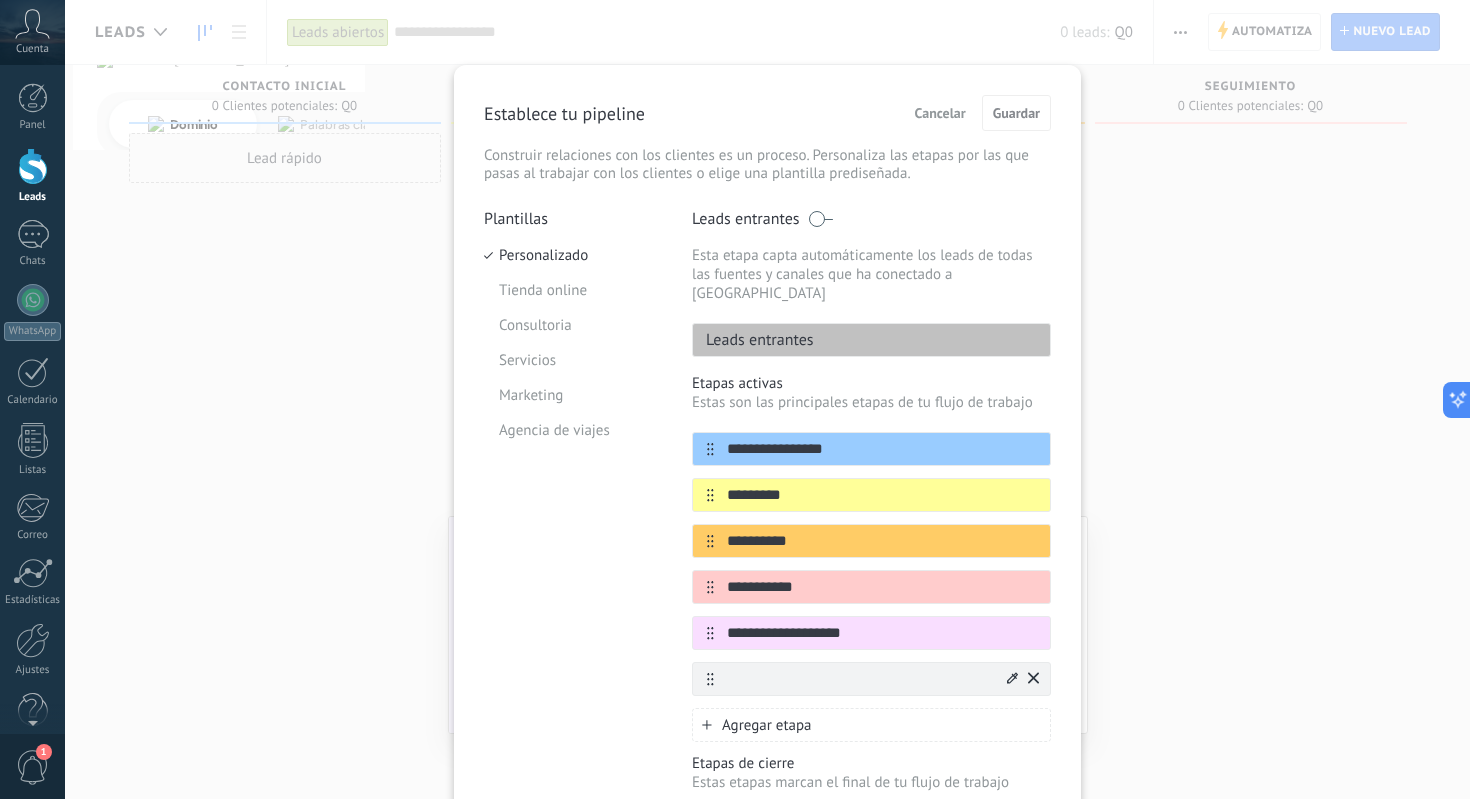 click at bounding box center (859, 679) 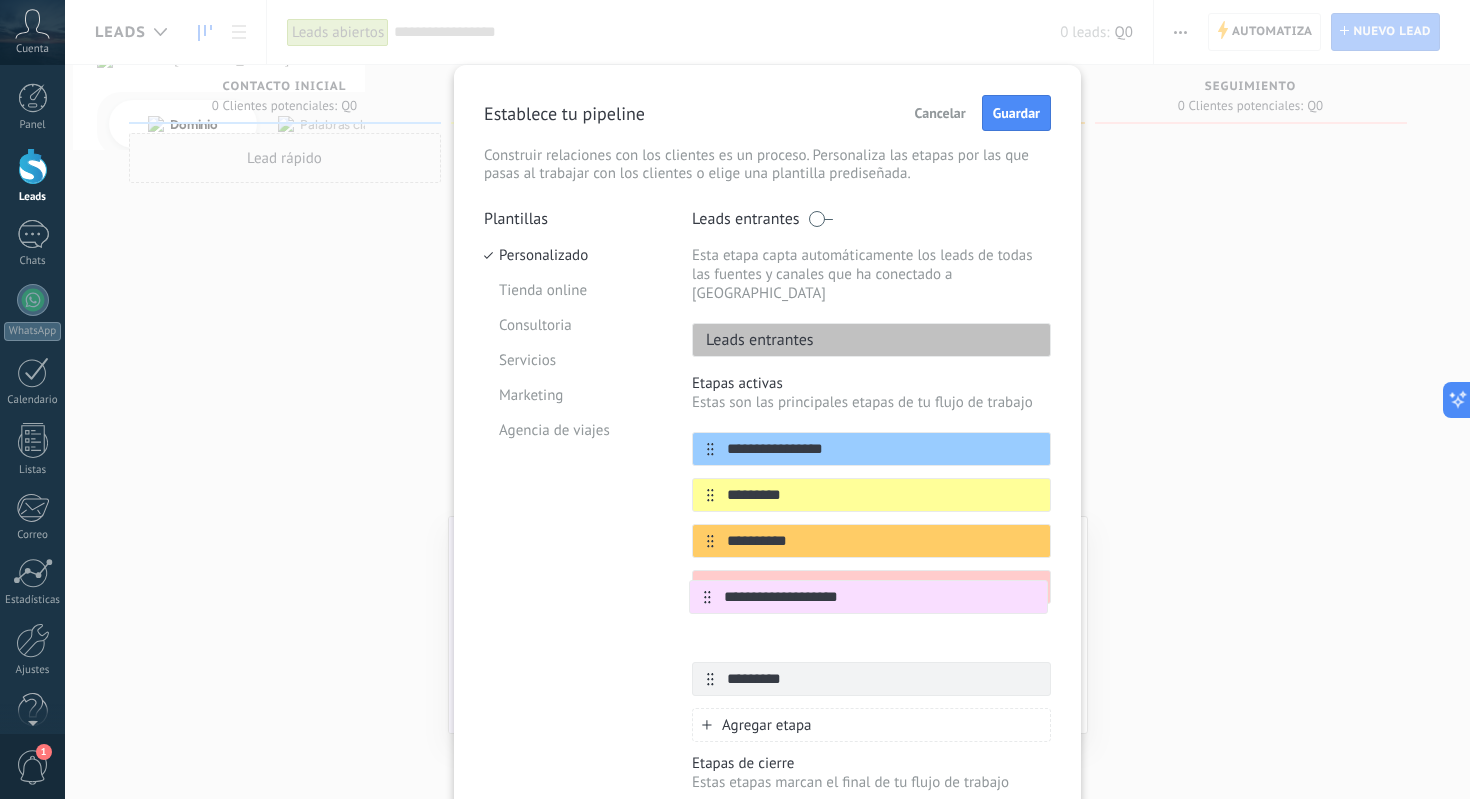 scroll, scrollTop: 1, scrollLeft: 0, axis: vertical 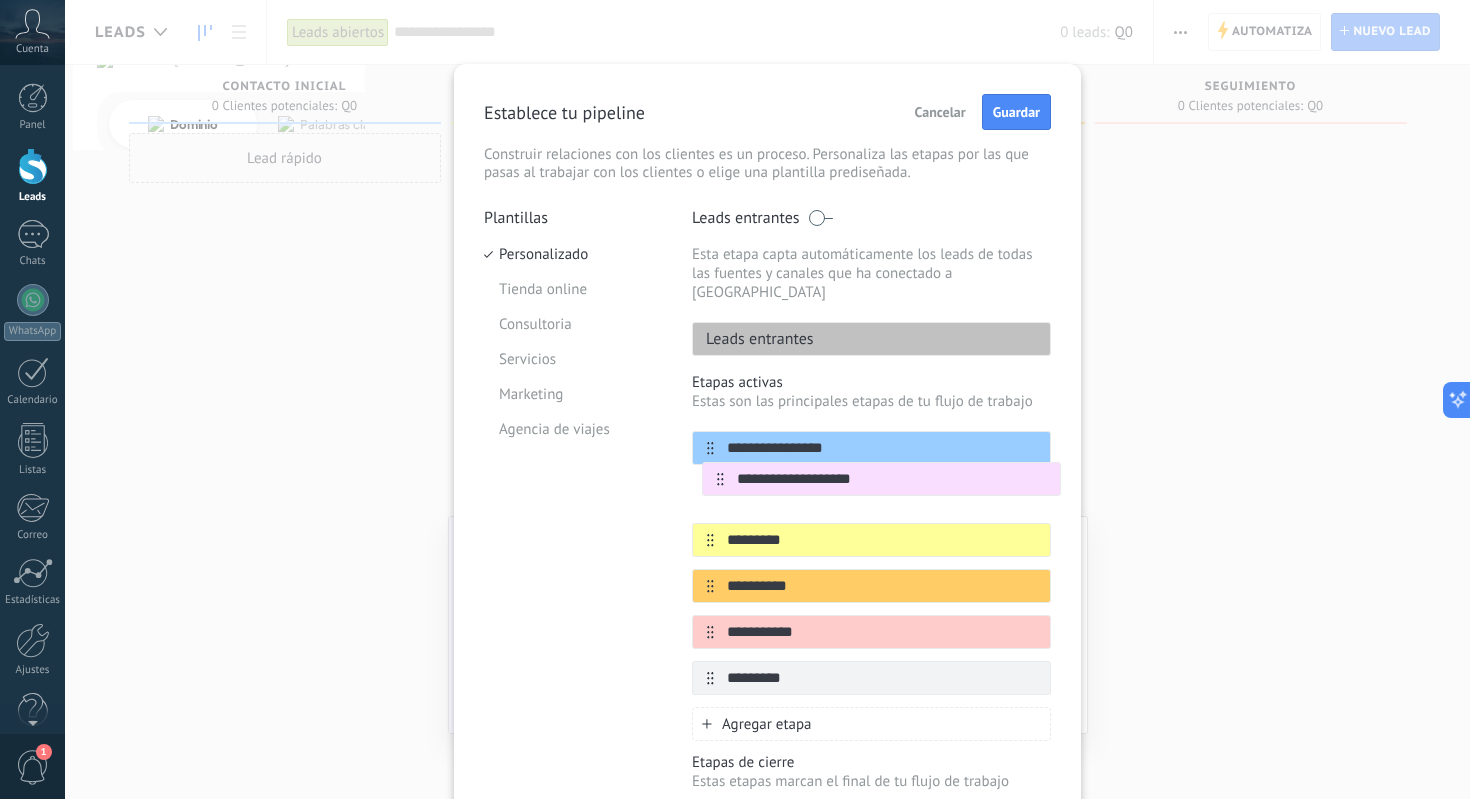 drag, startPoint x: 704, startPoint y: 617, endPoint x: 717, endPoint y: 472, distance: 145.58159 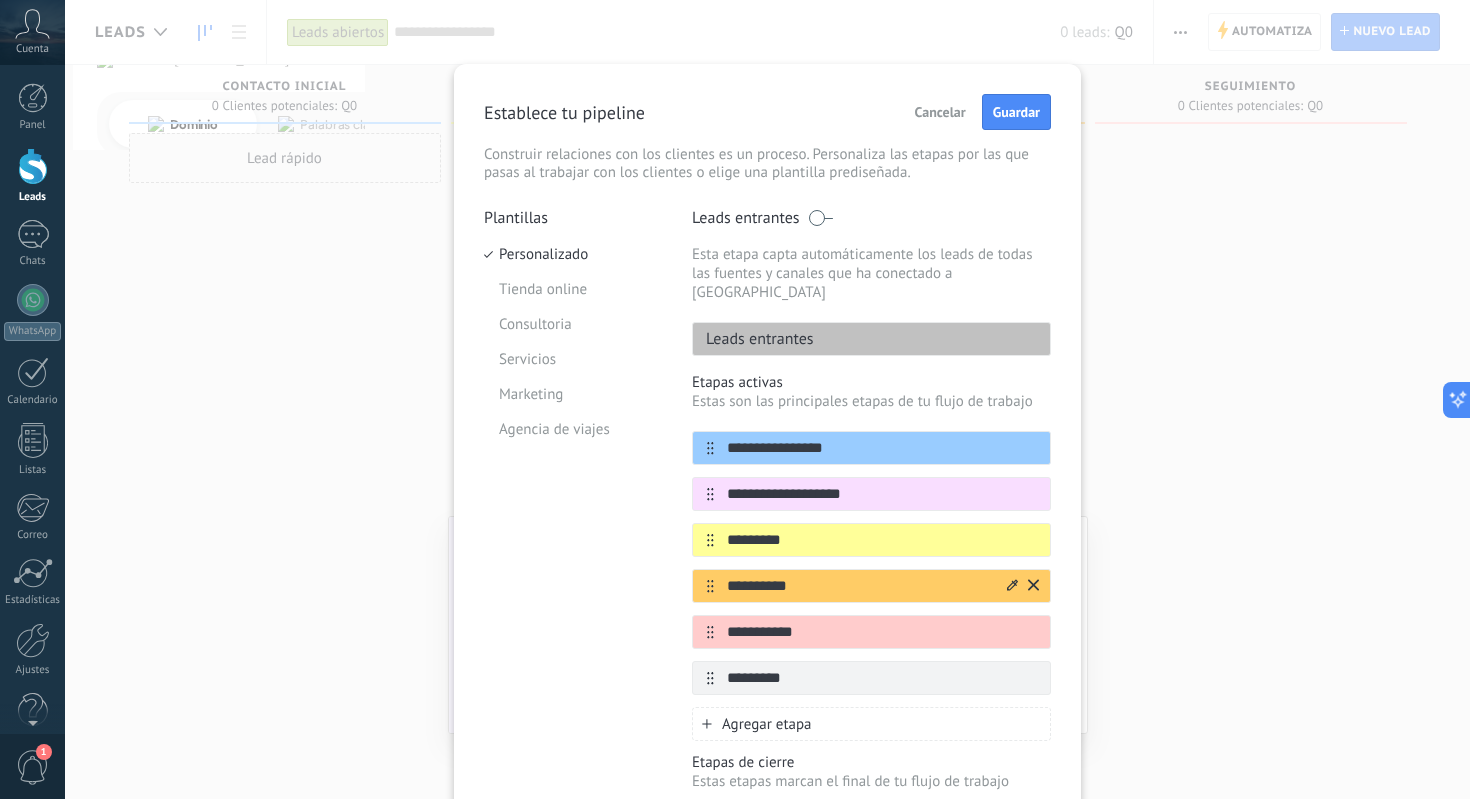 scroll, scrollTop: 6, scrollLeft: 0, axis: vertical 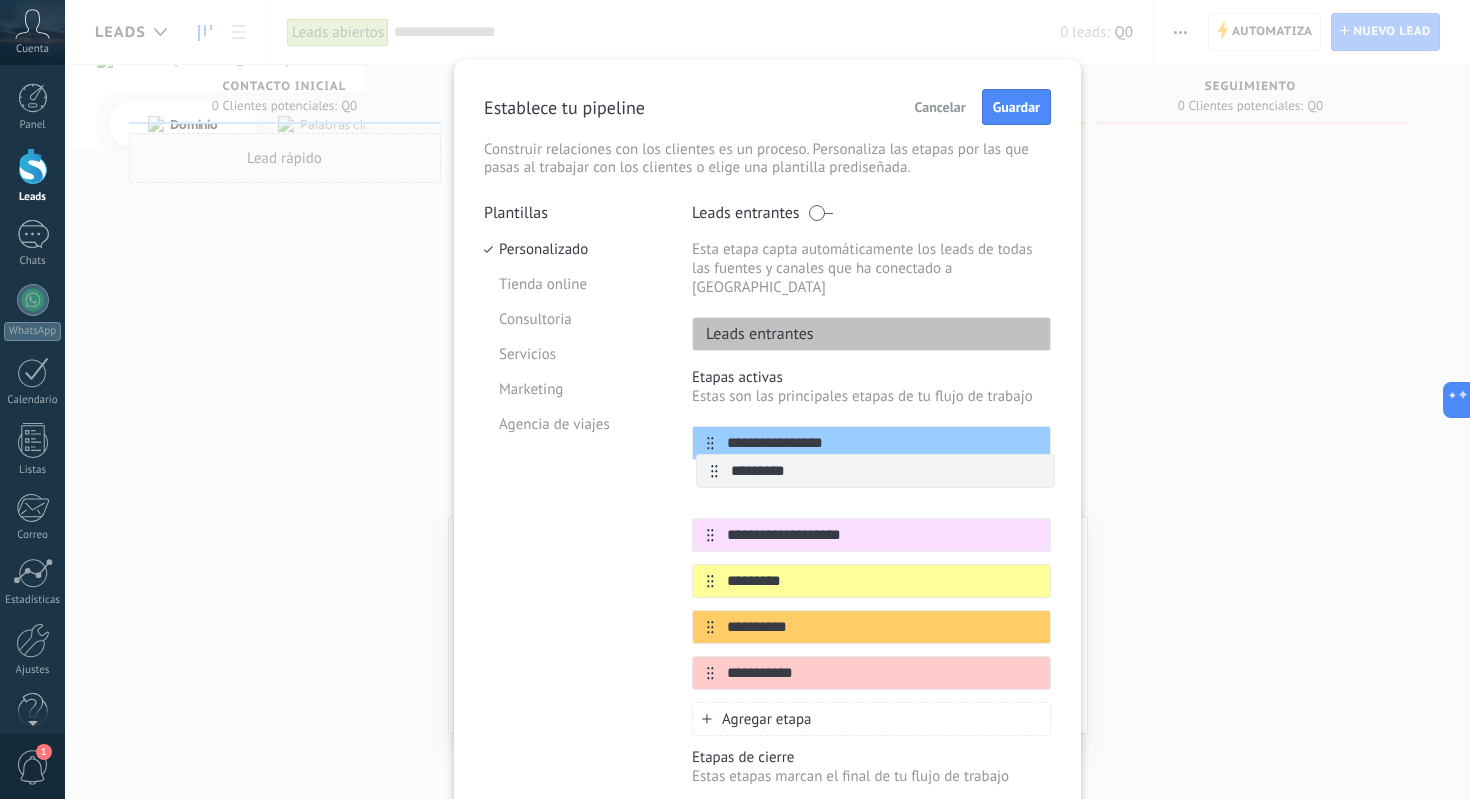 drag, startPoint x: 704, startPoint y: 660, endPoint x: 711, endPoint y: 464, distance: 196.12495 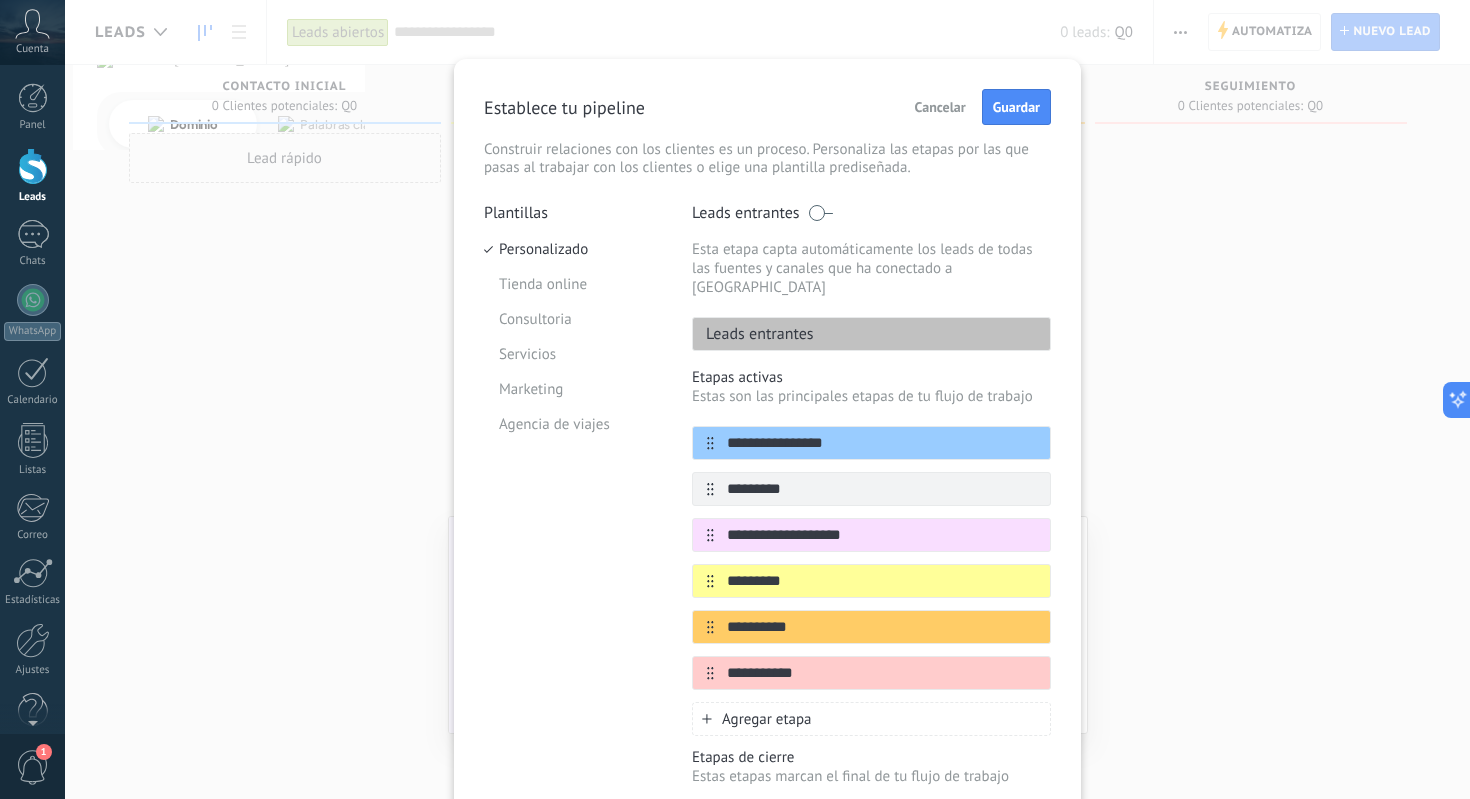 type on "*********" 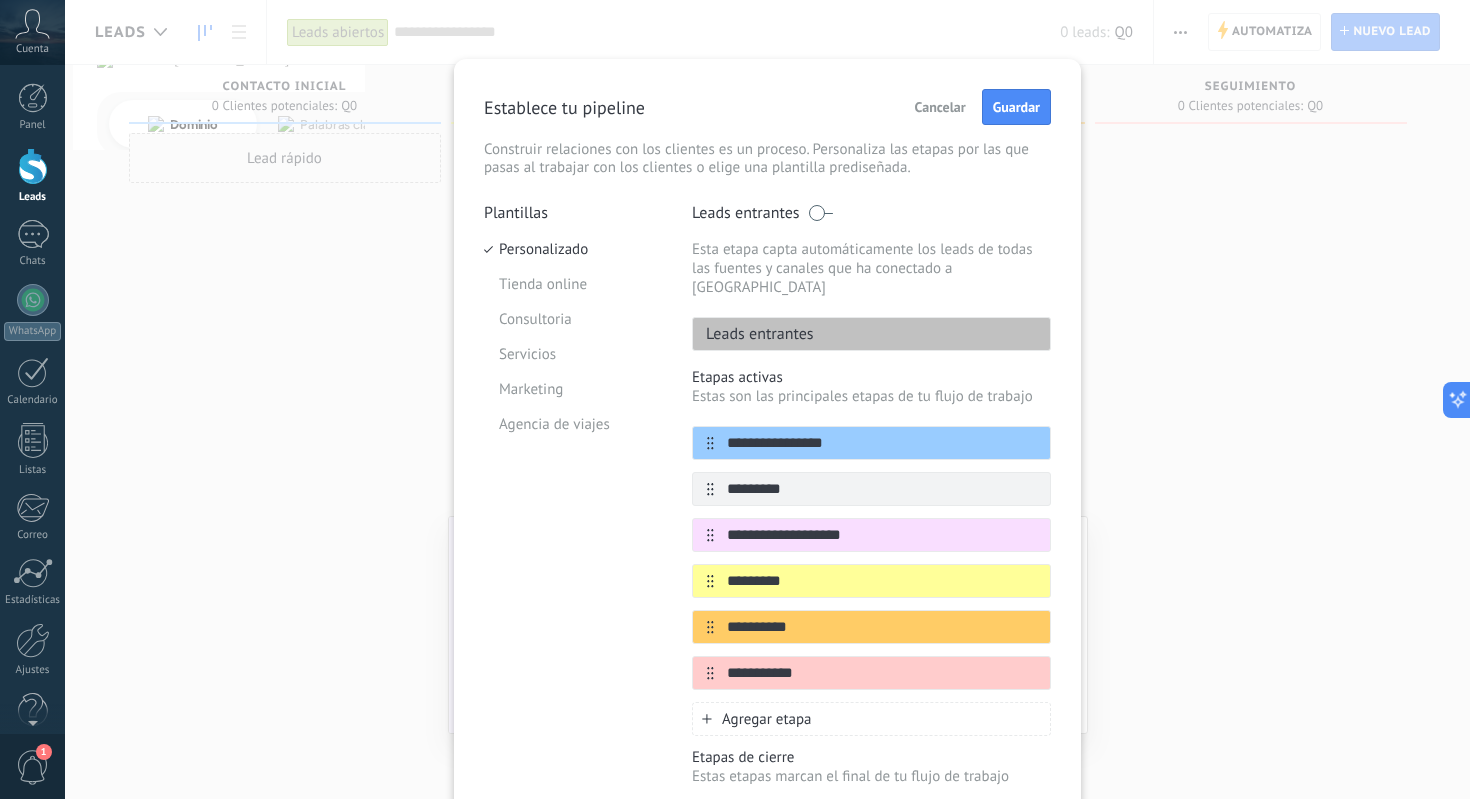 drag, startPoint x: 808, startPoint y: 567, endPoint x: 616, endPoint y: 562, distance: 192.0651 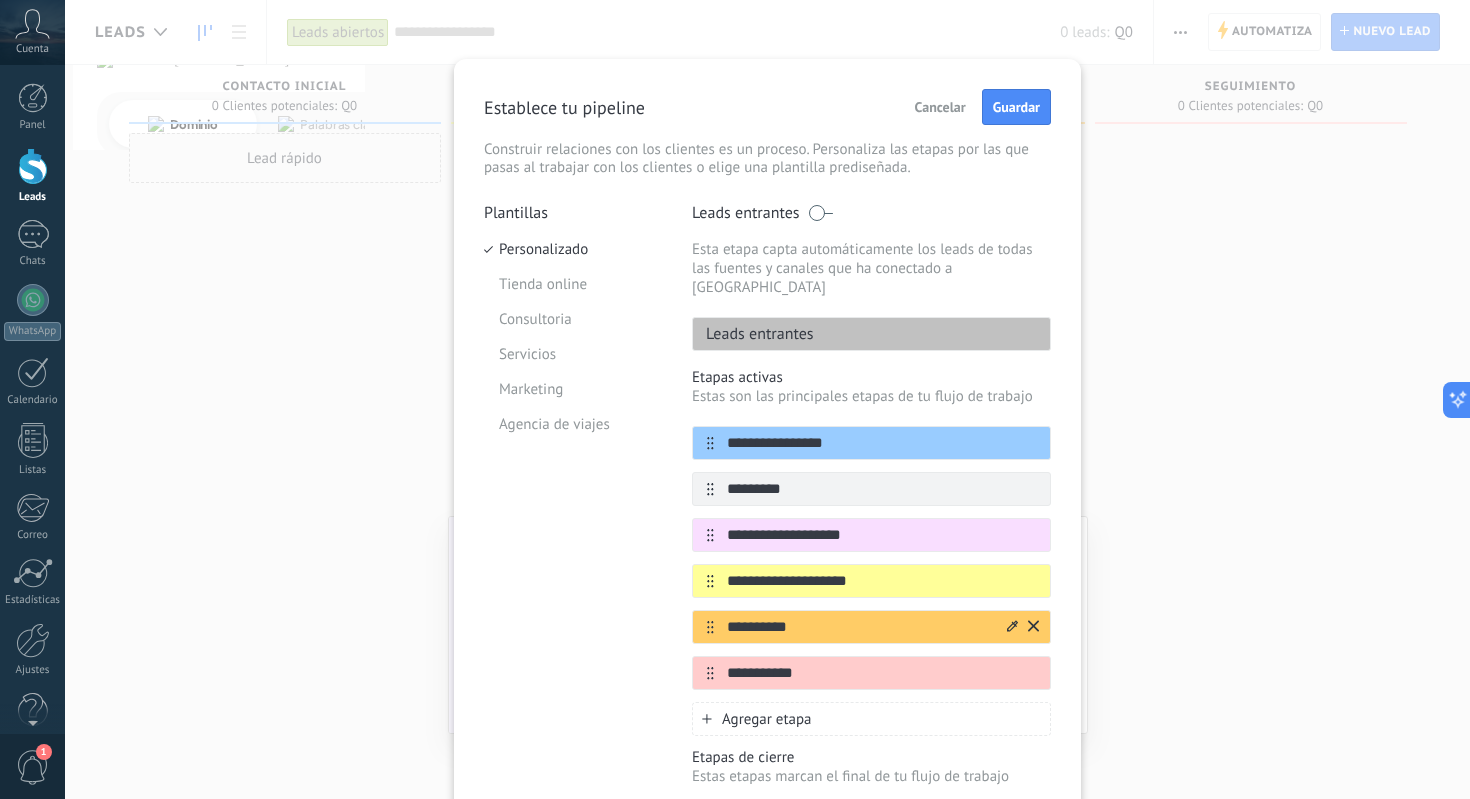 type on "**********" 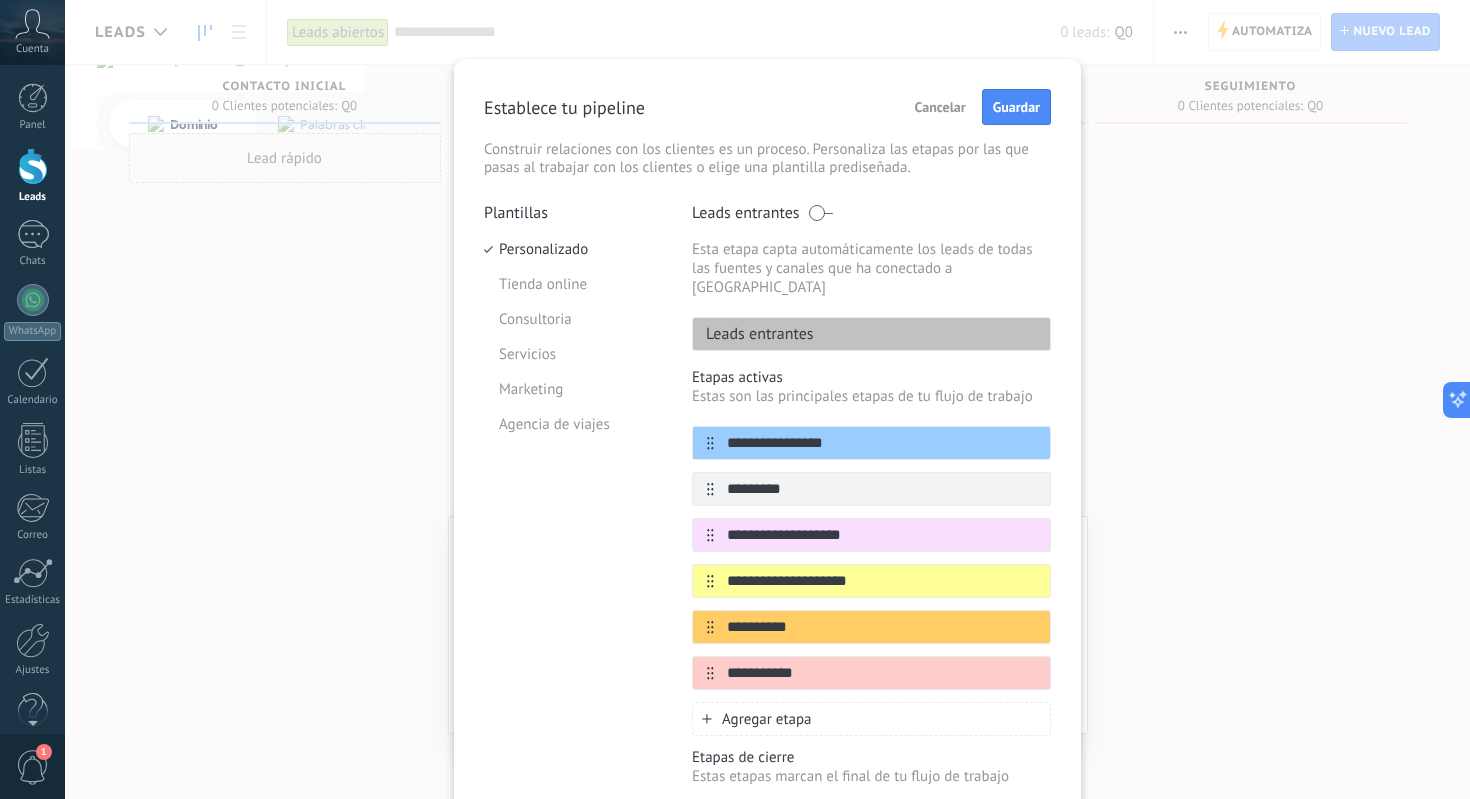 click on "Agregar etapa" at bounding box center (767, 719) 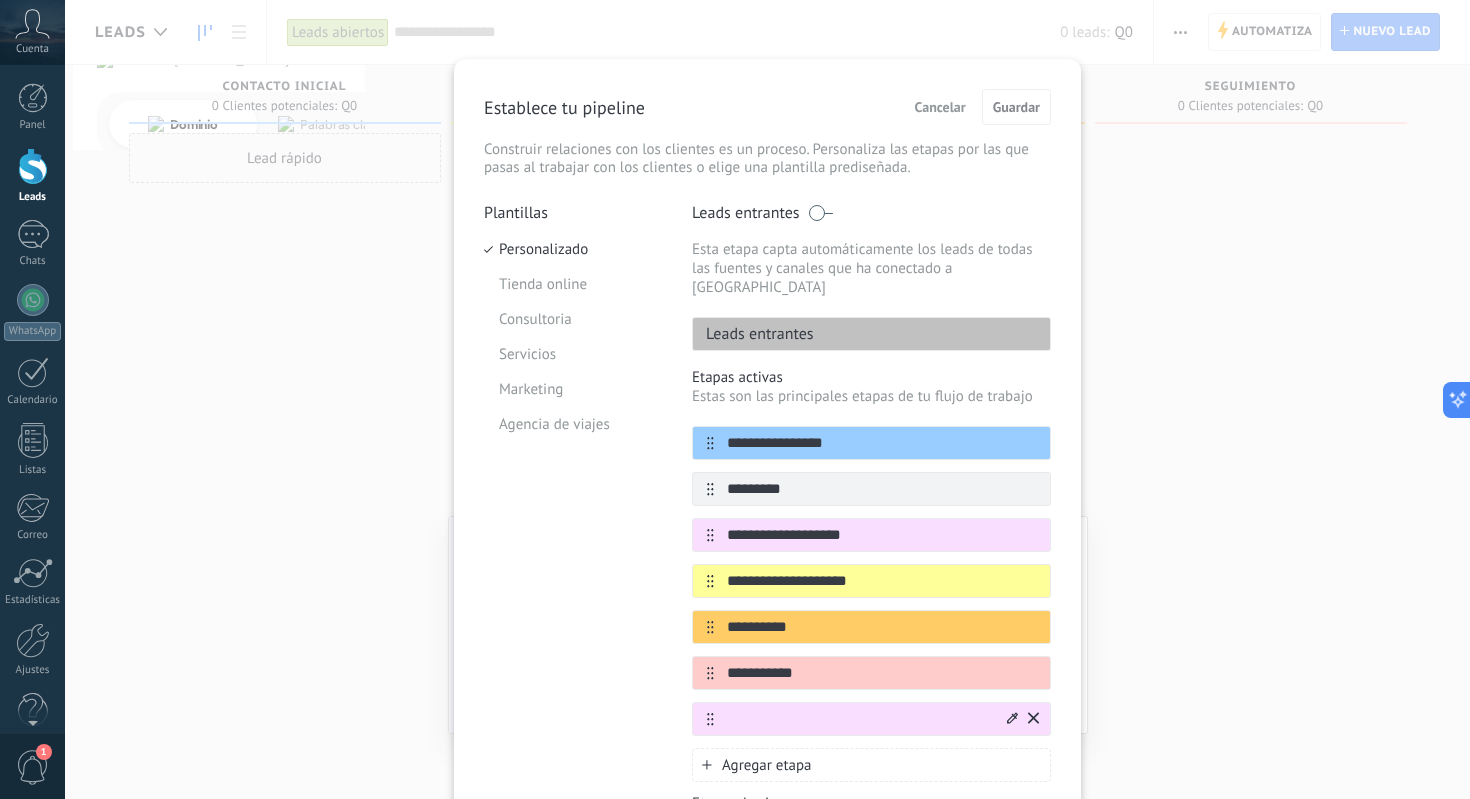 click 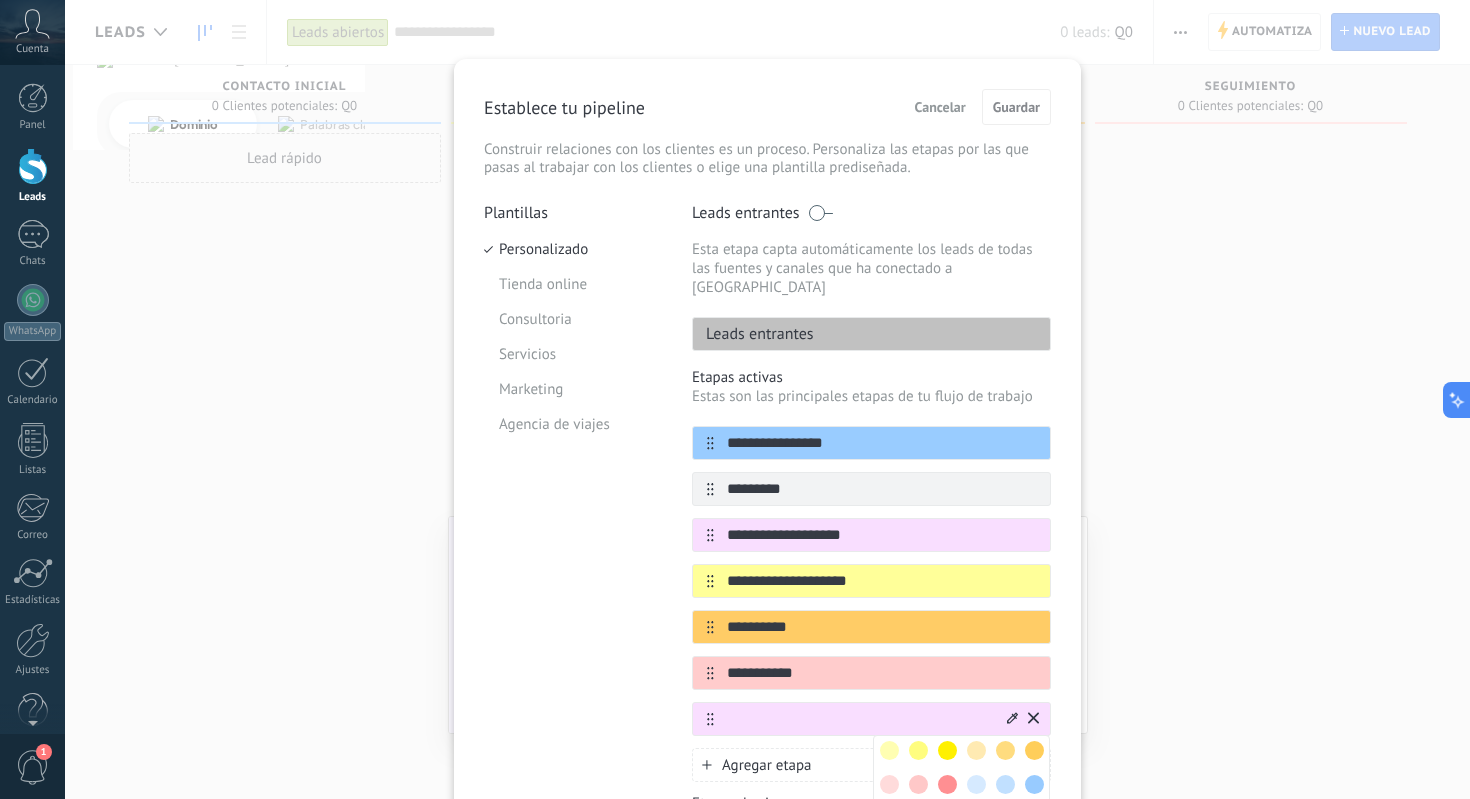 click at bounding box center [889, 750] 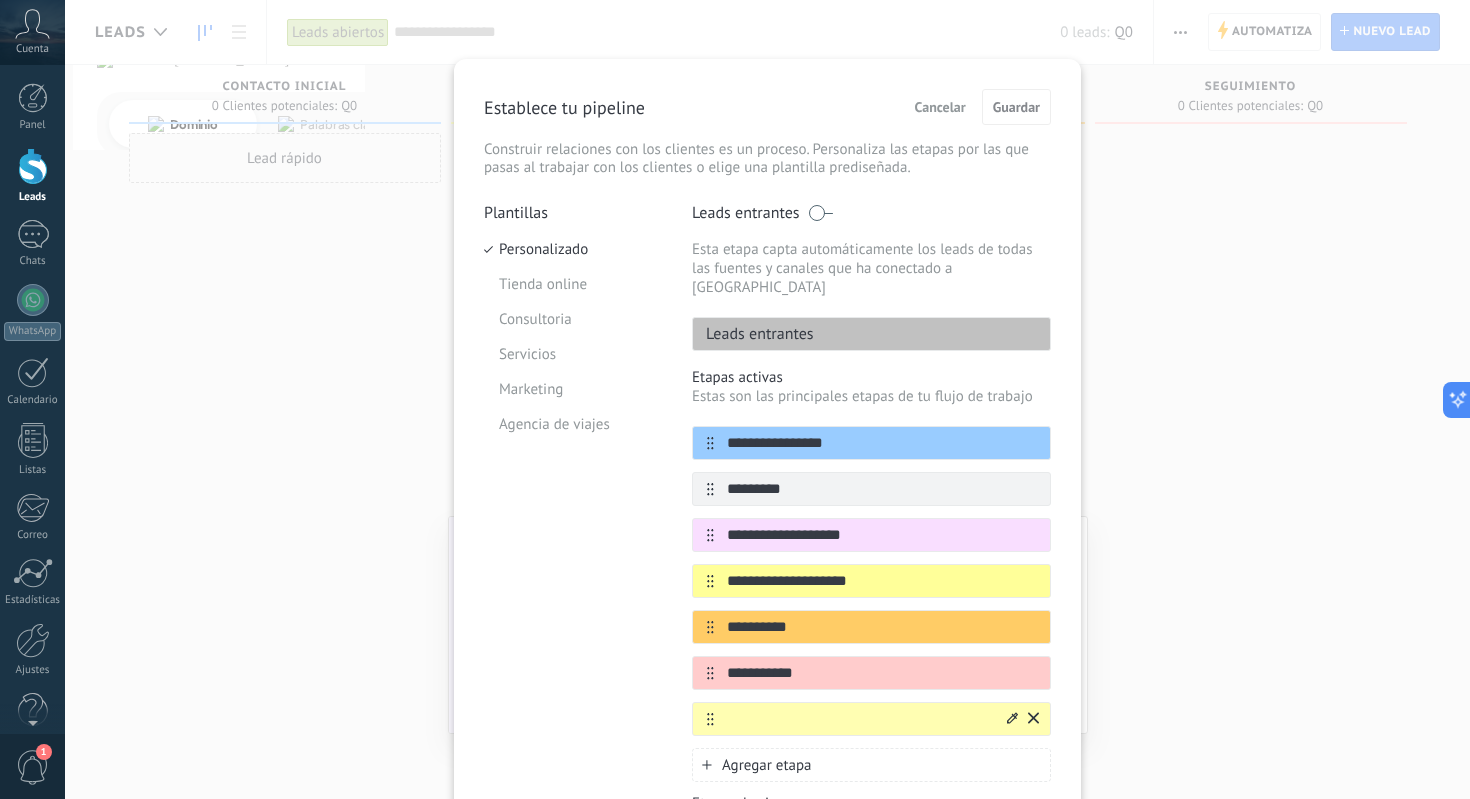 click 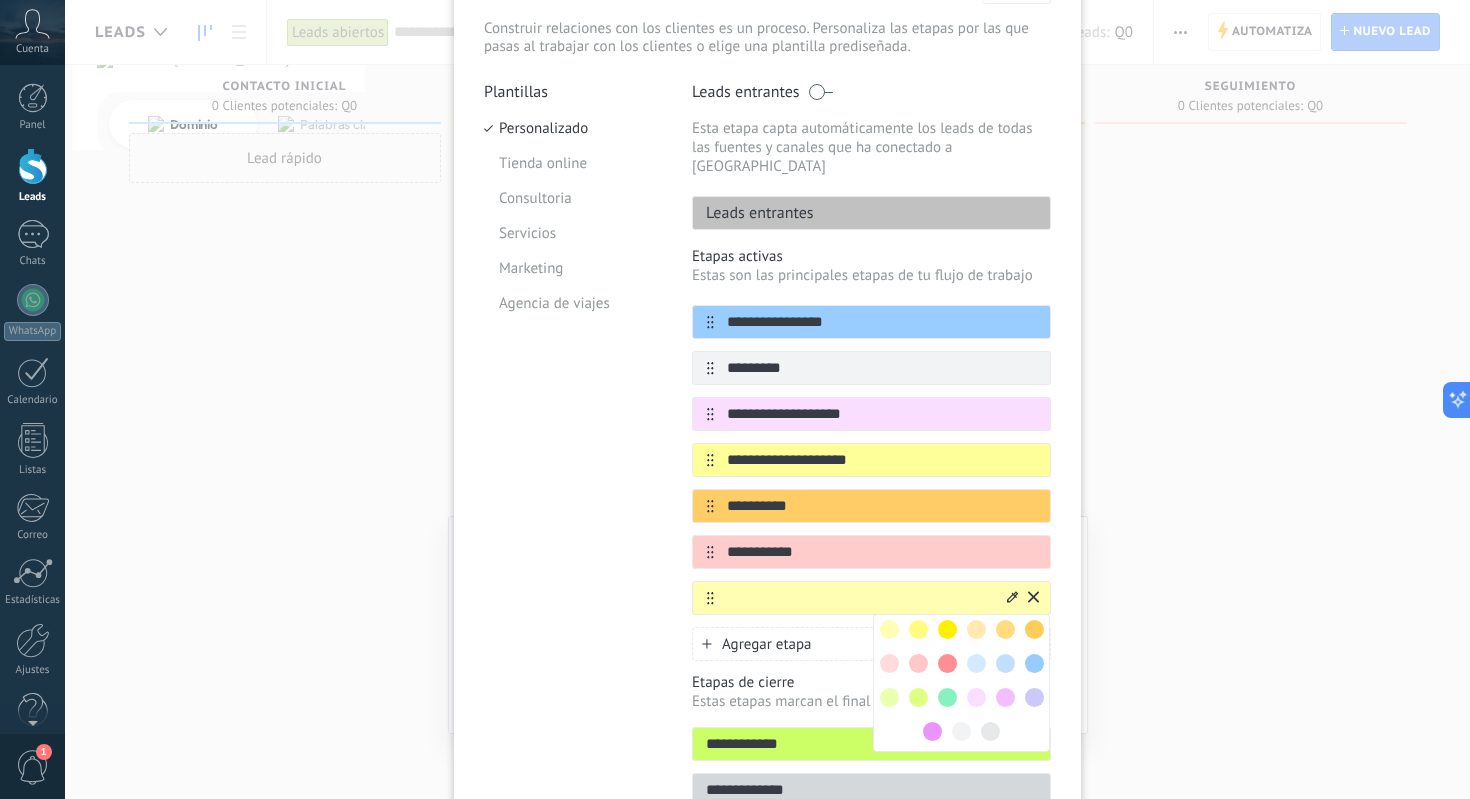 scroll, scrollTop: 142, scrollLeft: 0, axis: vertical 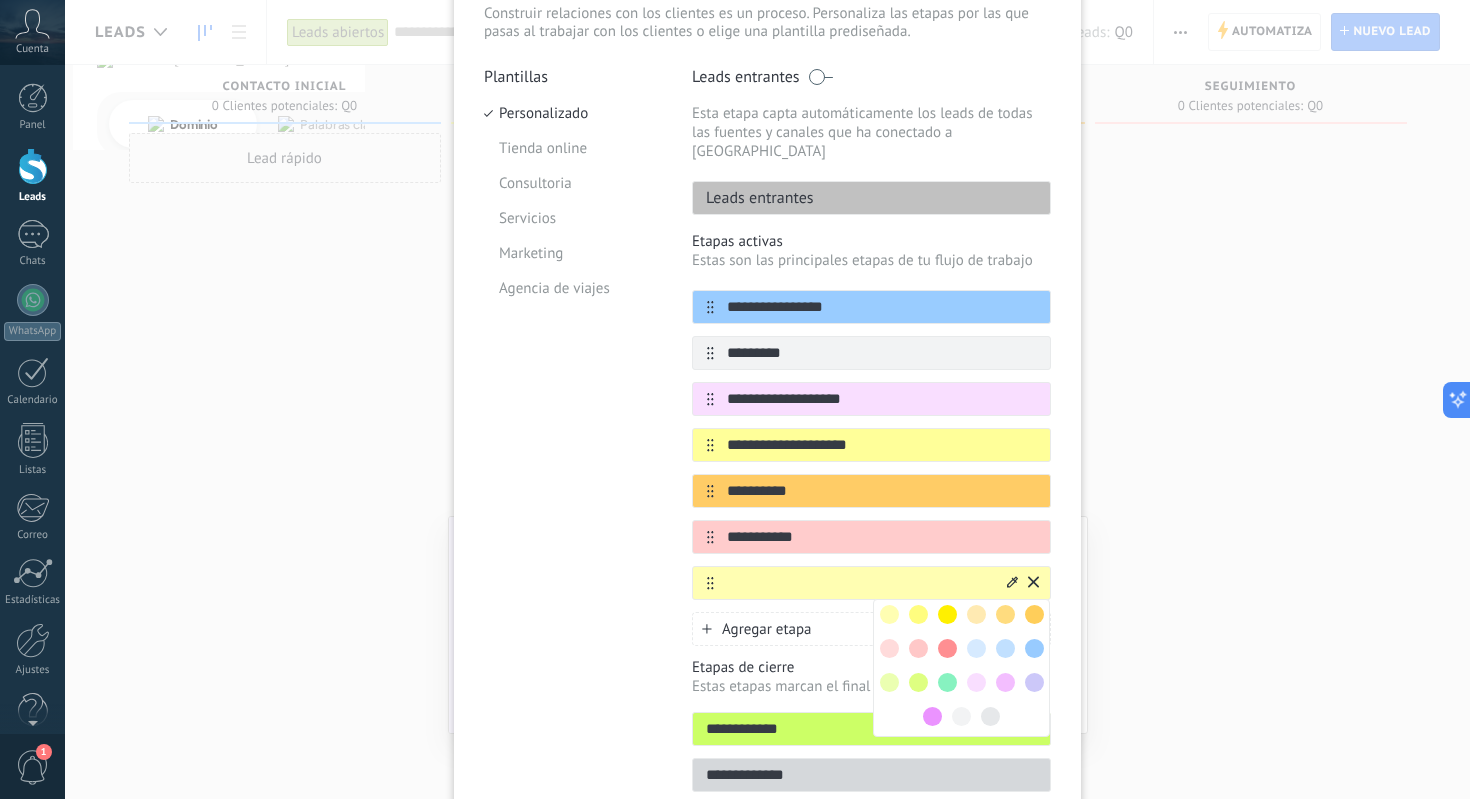click at bounding box center [947, 682] 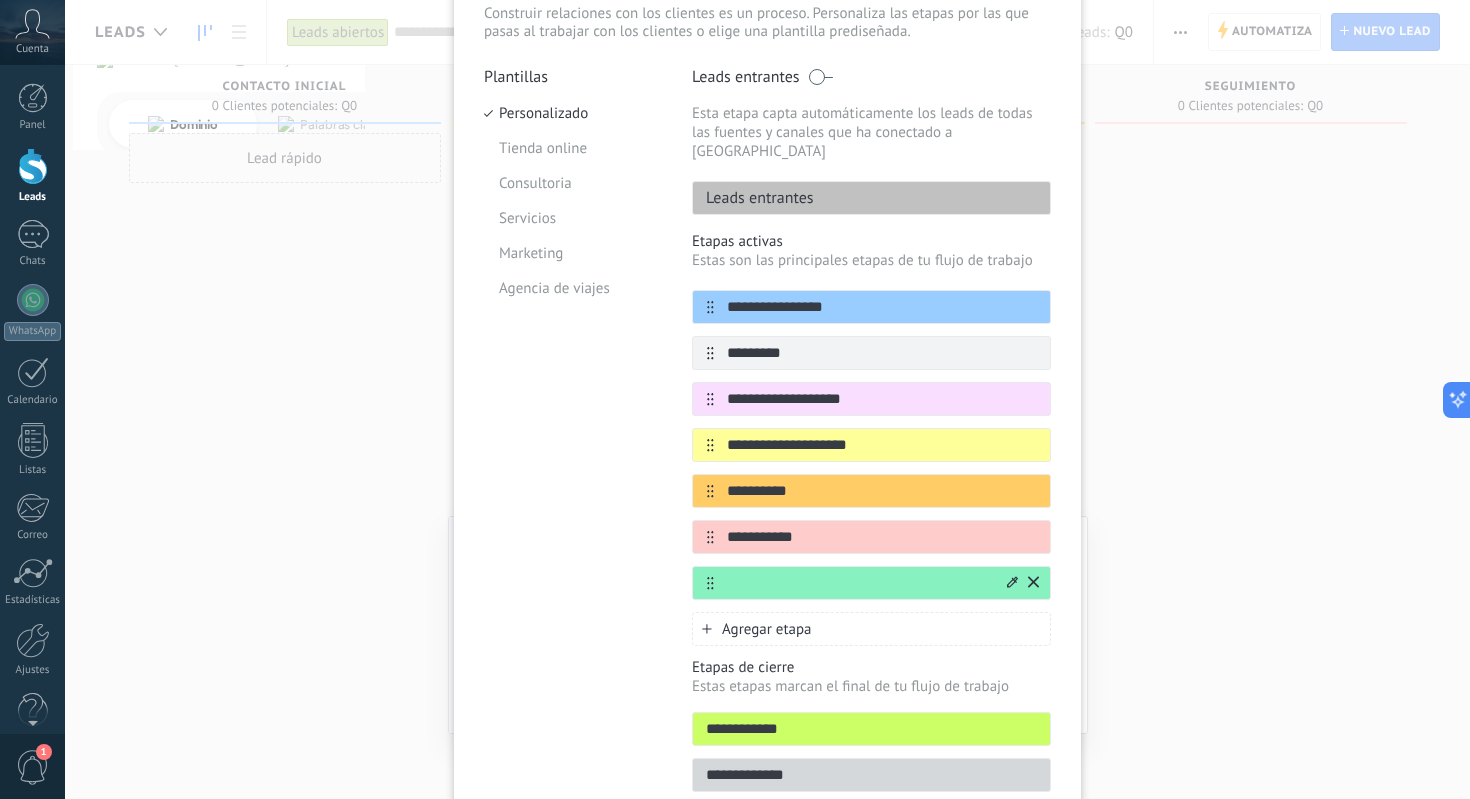 click at bounding box center (859, 583) 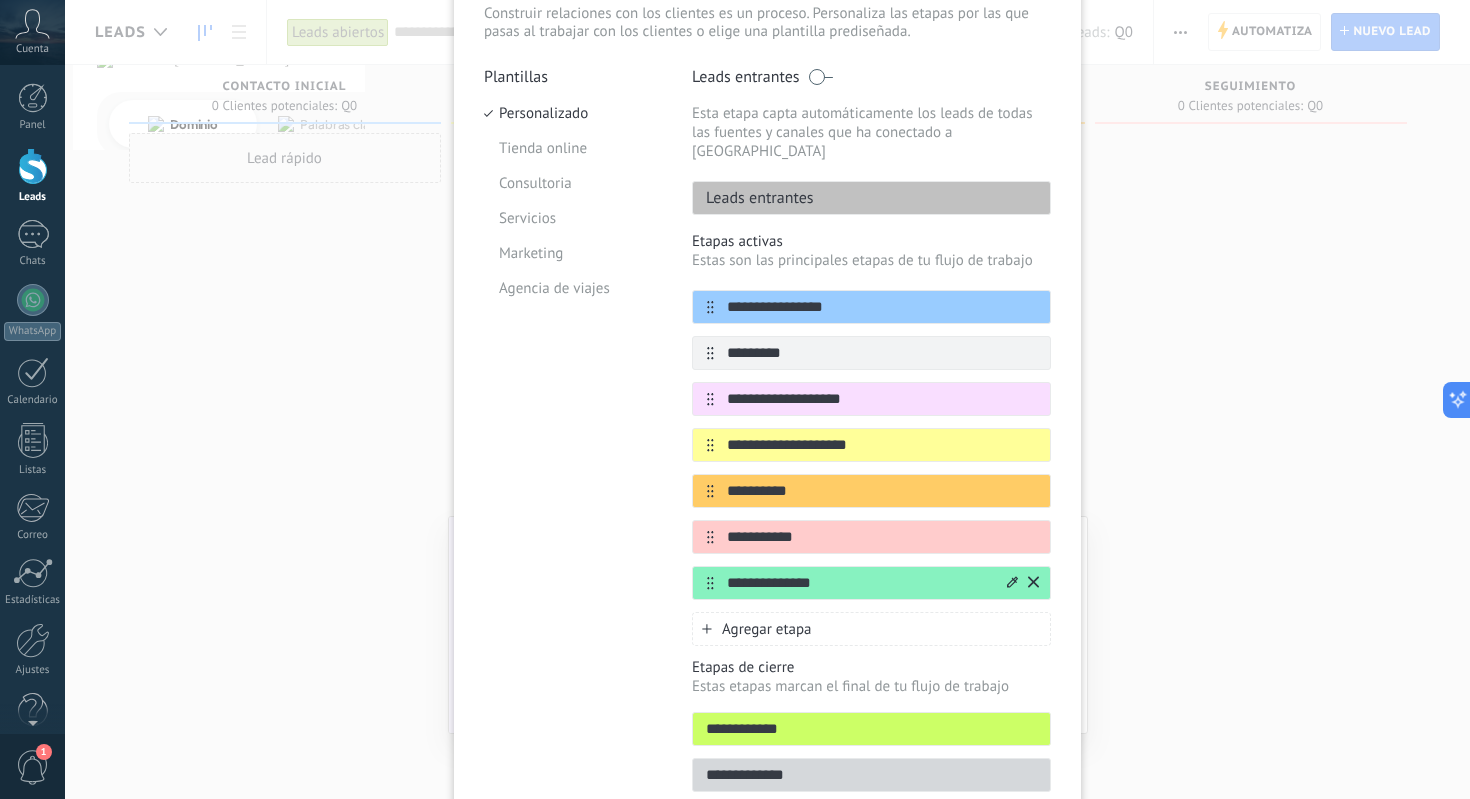 type on "**********" 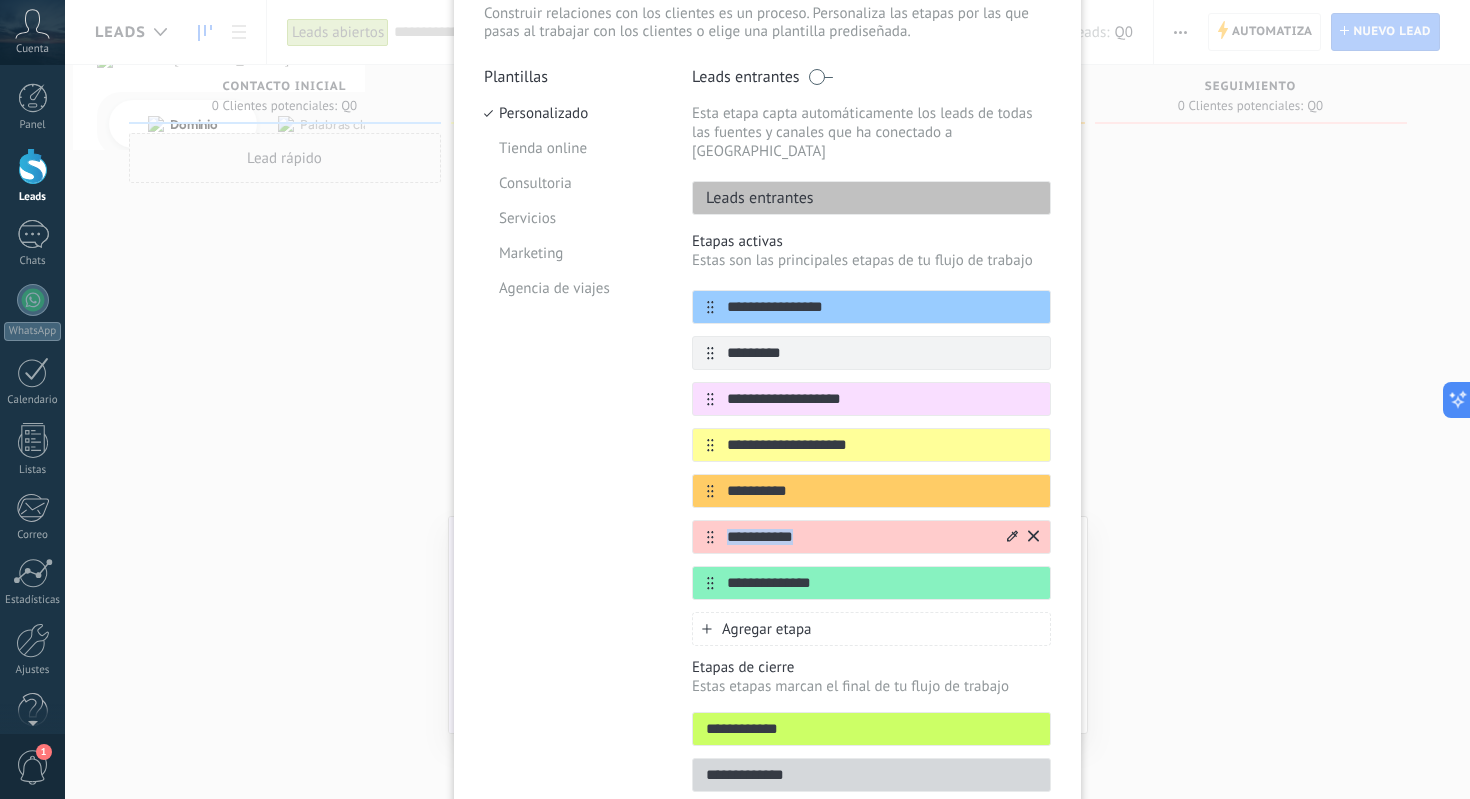 drag, startPoint x: 708, startPoint y: 573, endPoint x: 709, endPoint y: 519, distance: 54.00926 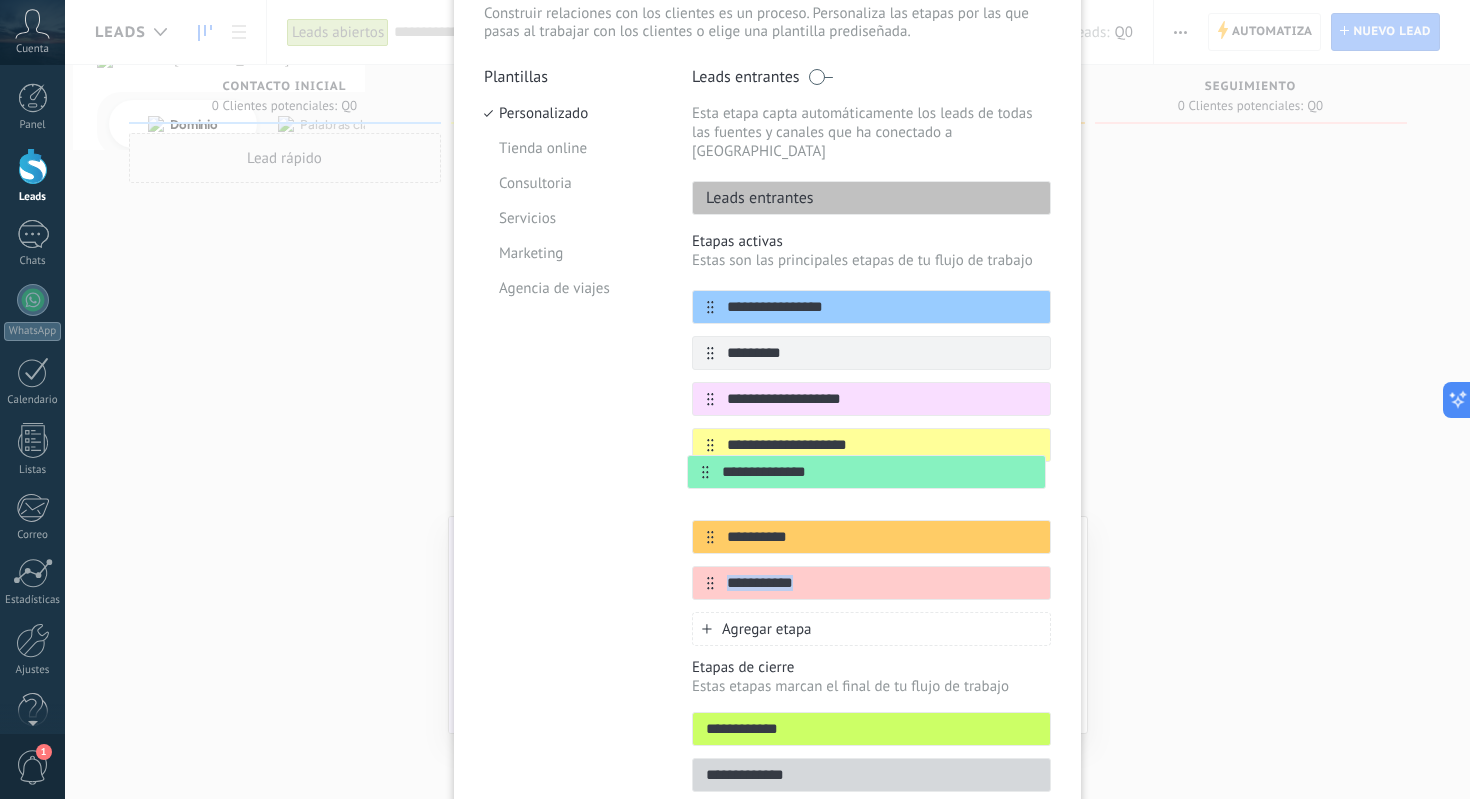 drag, startPoint x: 702, startPoint y: 565, endPoint x: 700, endPoint y: 463, distance: 102.01961 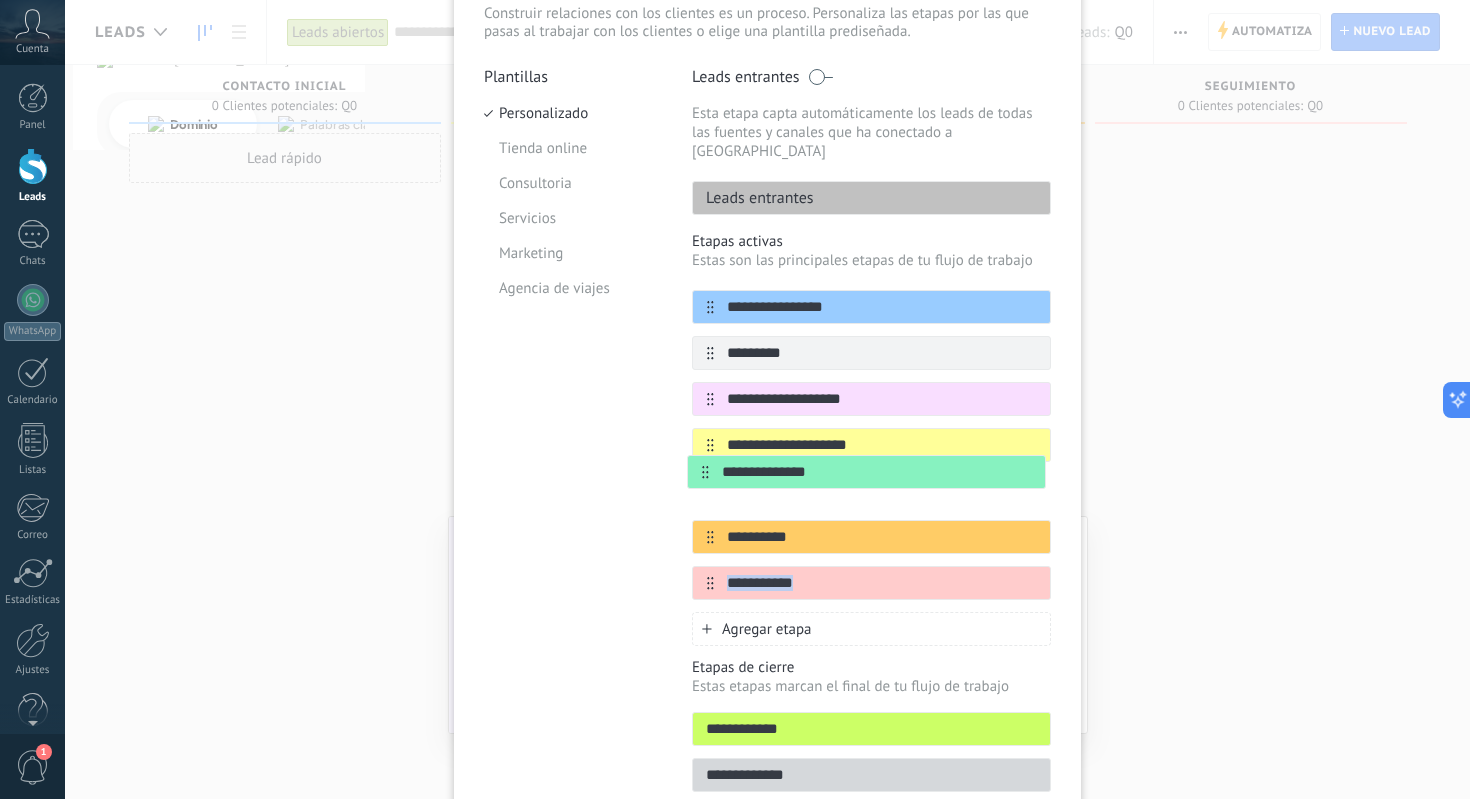 click on "**********" at bounding box center [871, 445] 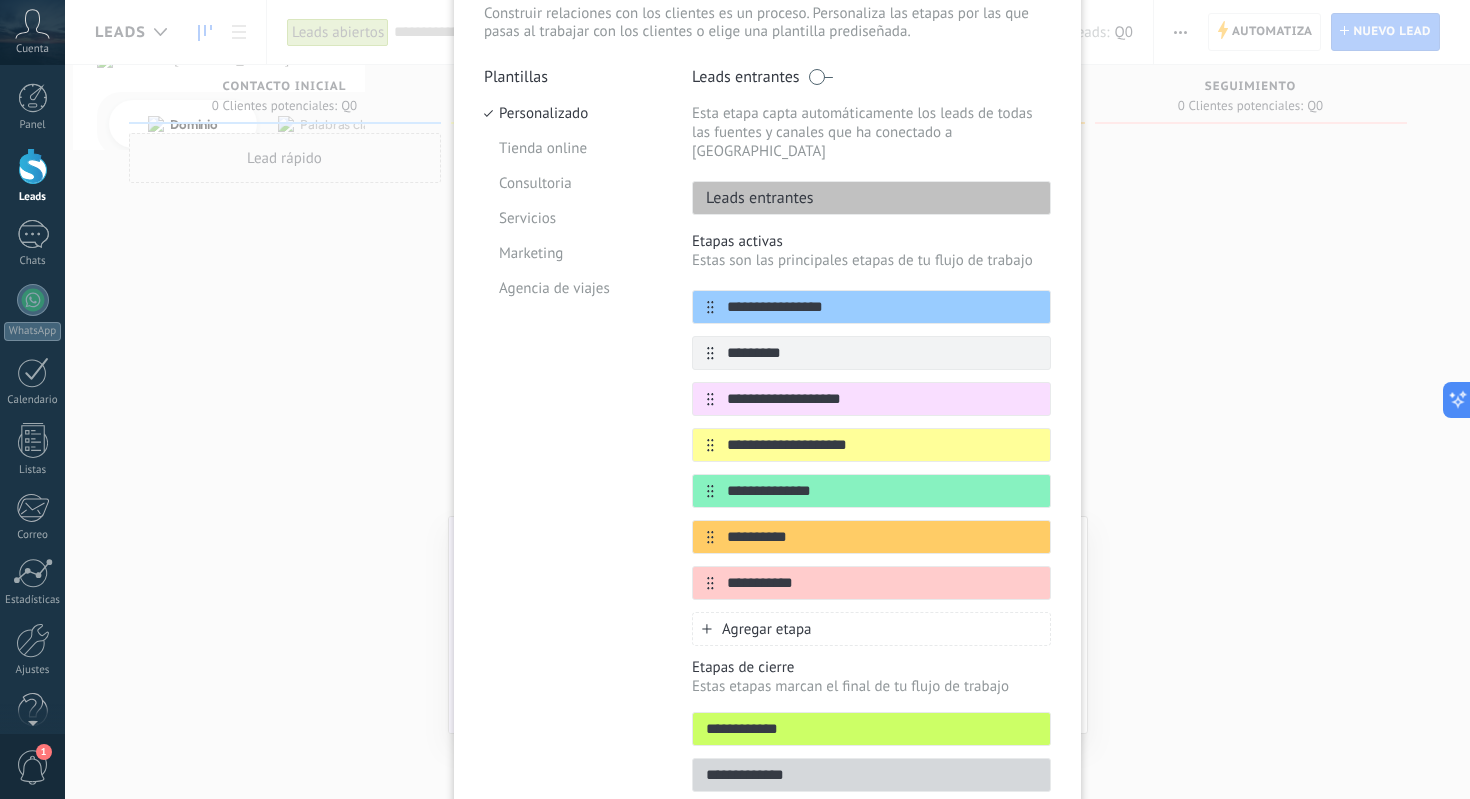 click on "Agregar etapa" at bounding box center (767, 629) 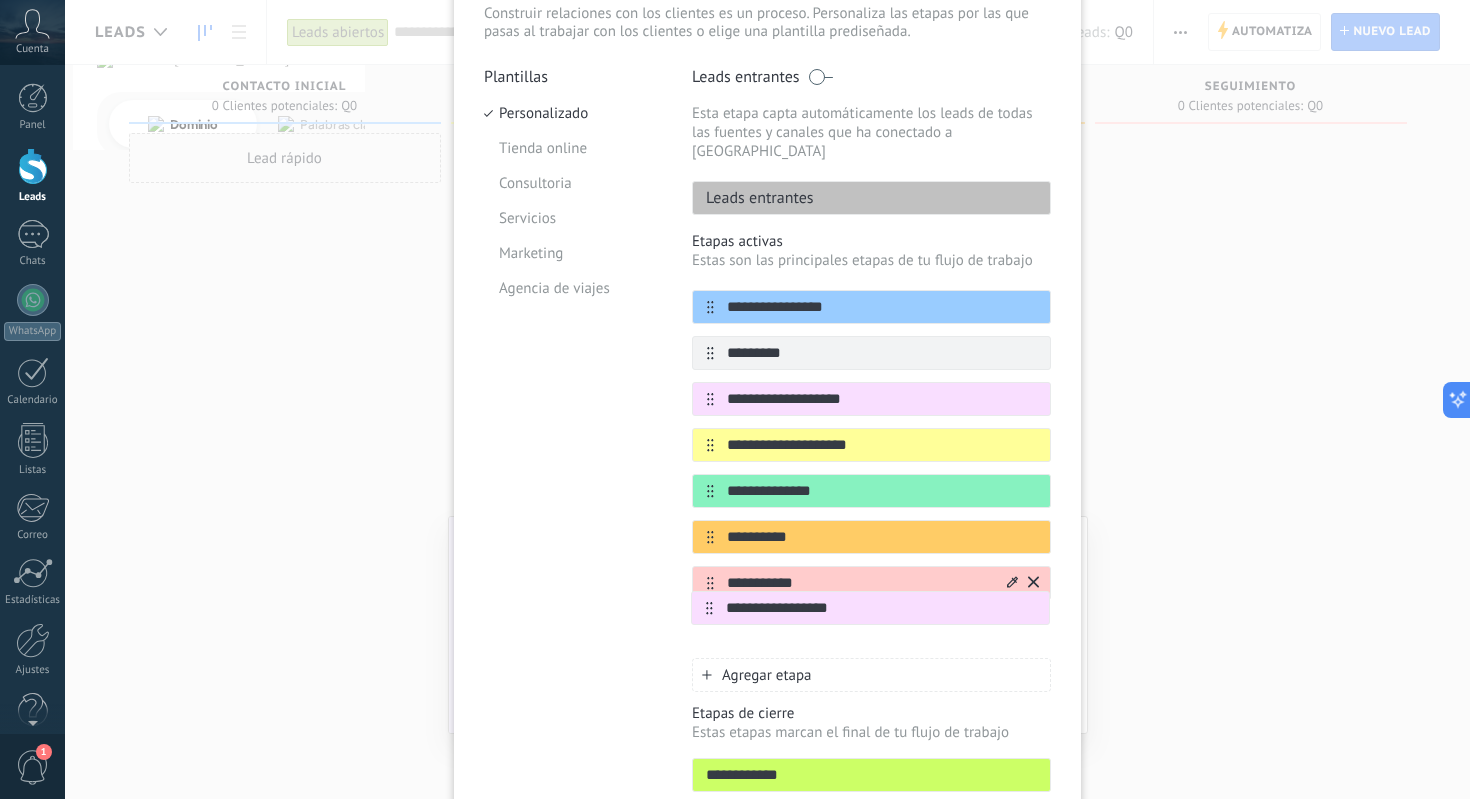 scroll, scrollTop: 146, scrollLeft: 0, axis: vertical 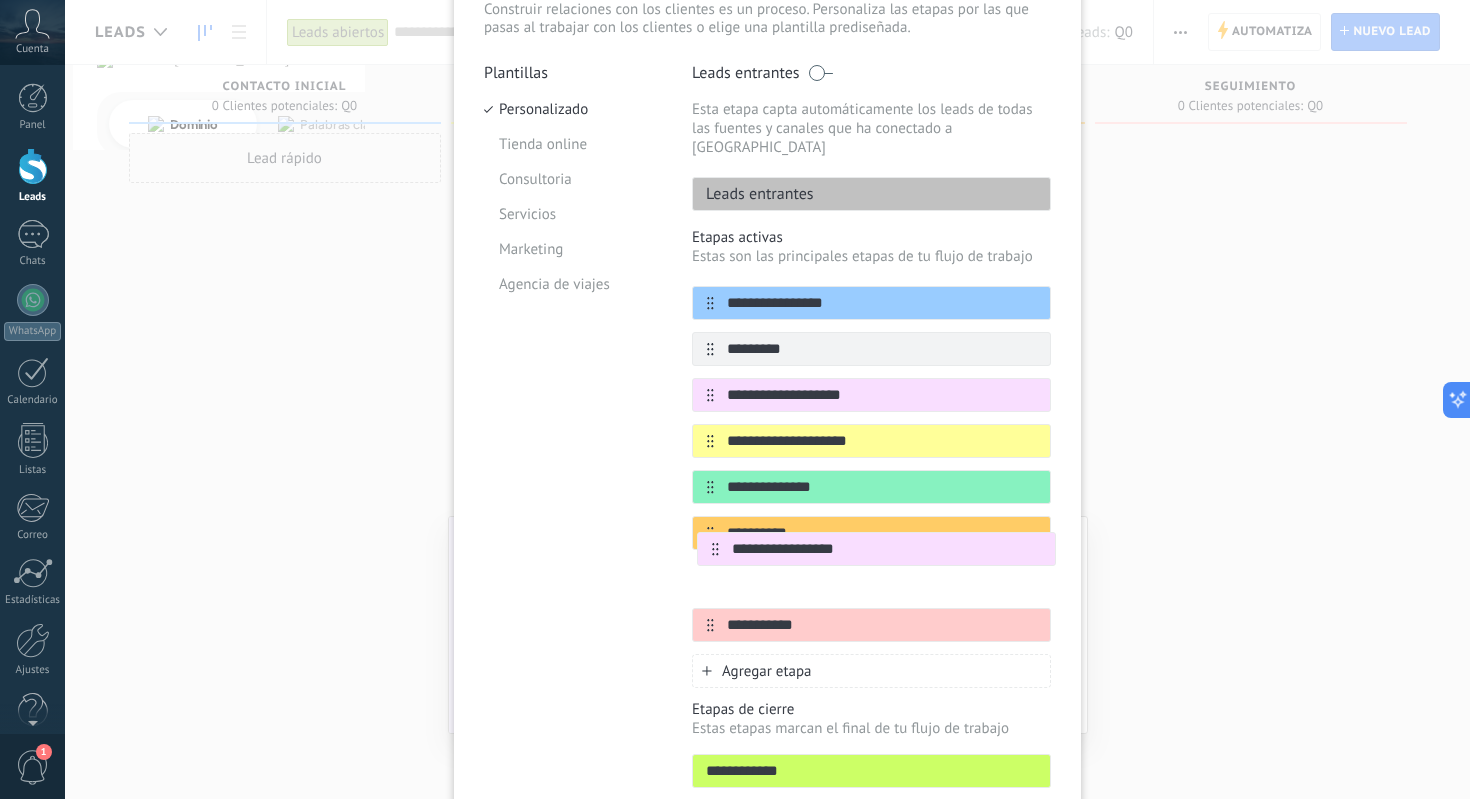 drag, startPoint x: 706, startPoint y: 614, endPoint x: 714, endPoint y: 545, distance: 69.46222 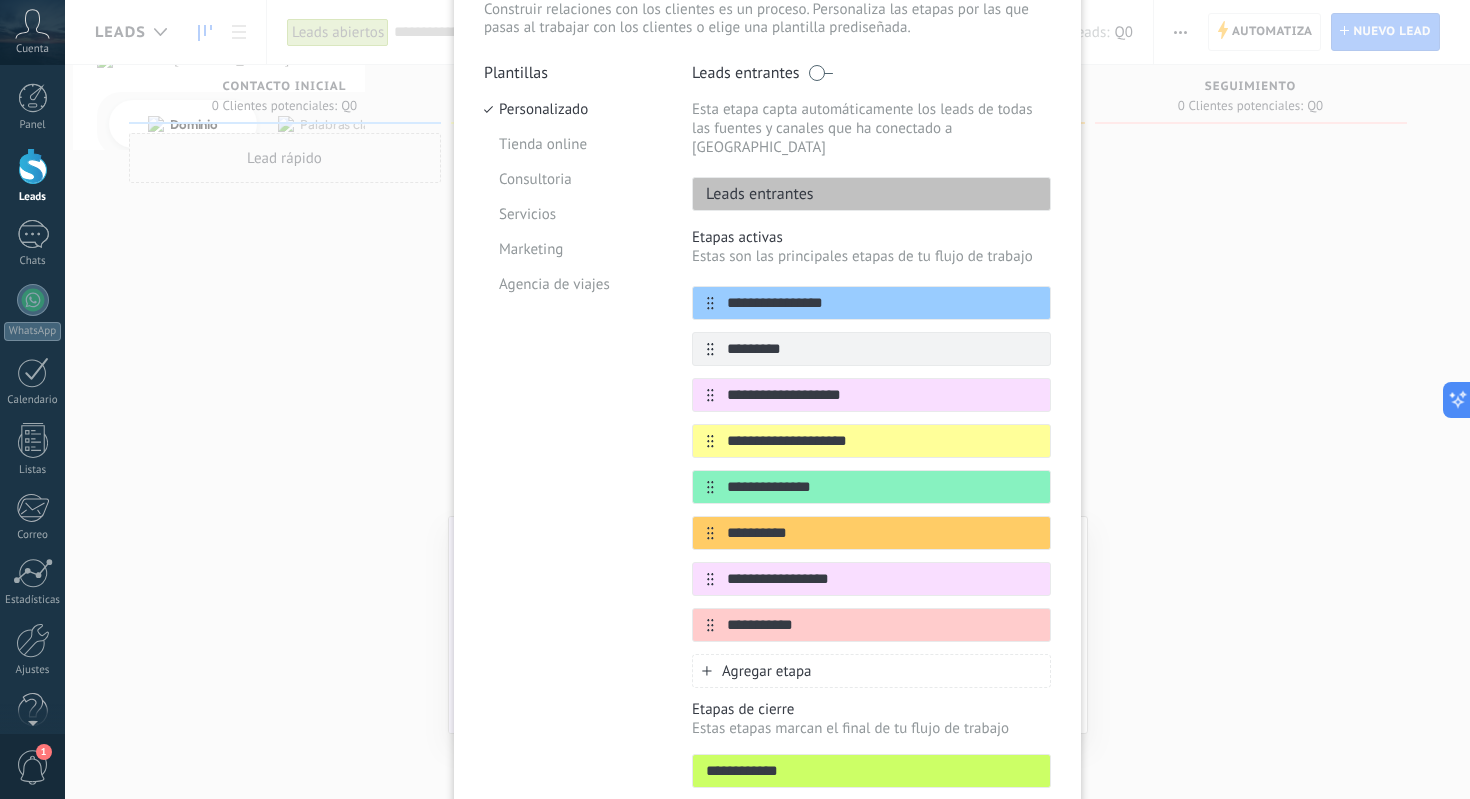 type on "**********" 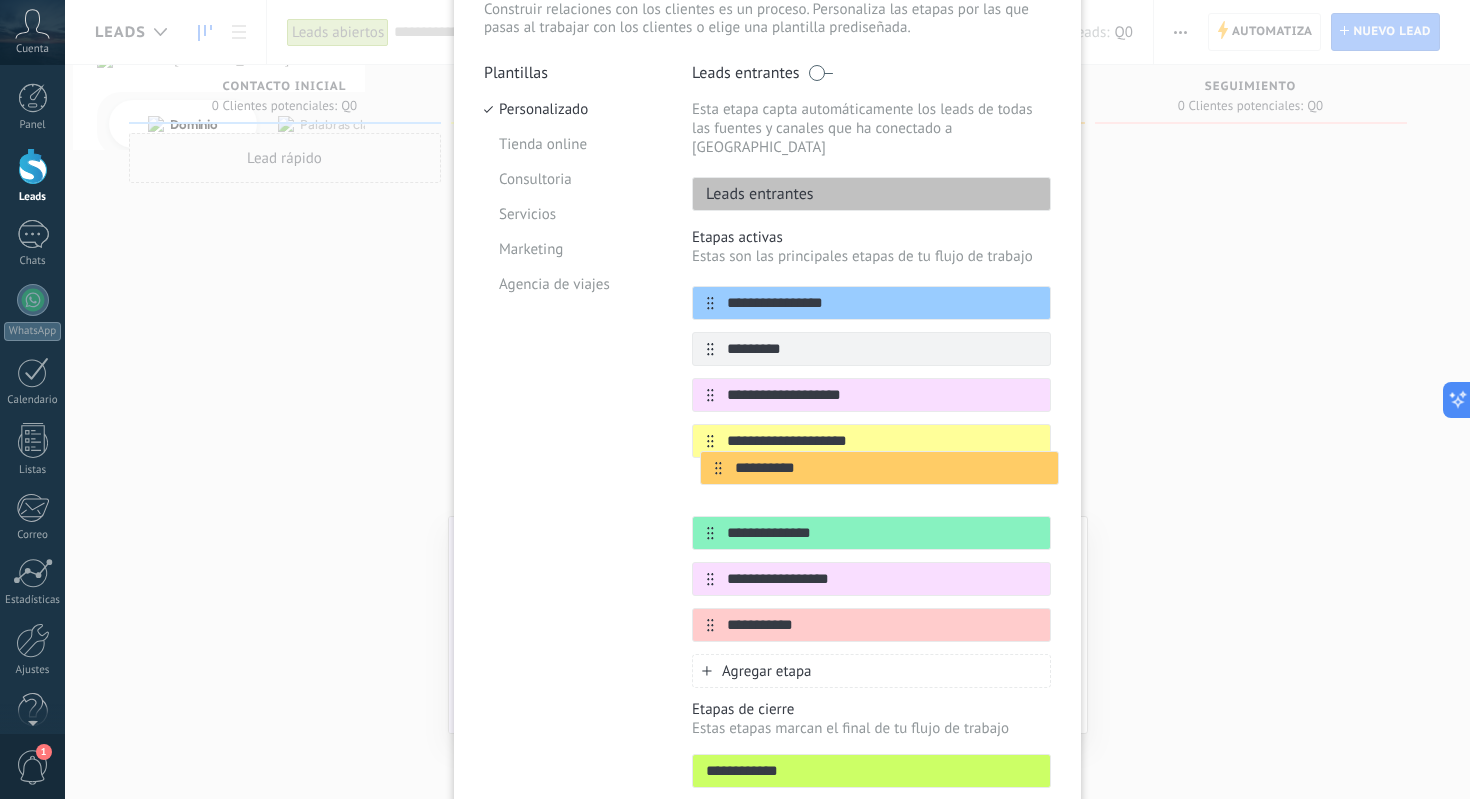 drag, startPoint x: 699, startPoint y: 516, endPoint x: 710, endPoint y: 463, distance: 54.129475 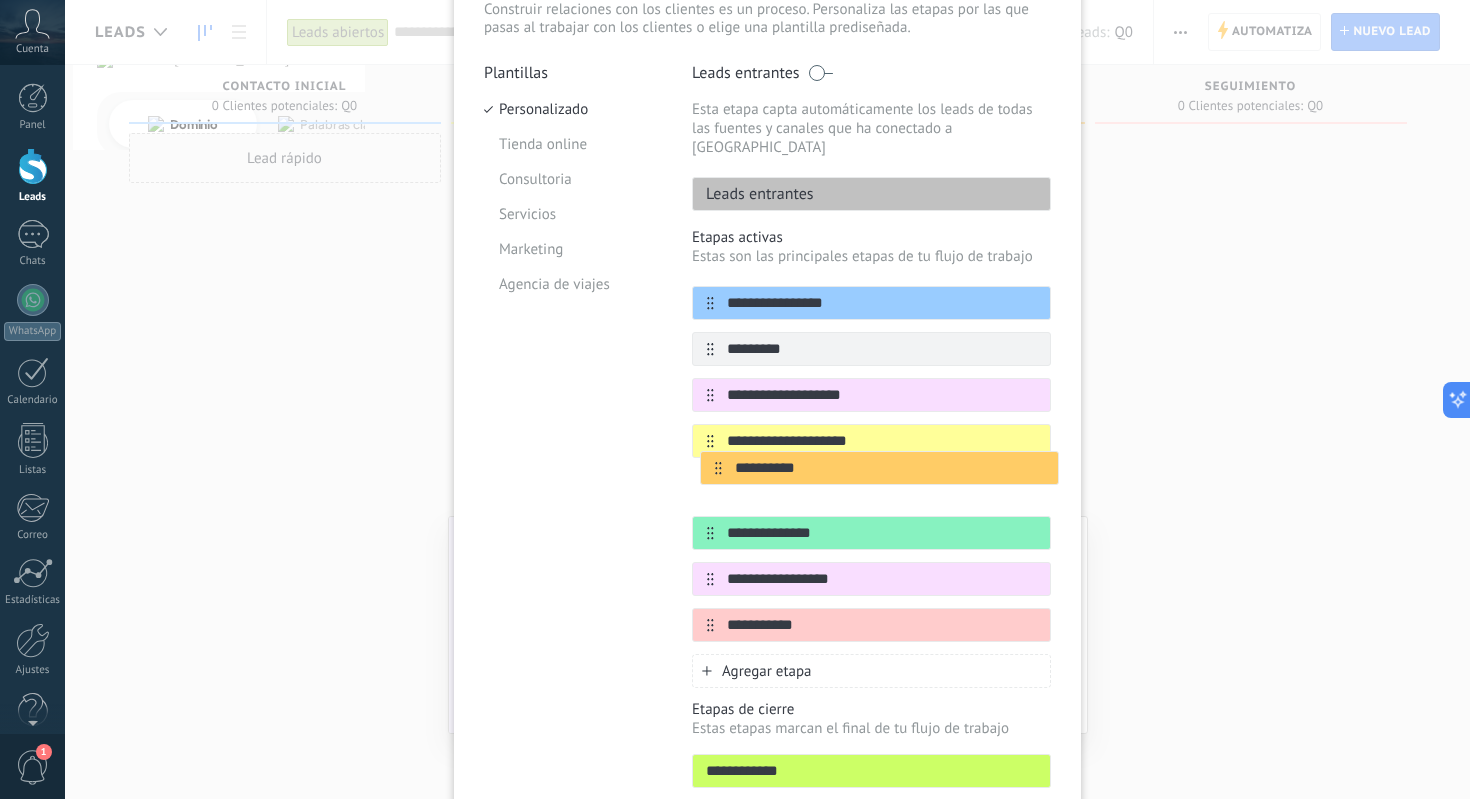 click on "**********" at bounding box center [871, 464] 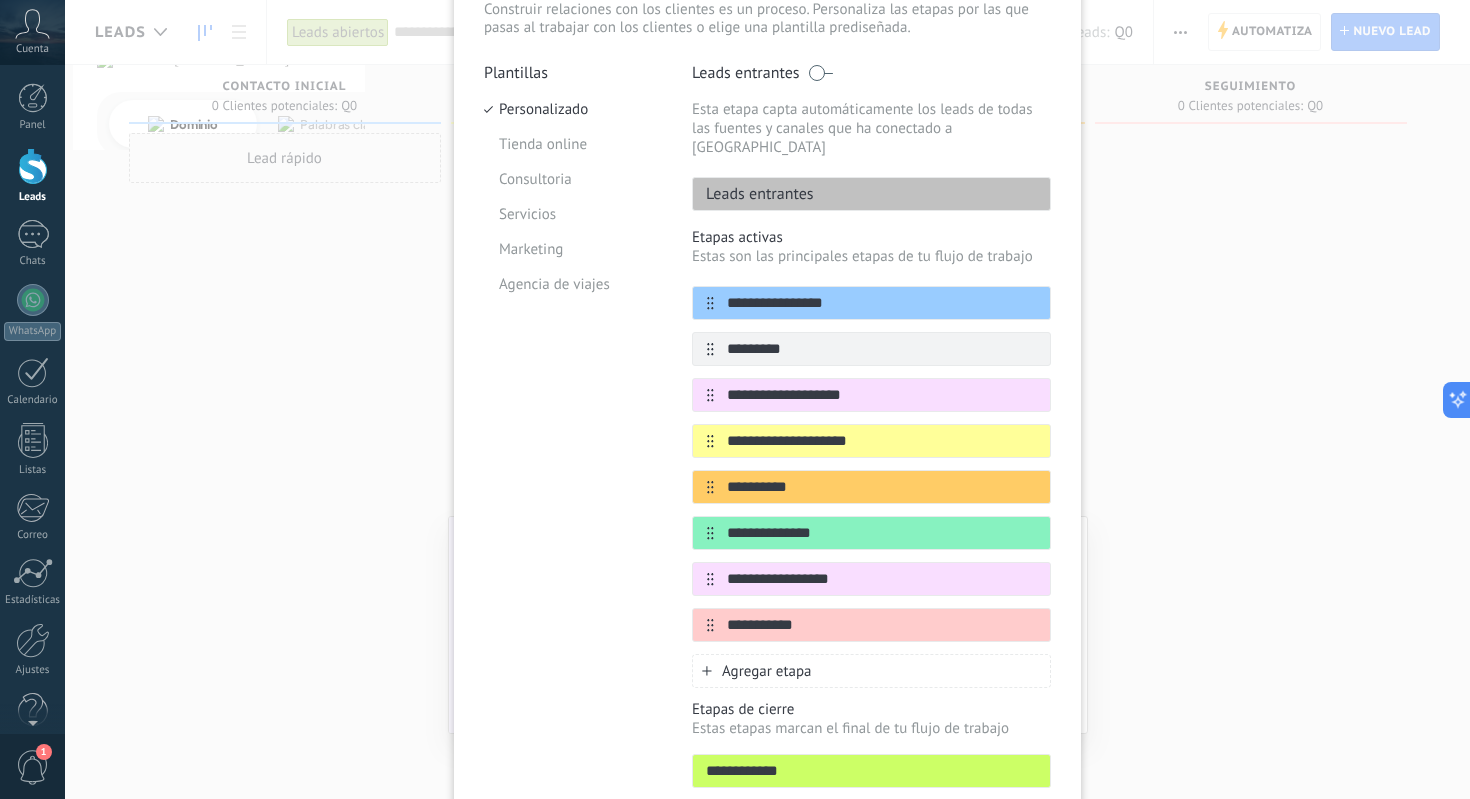click on "Agregar etapa" at bounding box center (767, 671) 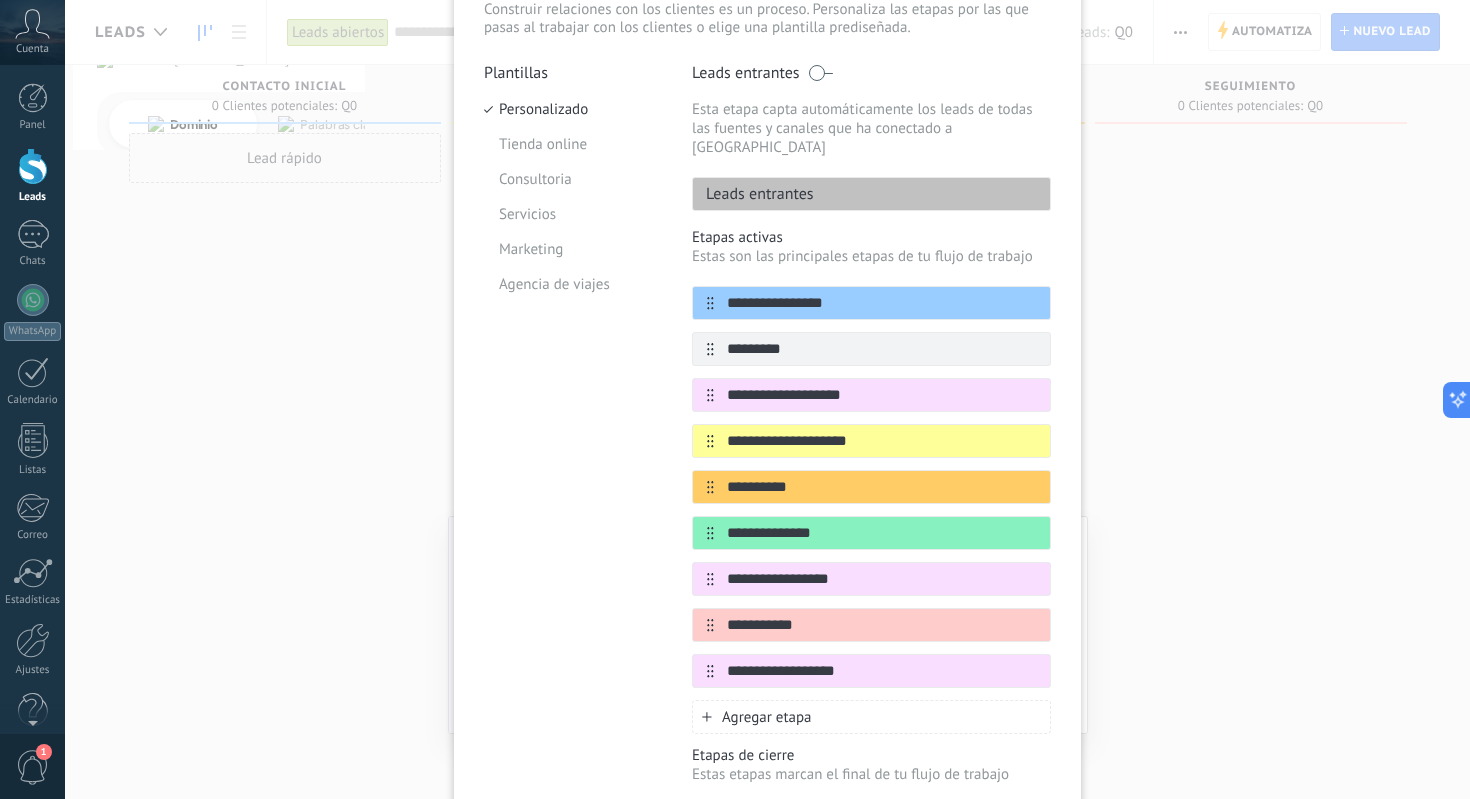 type on "**********" 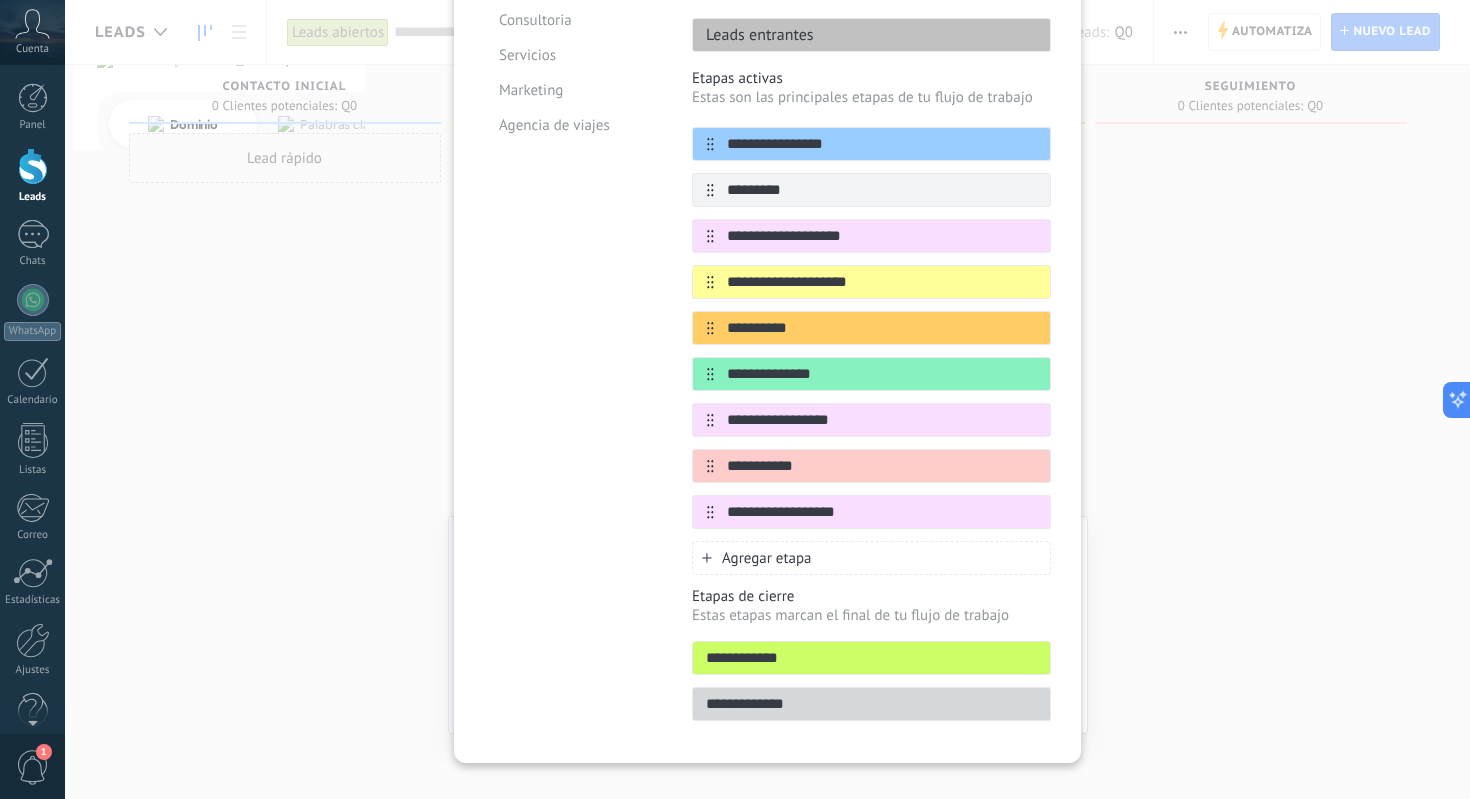 scroll, scrollTop: 318, scrollLeft: 0, axis: vertical 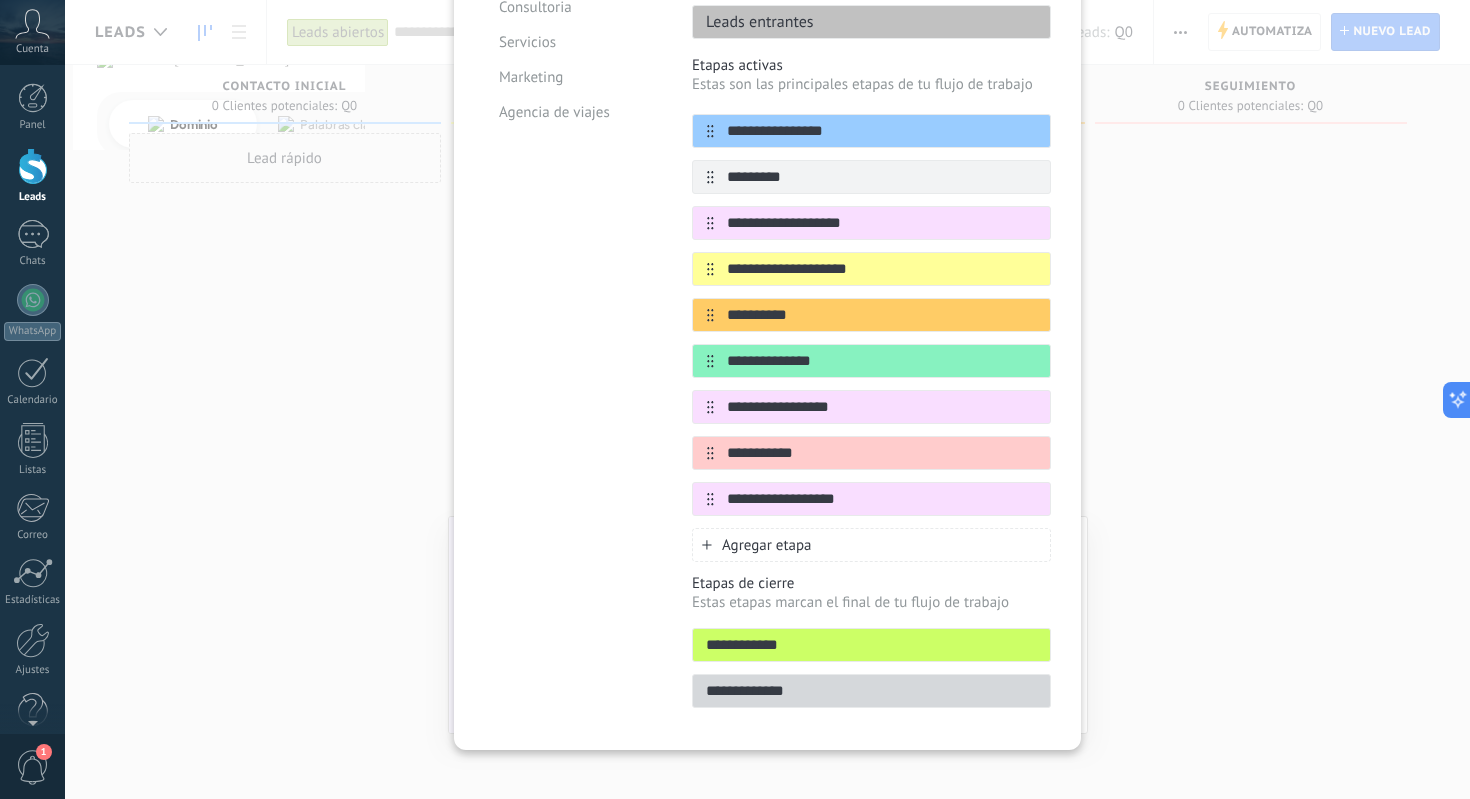 click on "Agregar etapa" at bounding box center (767, 545) 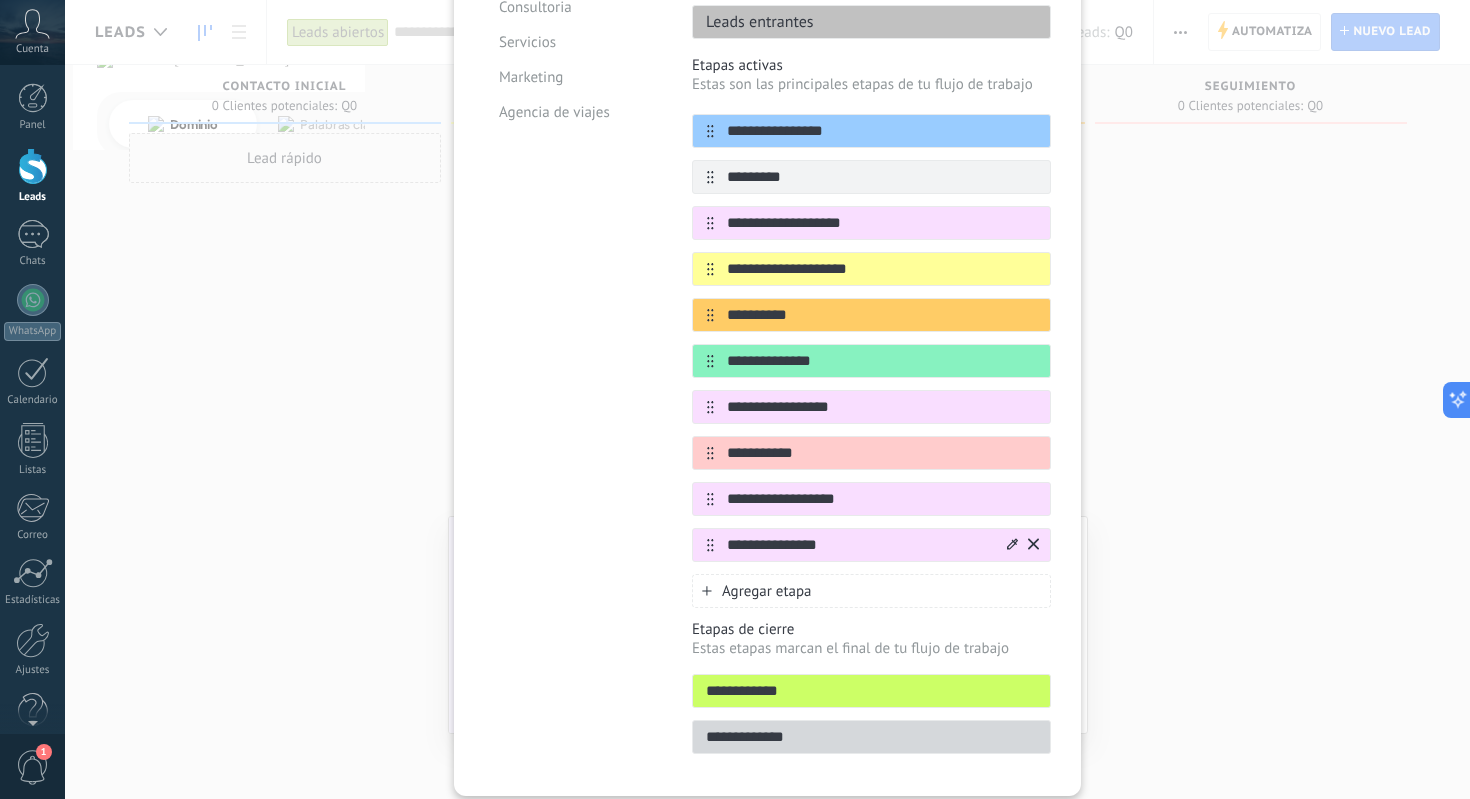 type on "**********" 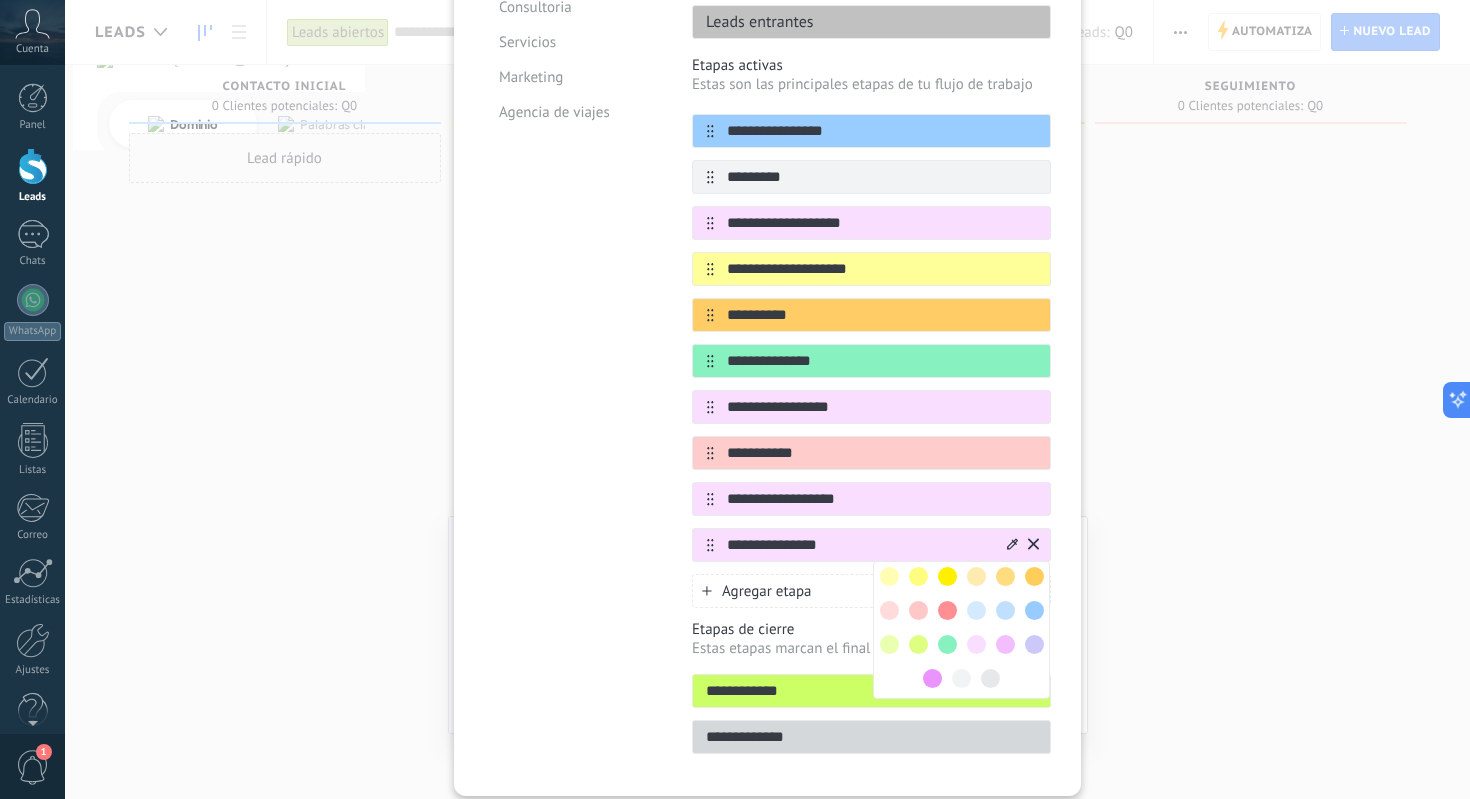 click at bounding box center [947, 610] 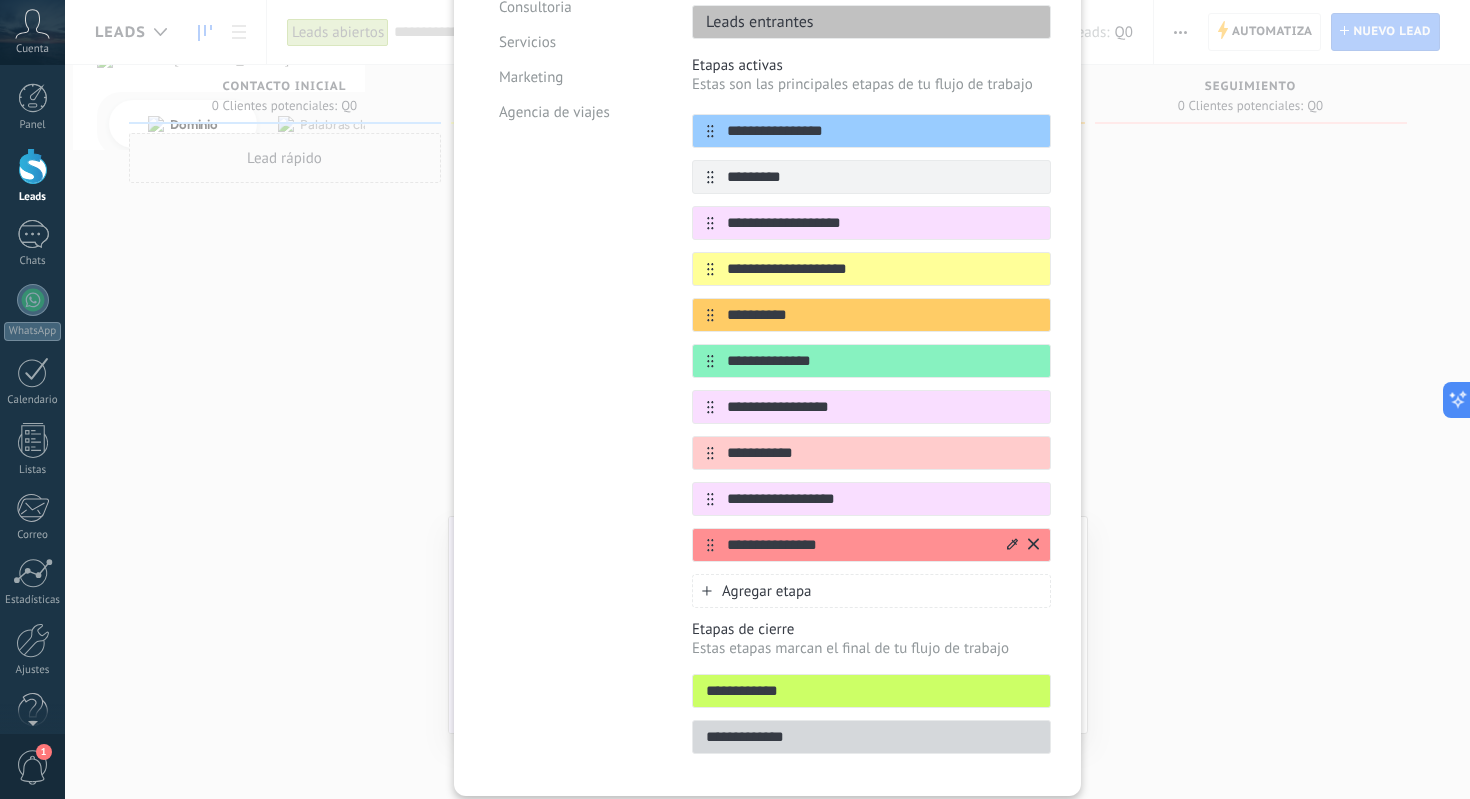 click 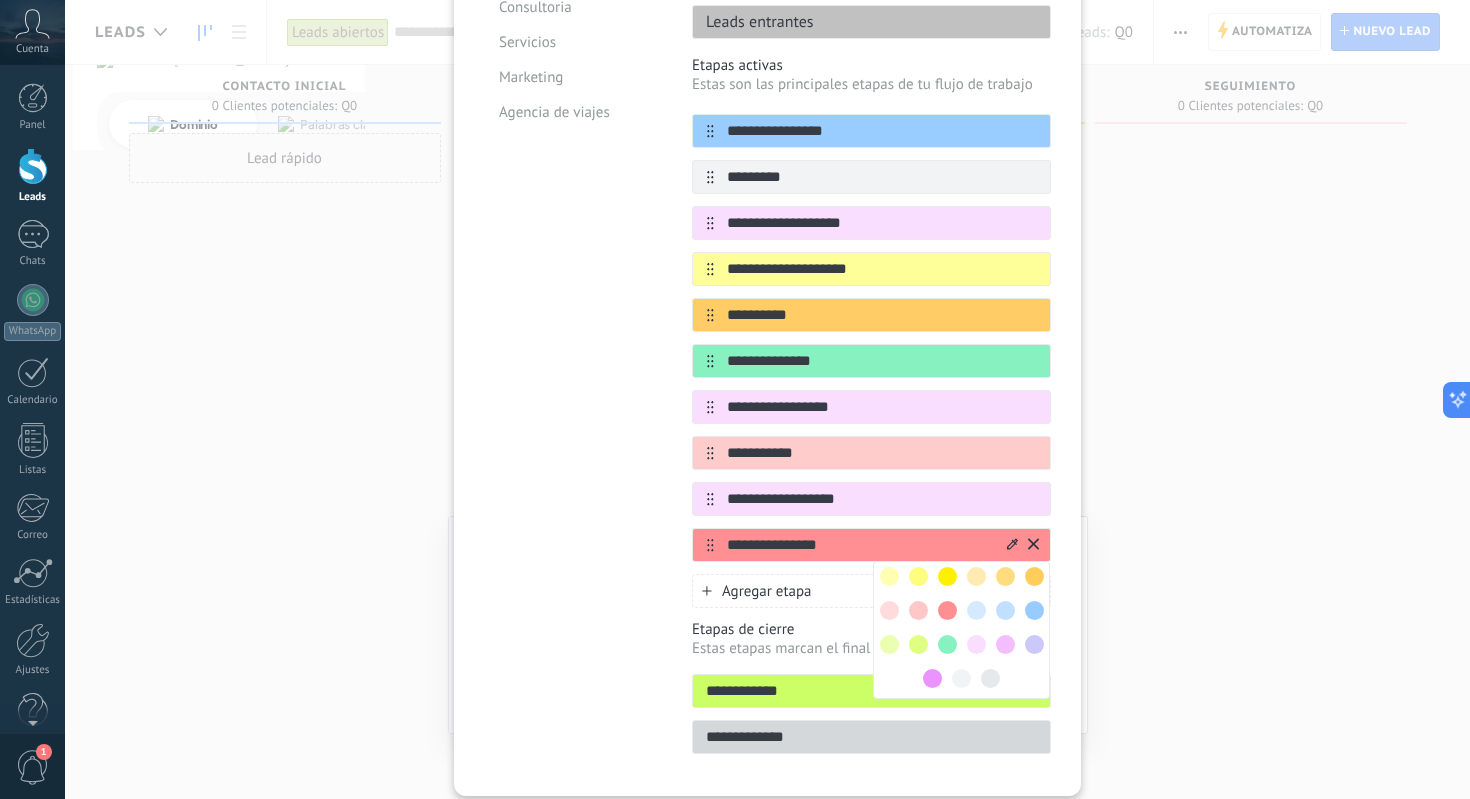 click at bounding box center [947, 644] 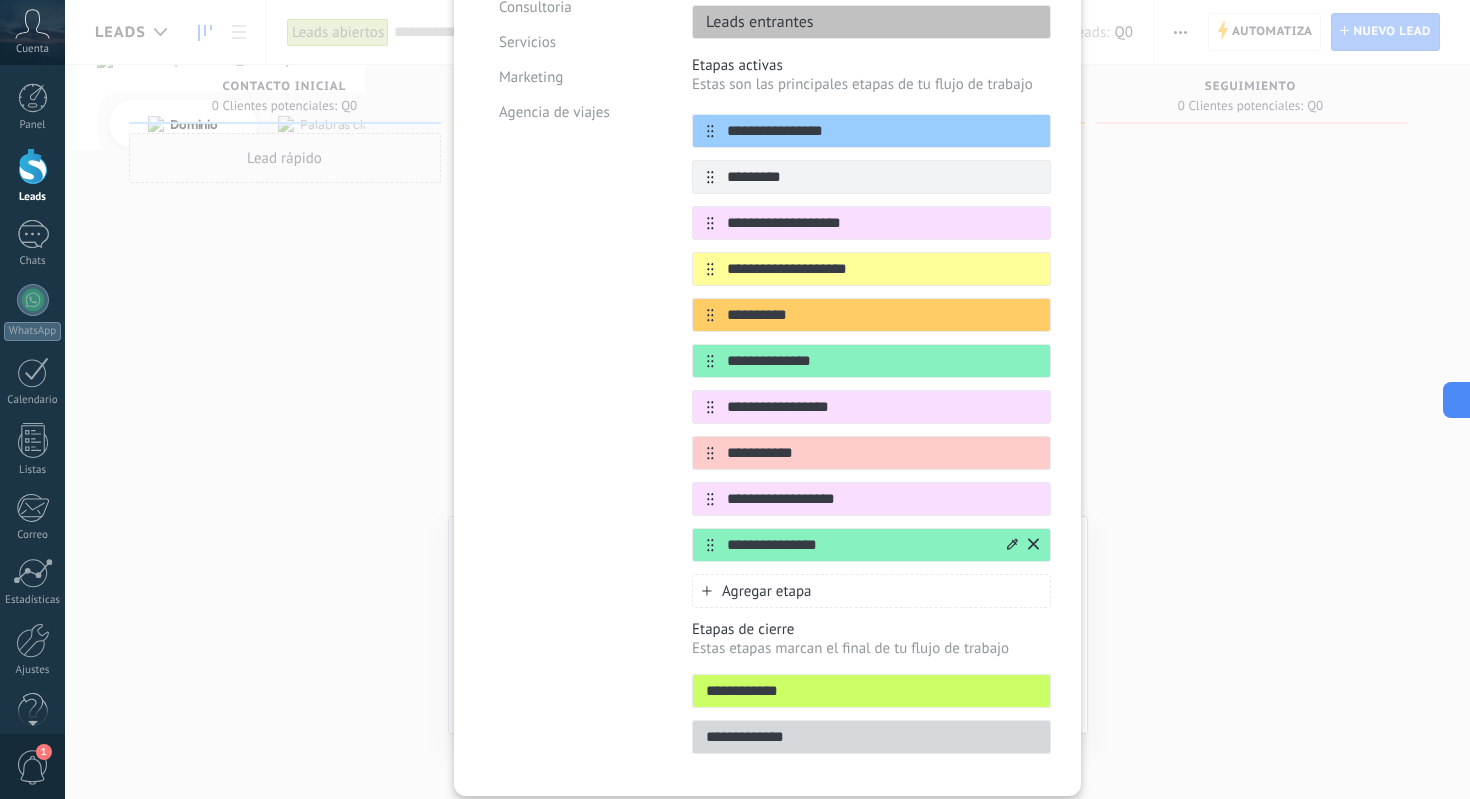 click 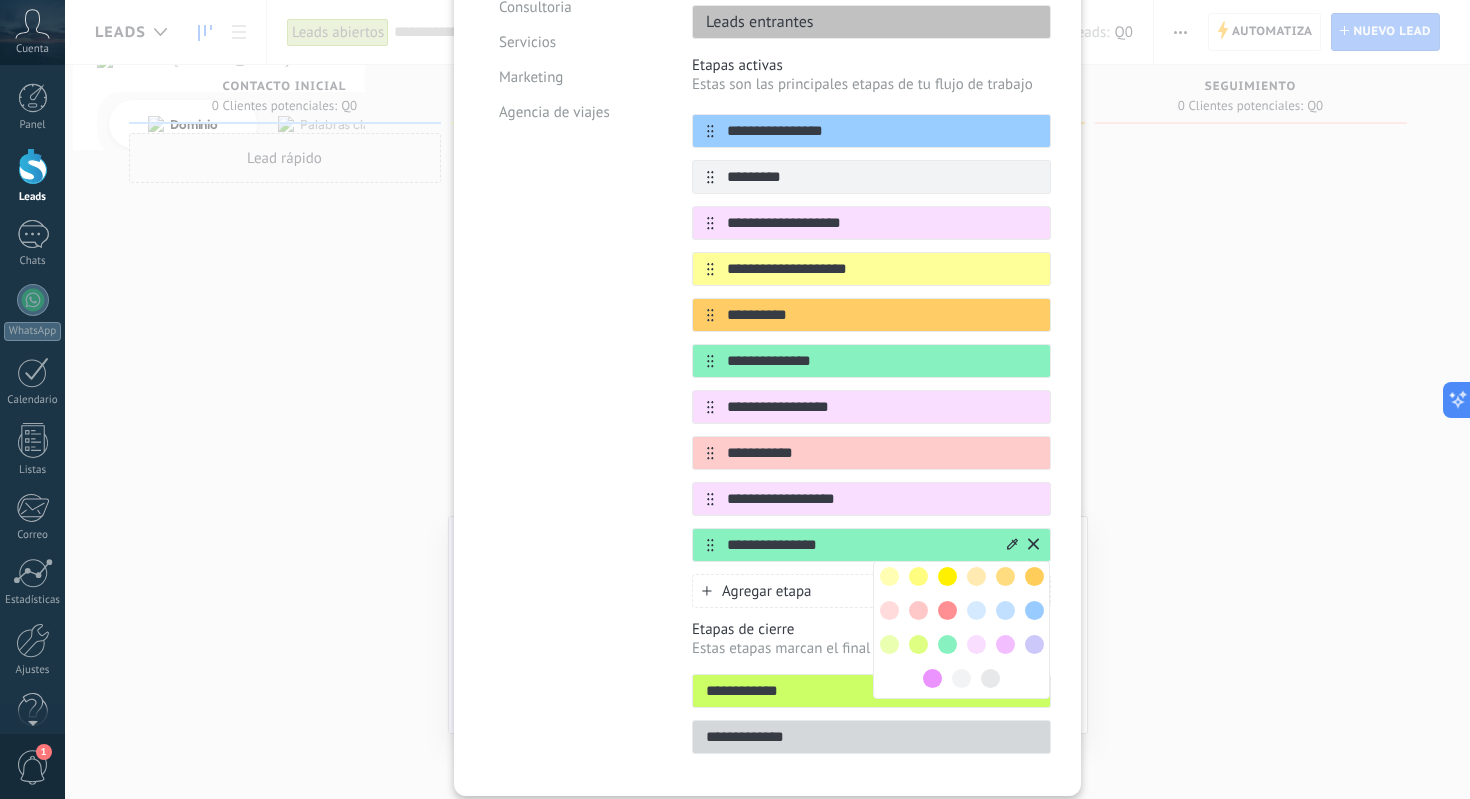 click at bounding box center (918, 644) 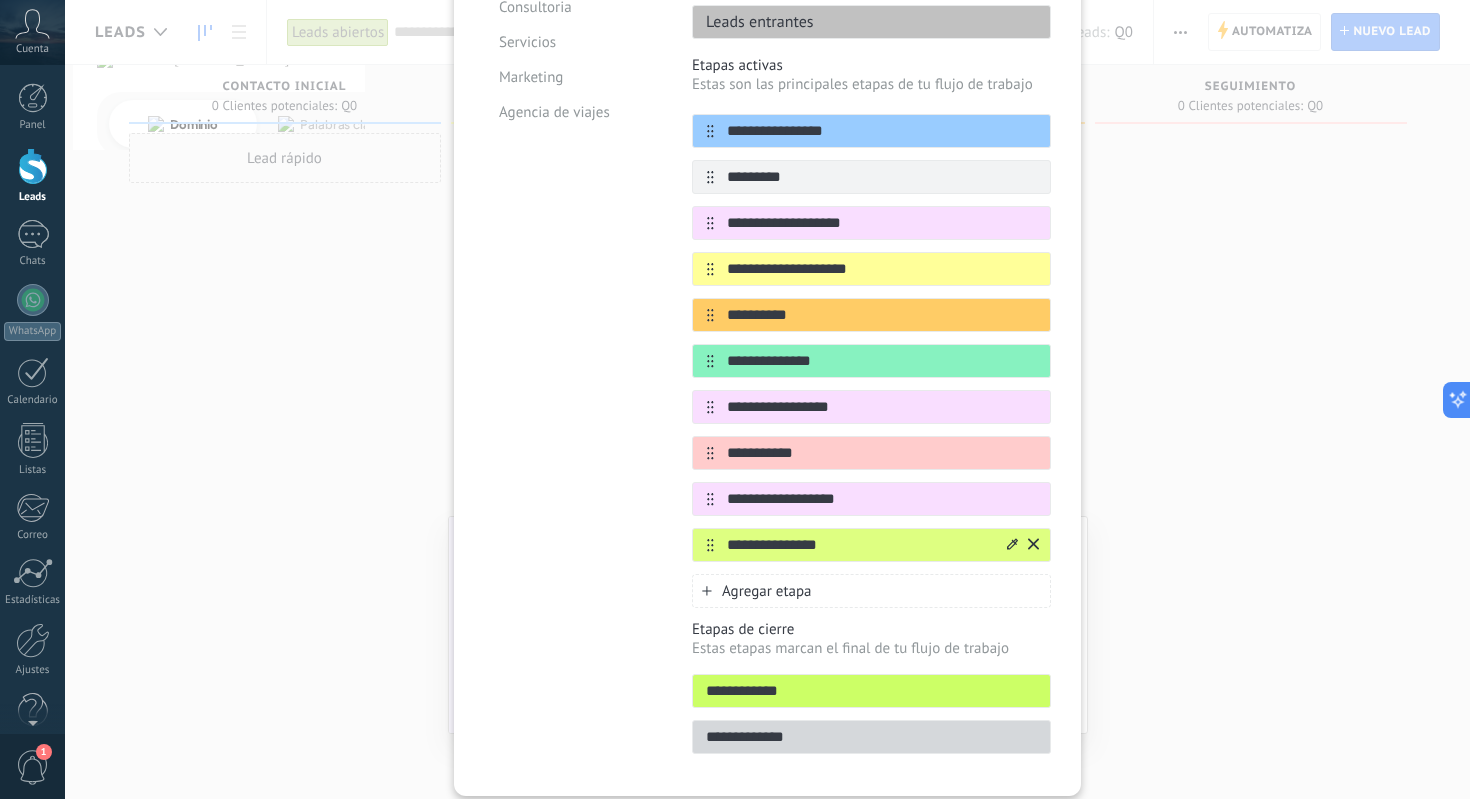 click 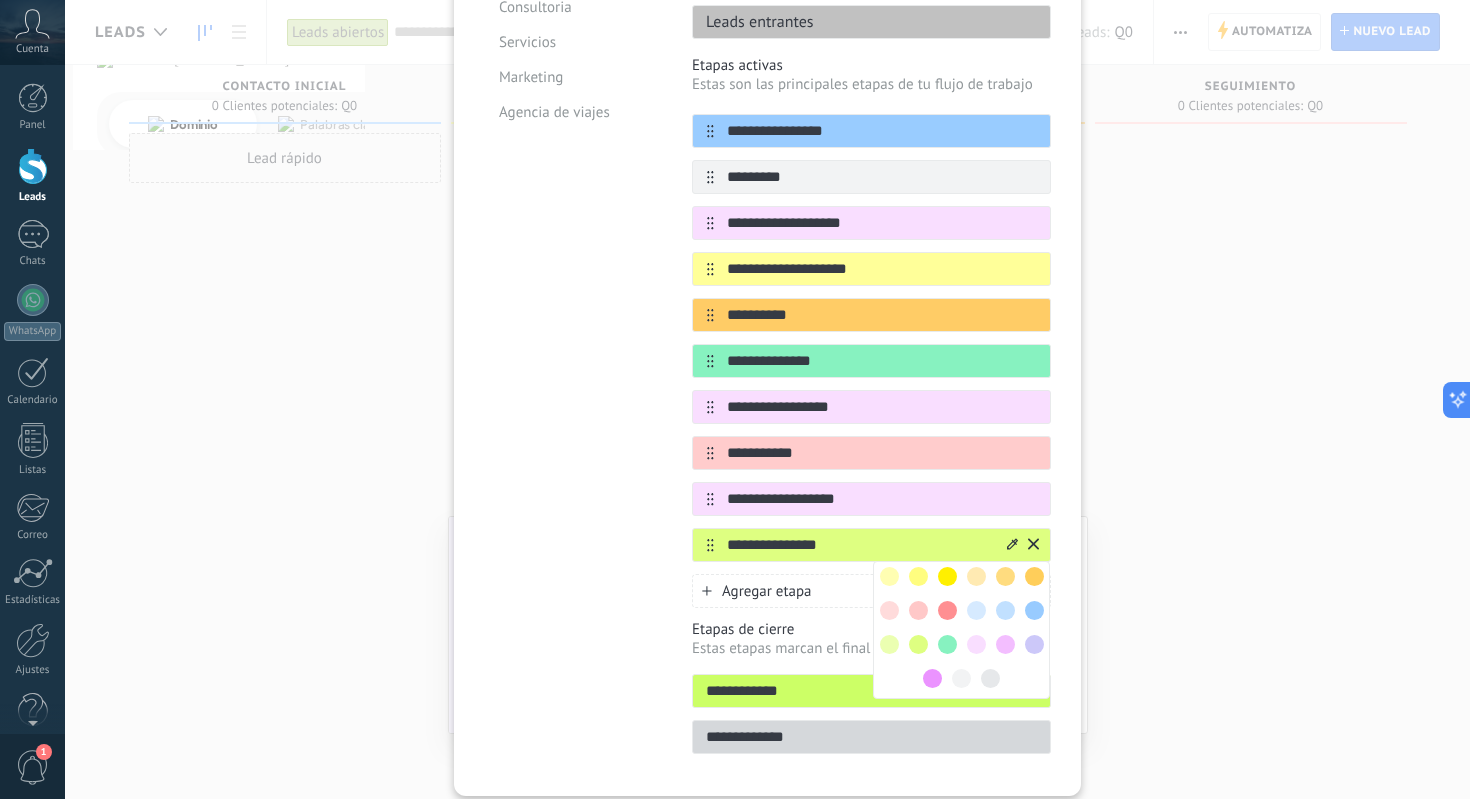 click at bounding box center (889, 644) 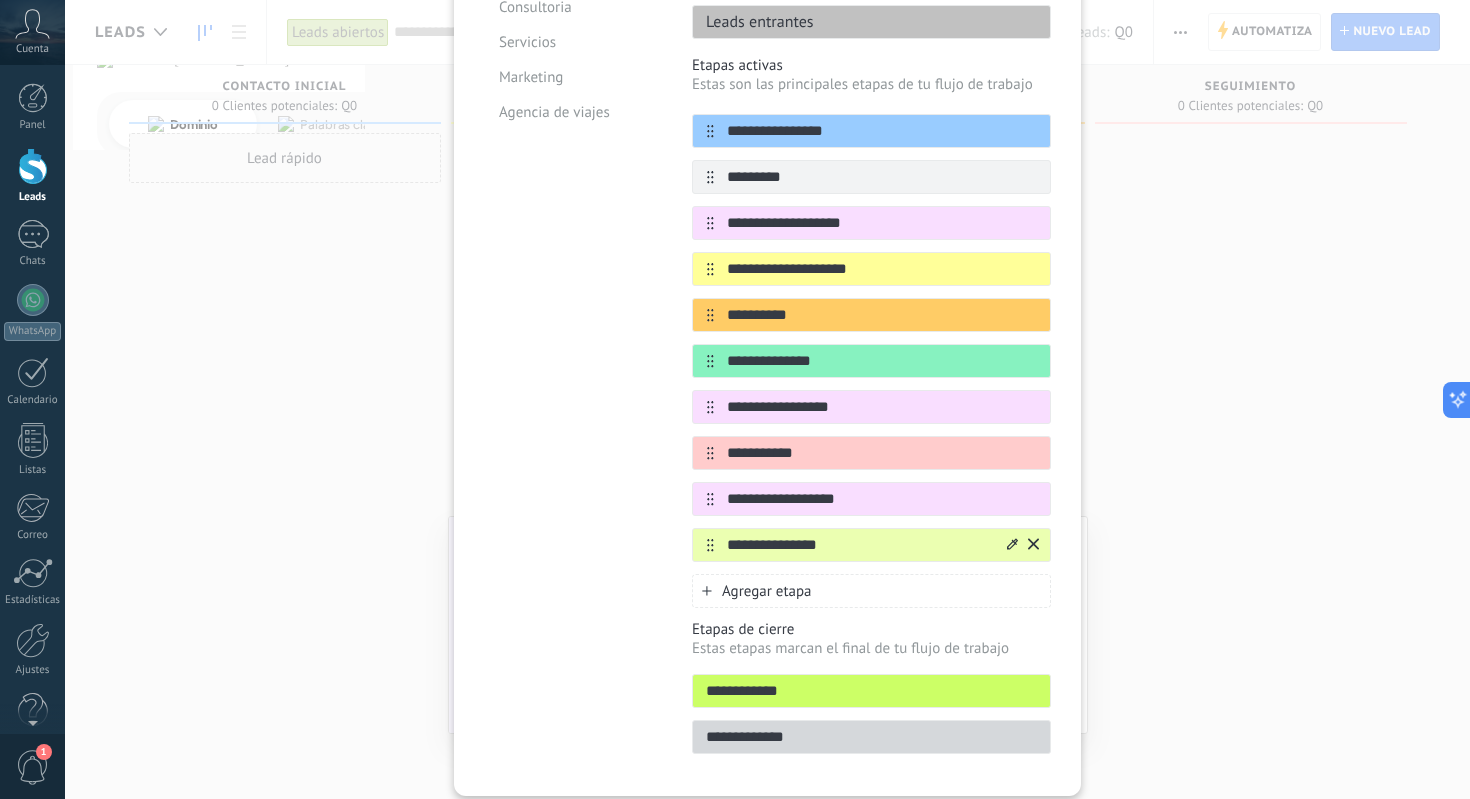 click on "Agregar etapa" at bounding box center [767, 591] 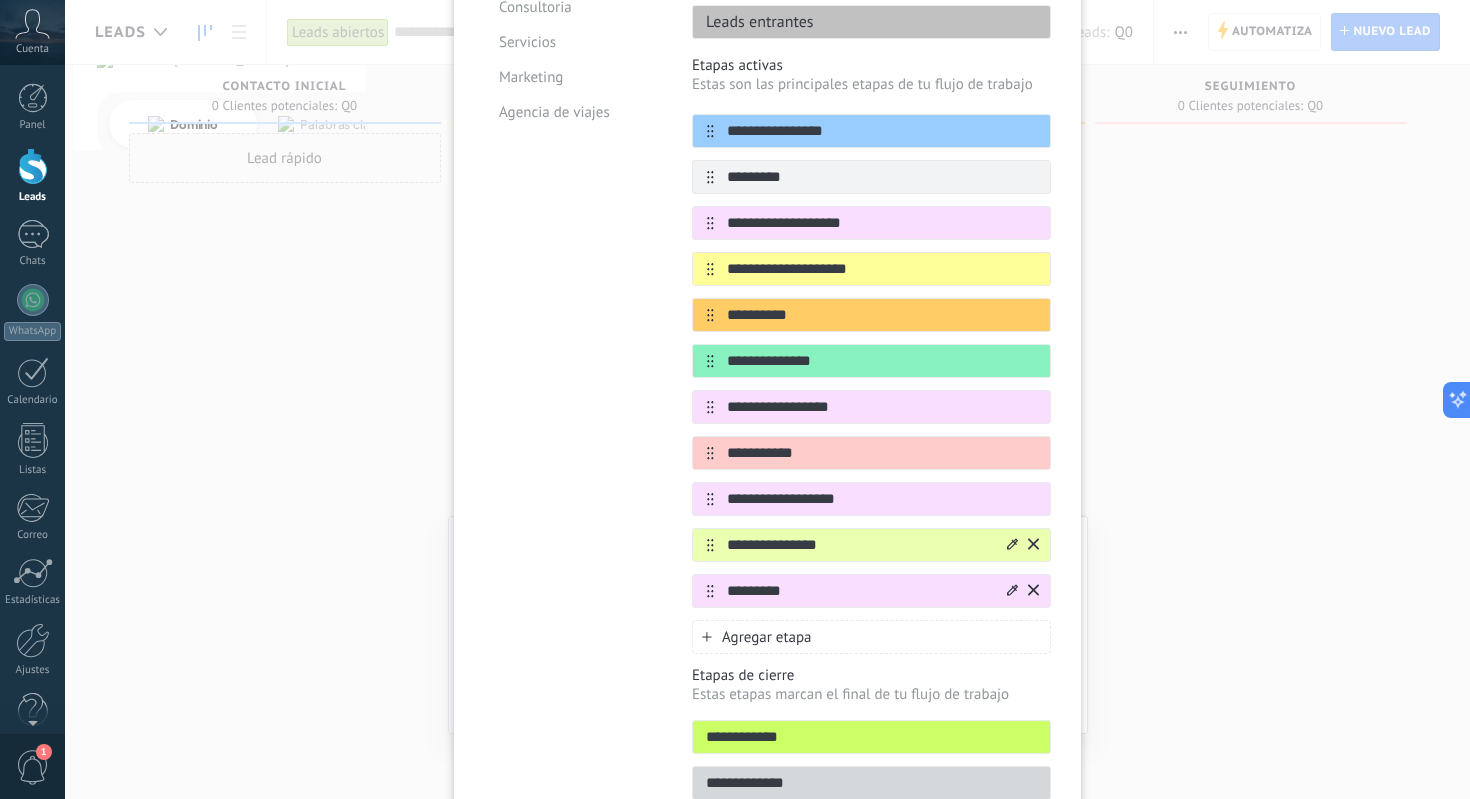 type on "*********" 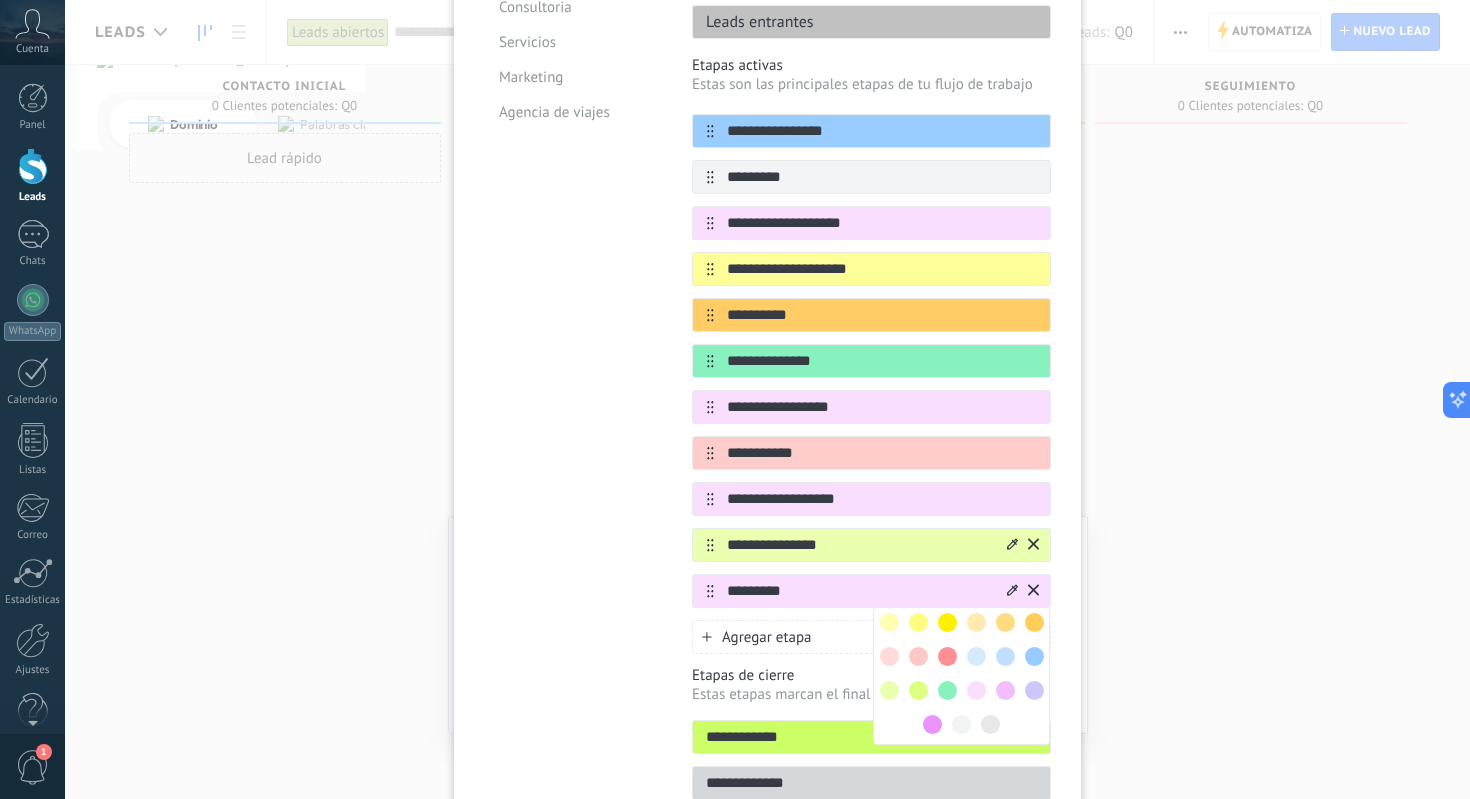 click at bounding box center (947, 690) 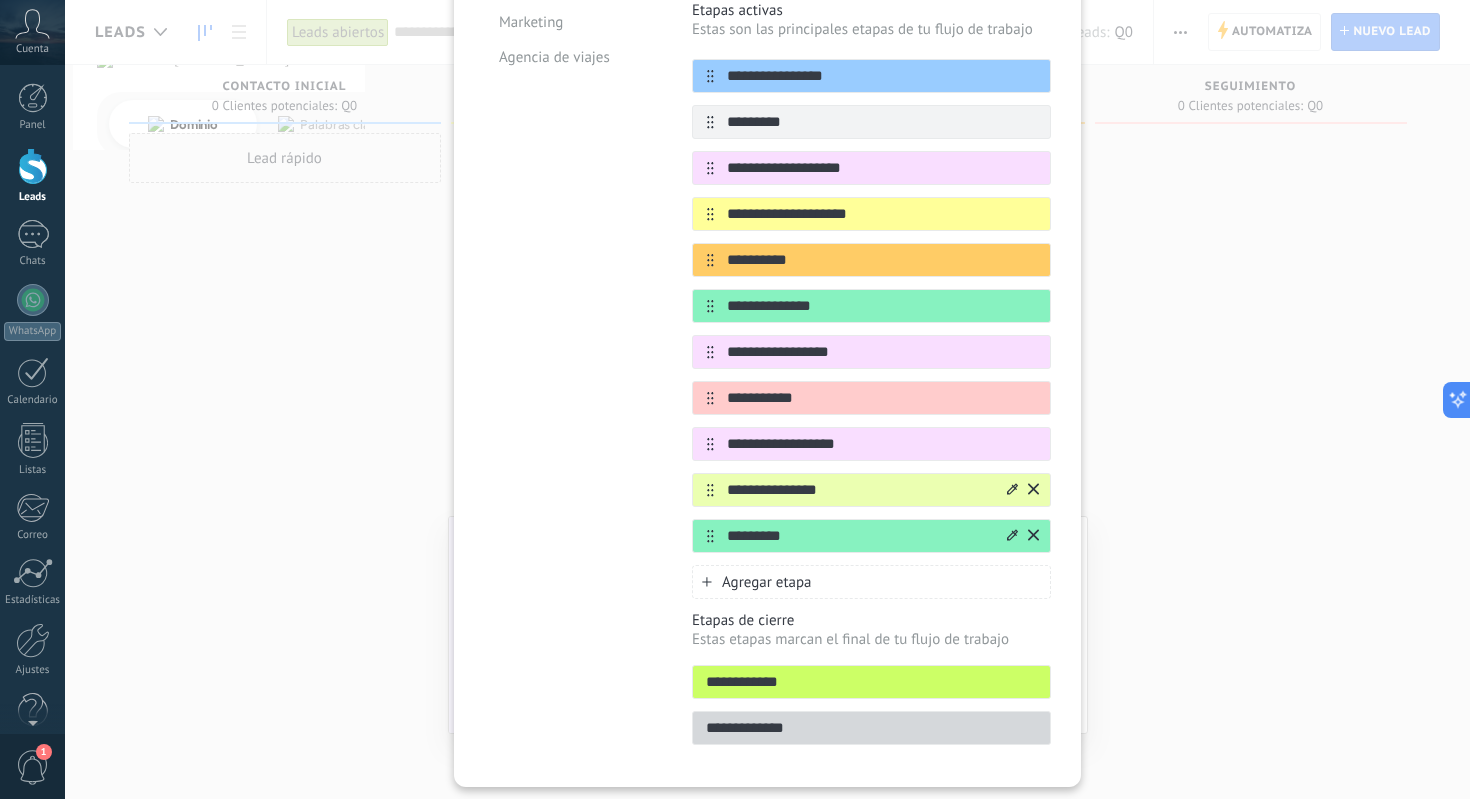 scroll, scrollTop: 410, scrollLeft: 0, axis: vertical 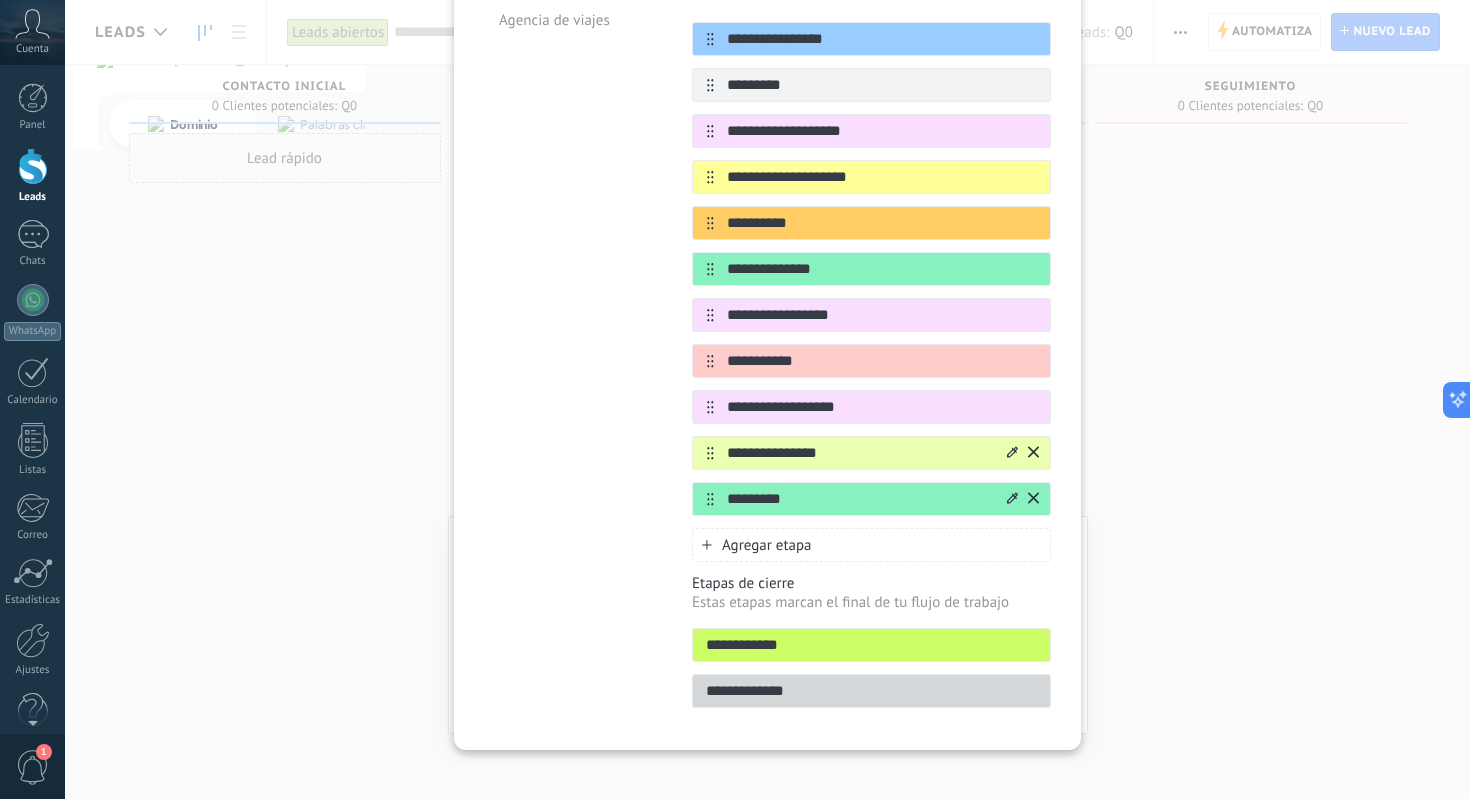 click on "Agregar etapa" at bounding box center [767, 545] 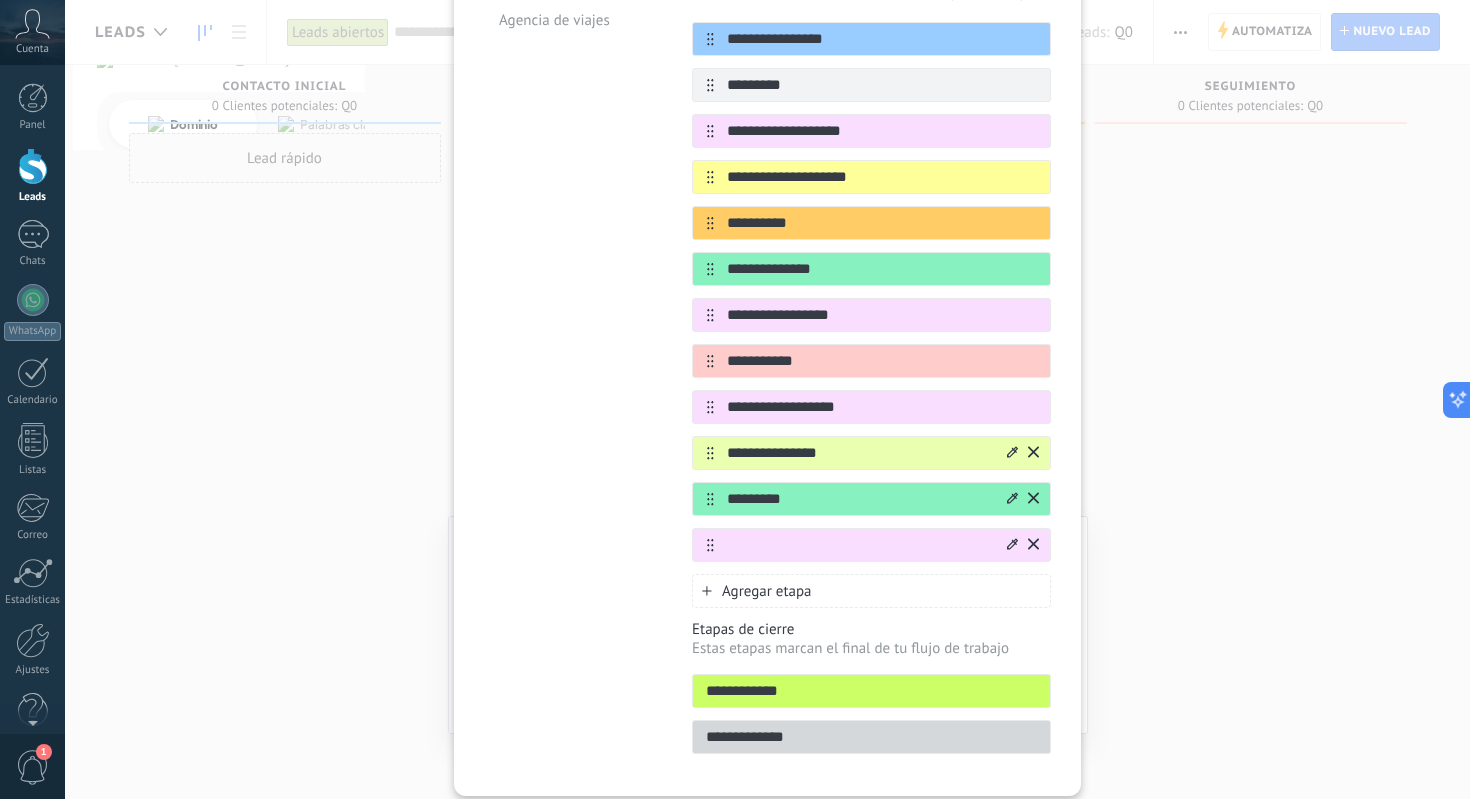 click 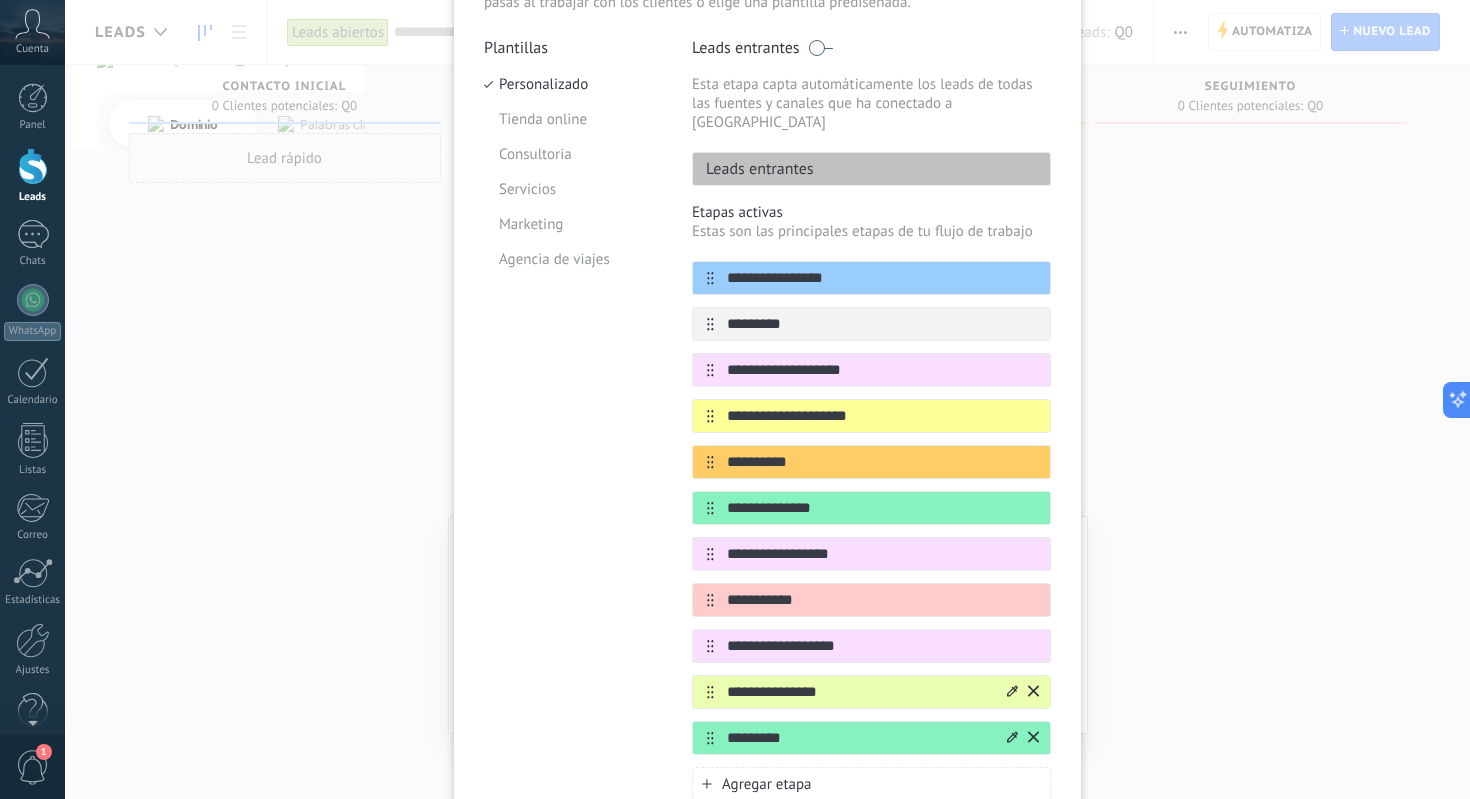 scroll, scrollTop: 0, scrollLeft: 0, axis: both 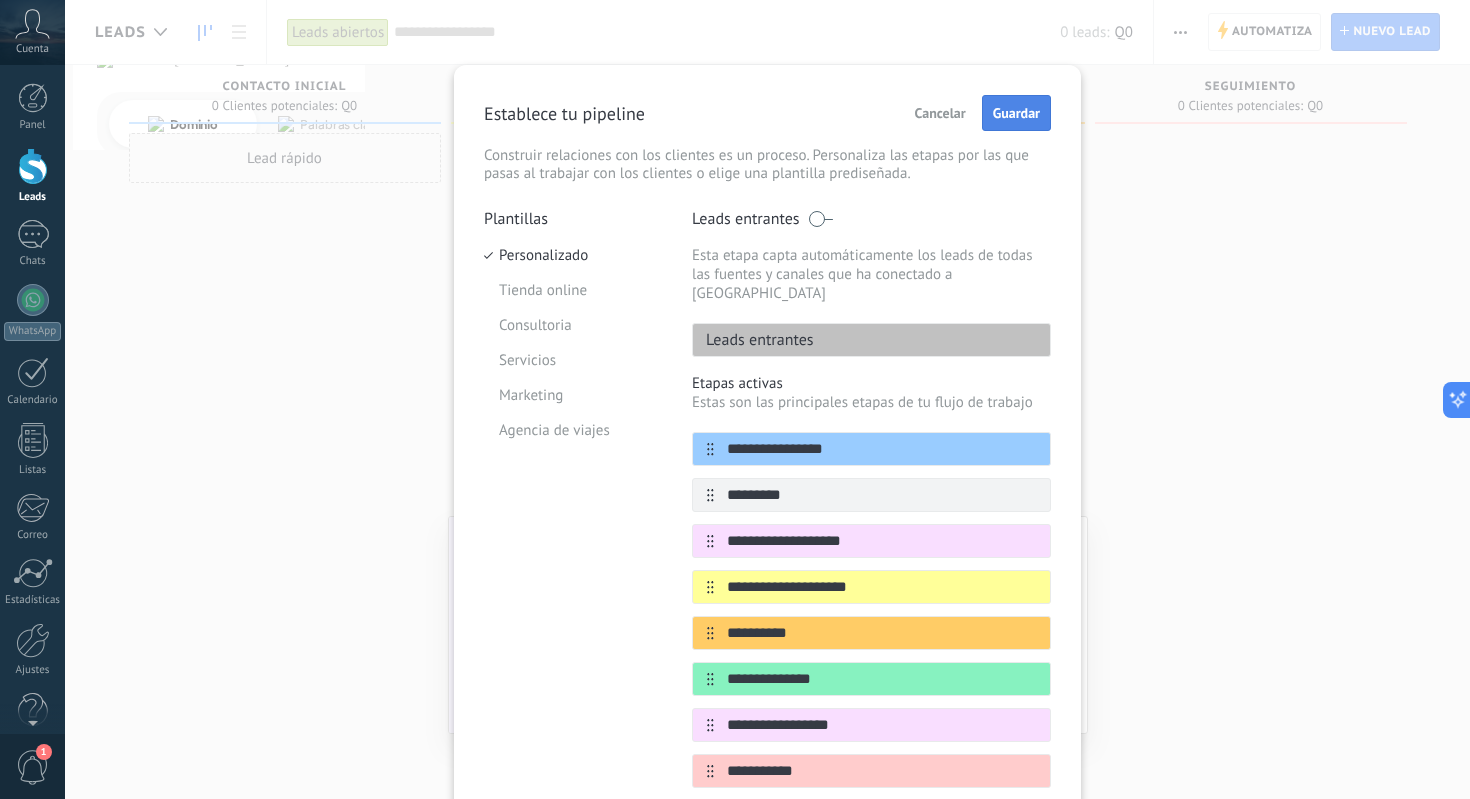 click on "Guardar" at bounding box center [1016, 113] 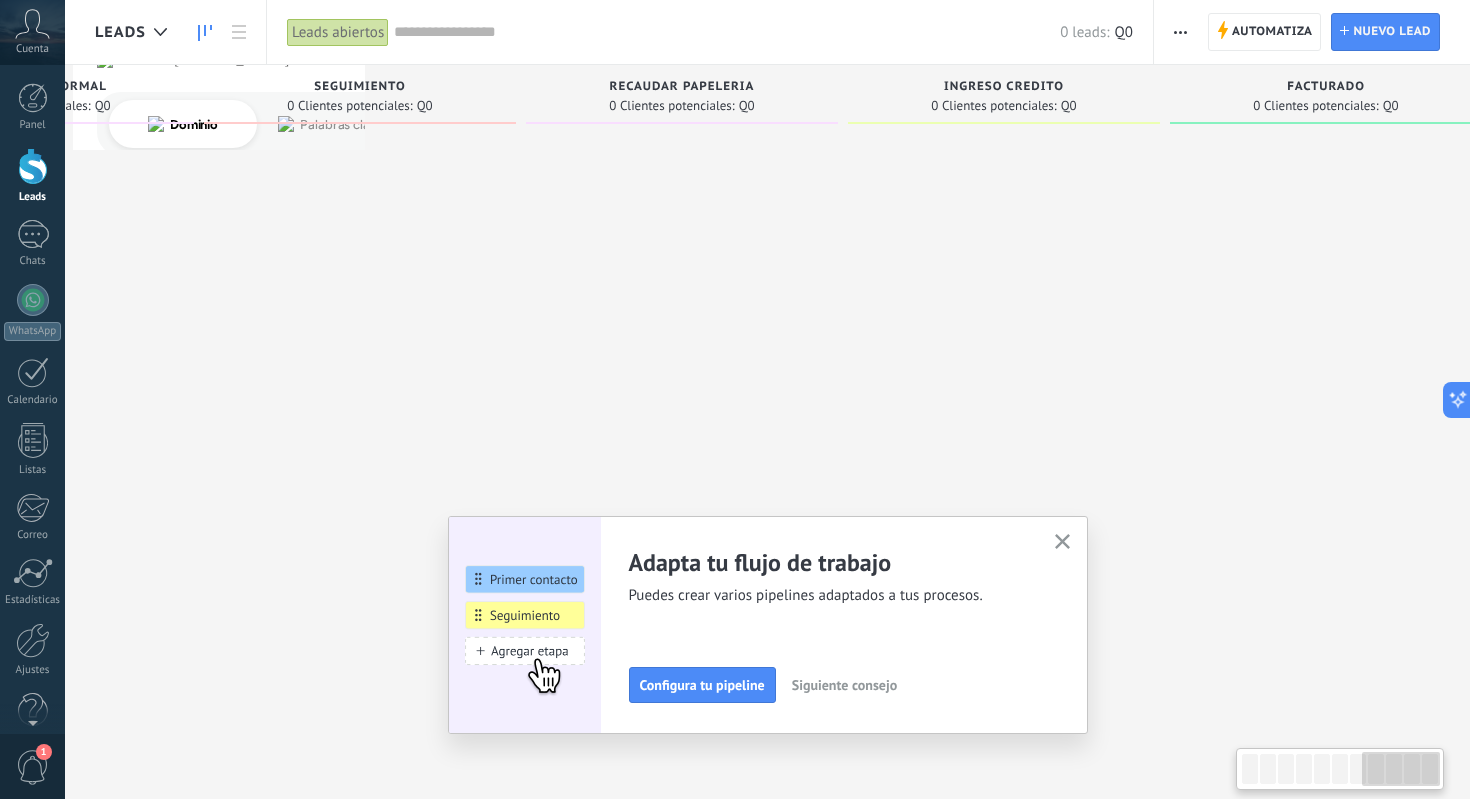 scroll, scrollTop: 0, scrollLeft: 2187, axis: horizontal 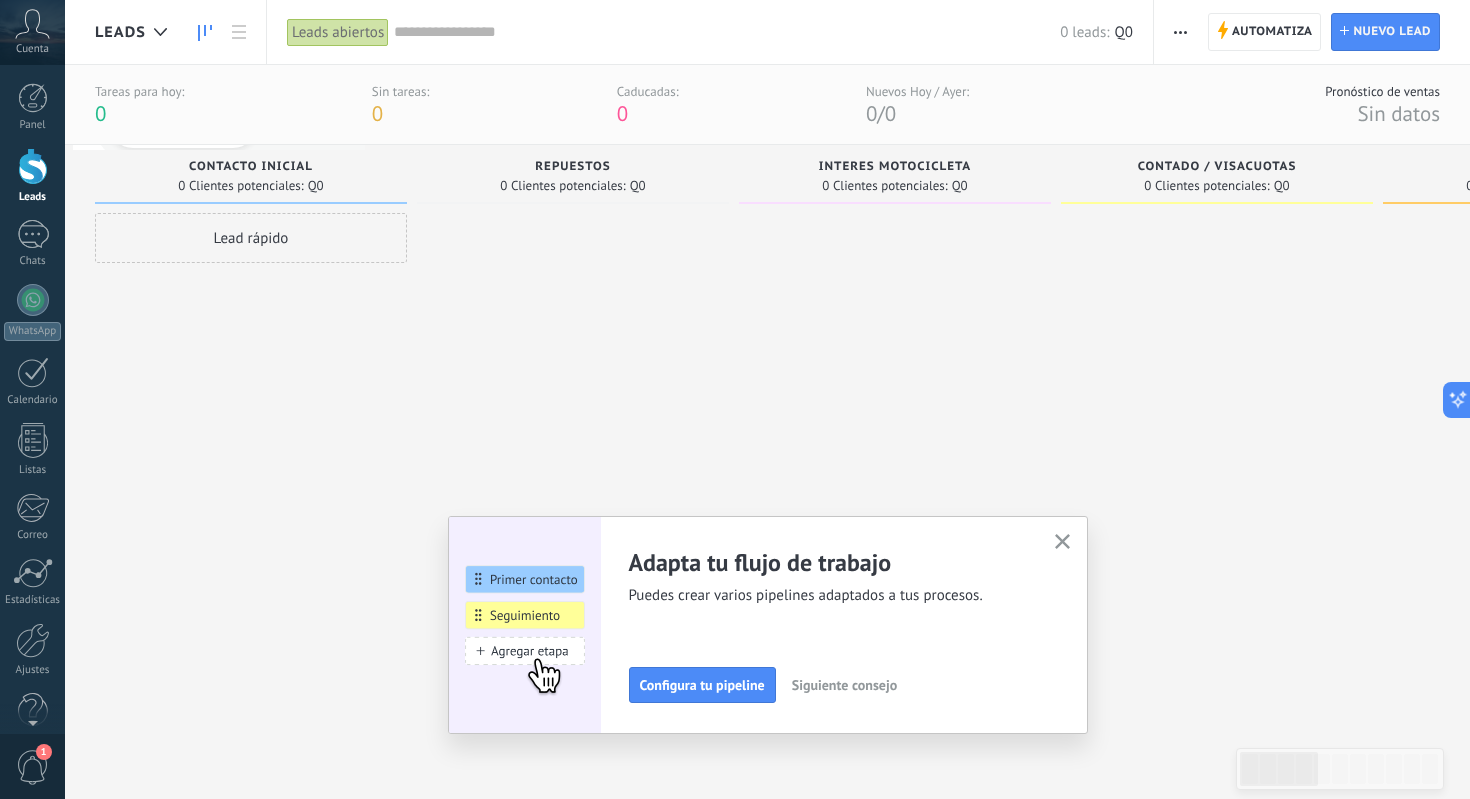 click on "Lead rápido" at bounding box center [251, 238] 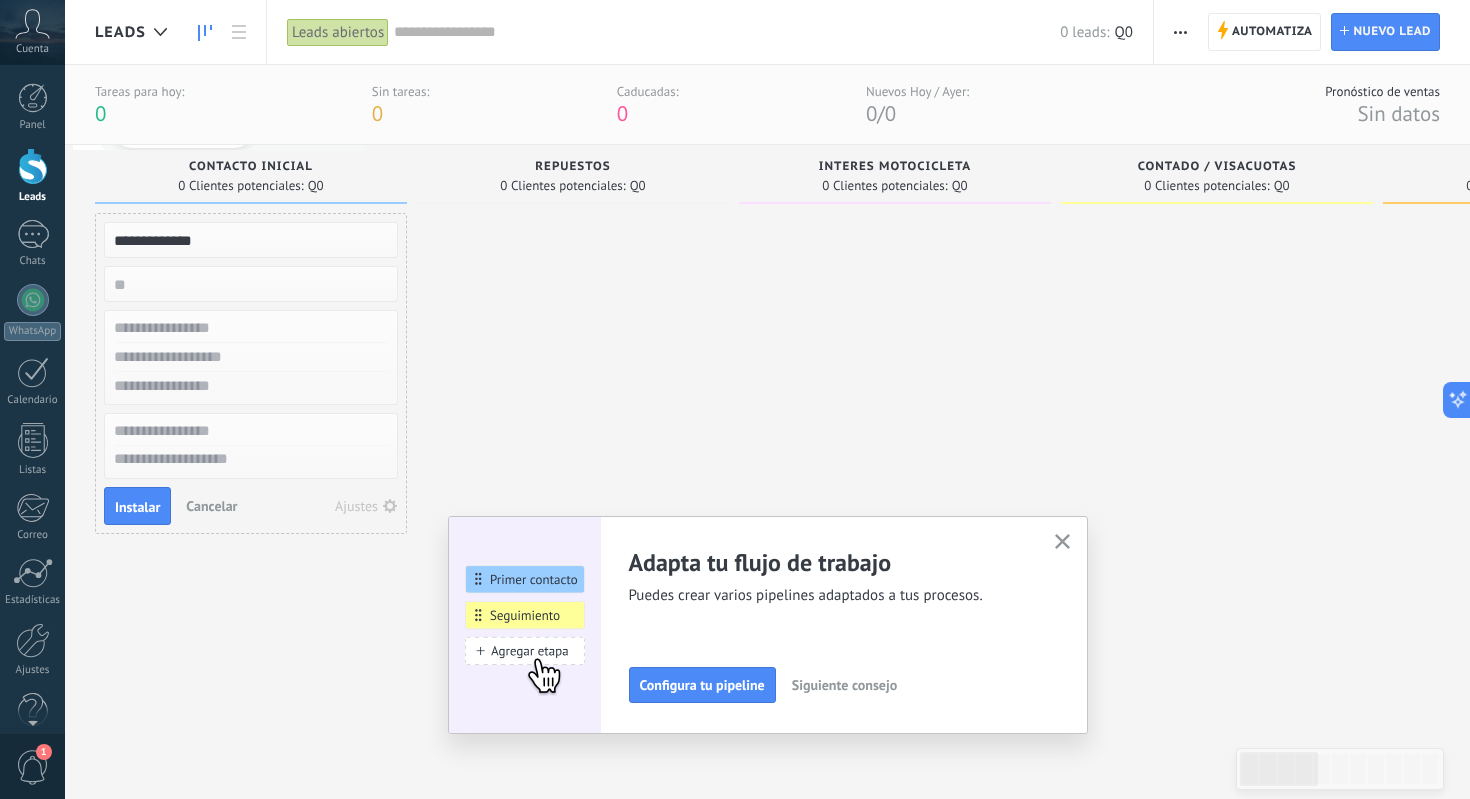 type on "**********" 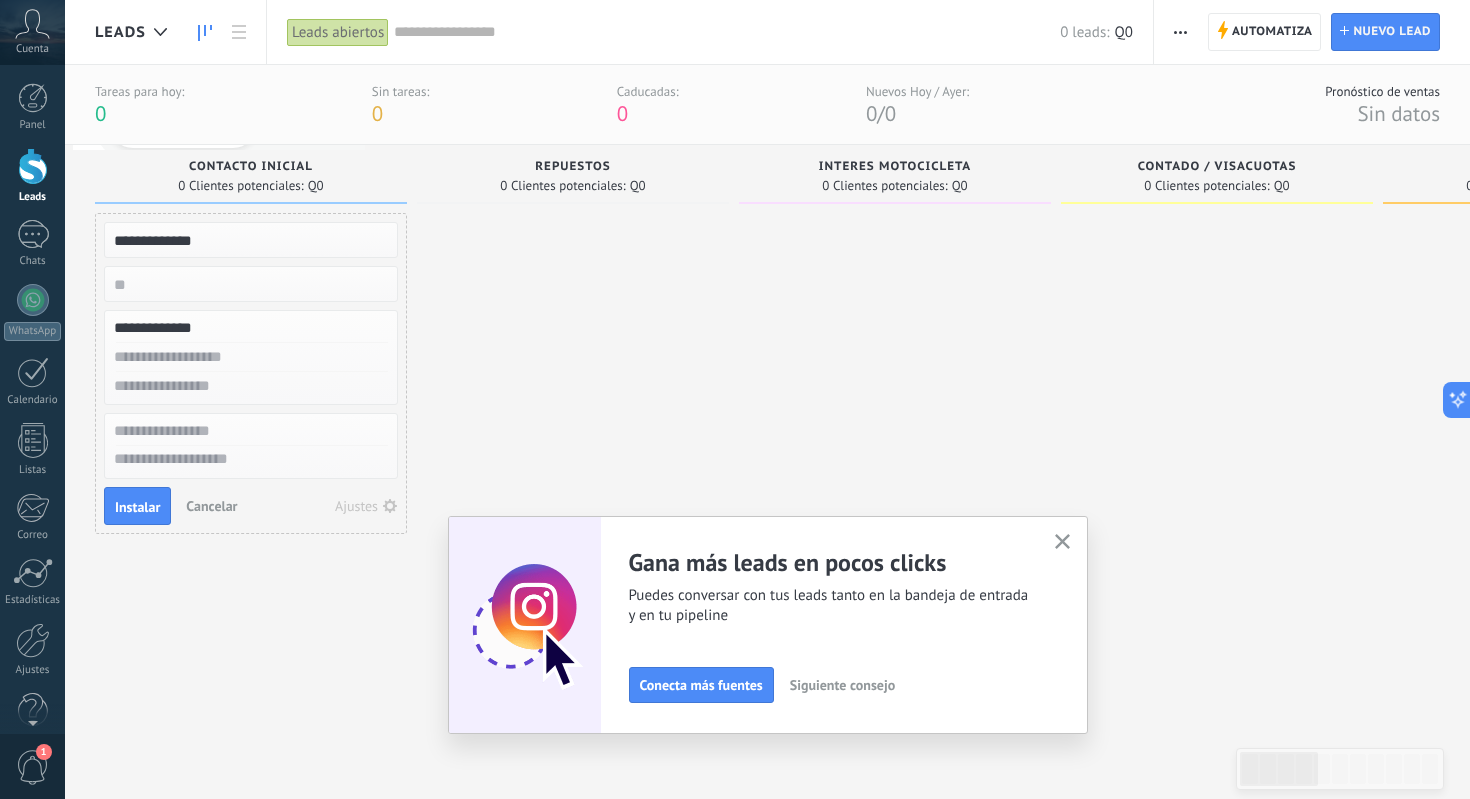type on "**********" 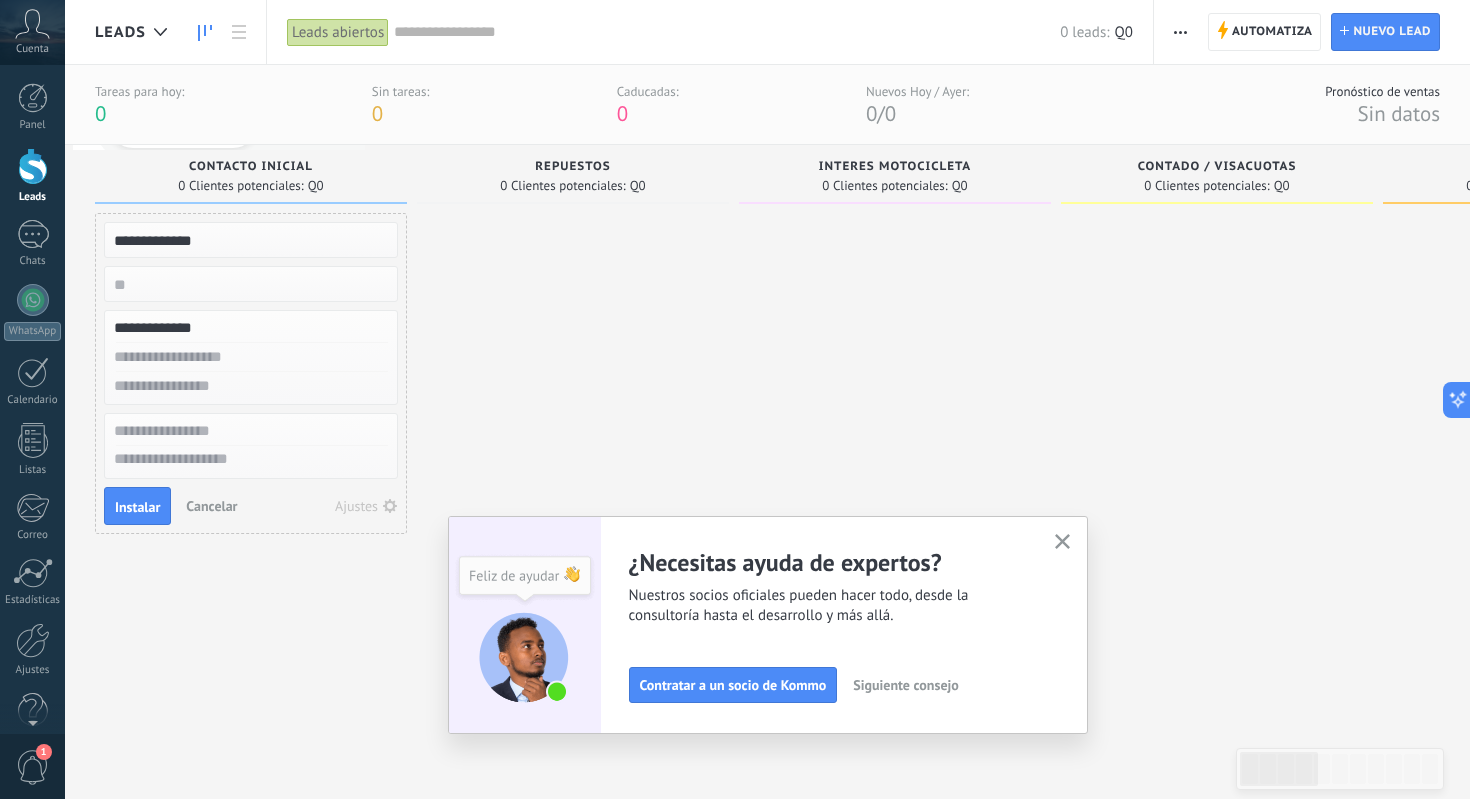click at bounding box center [249, 357] 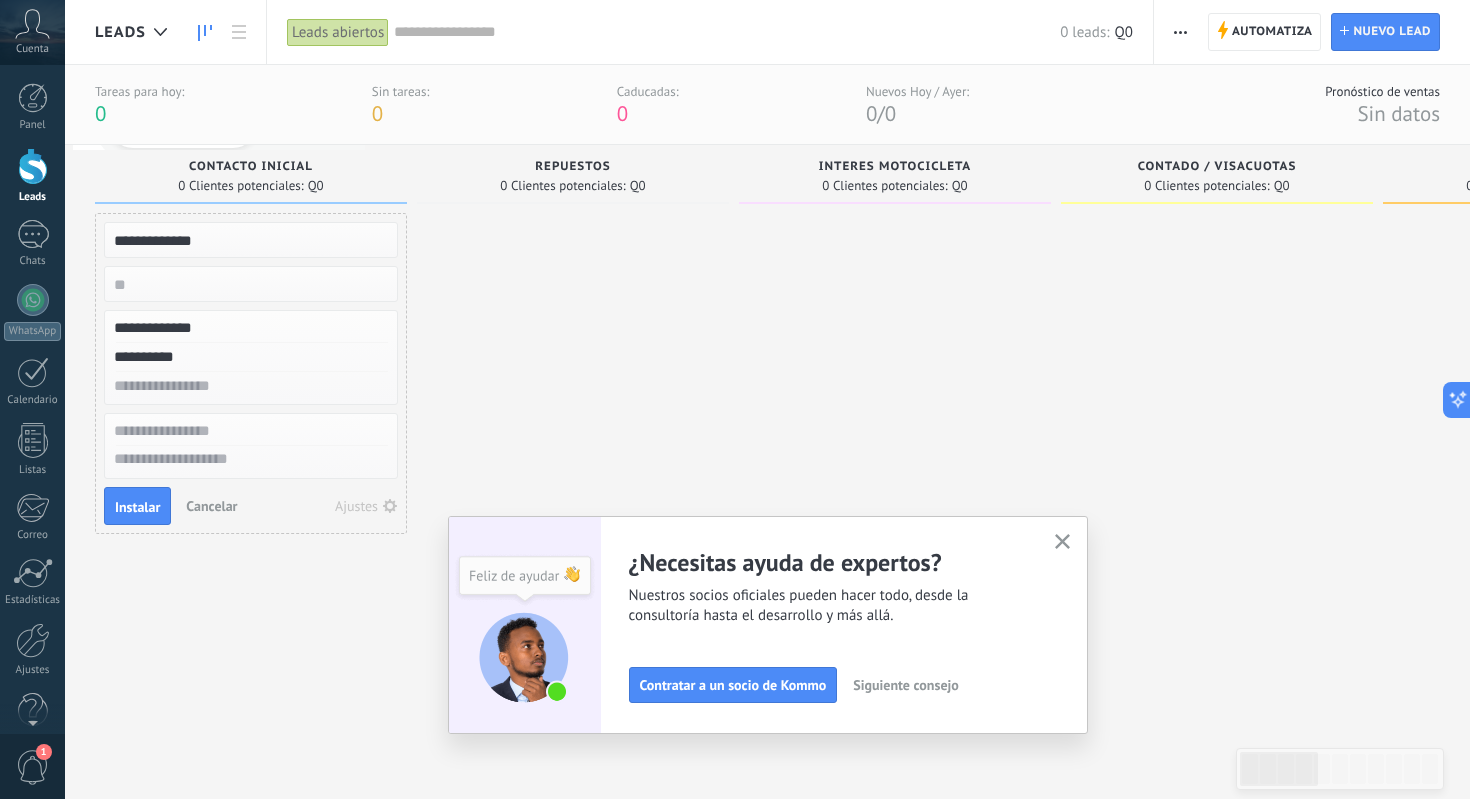type on "**********" 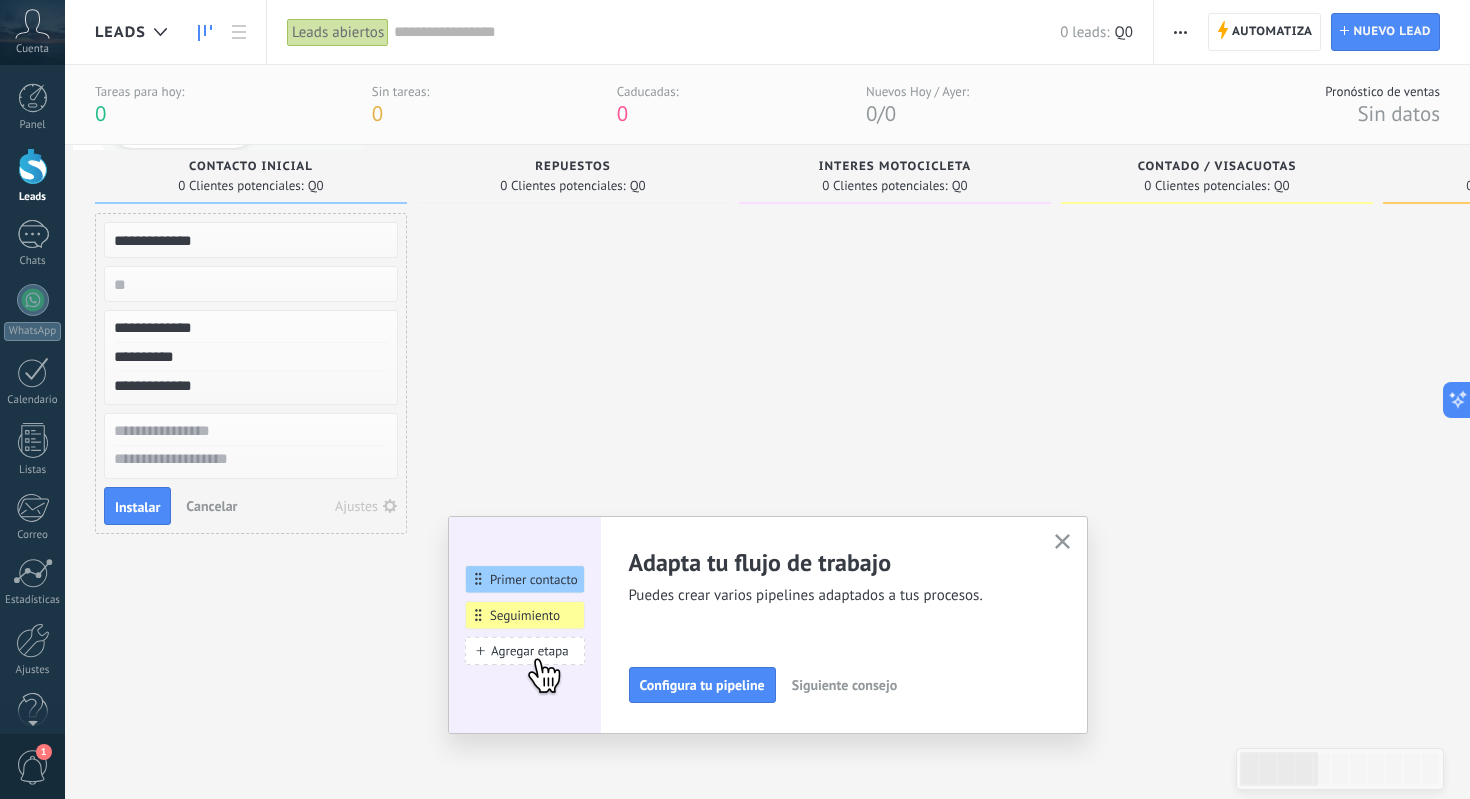 type on "**********" 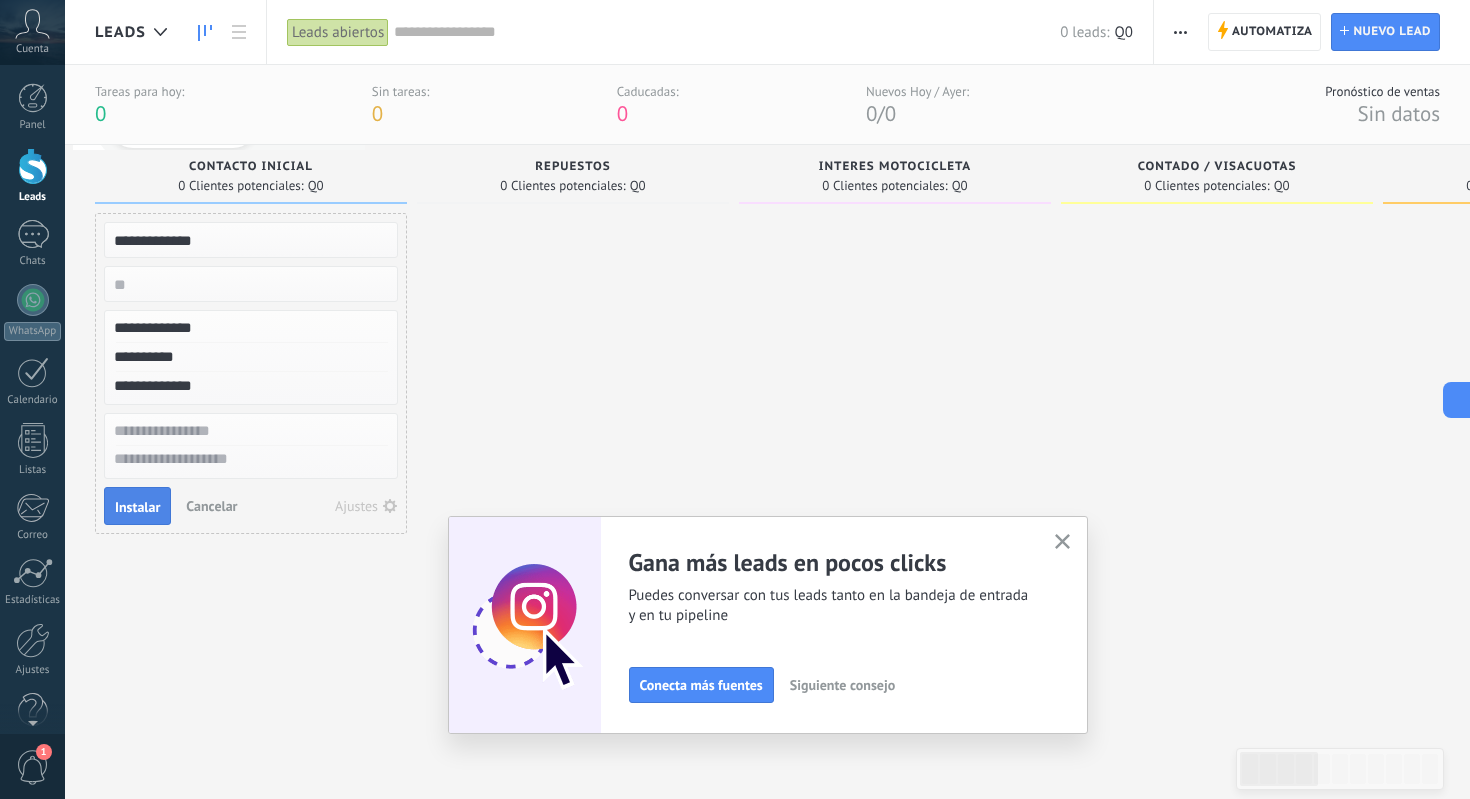 click on "Instalar" at bounding box center [137, 506] 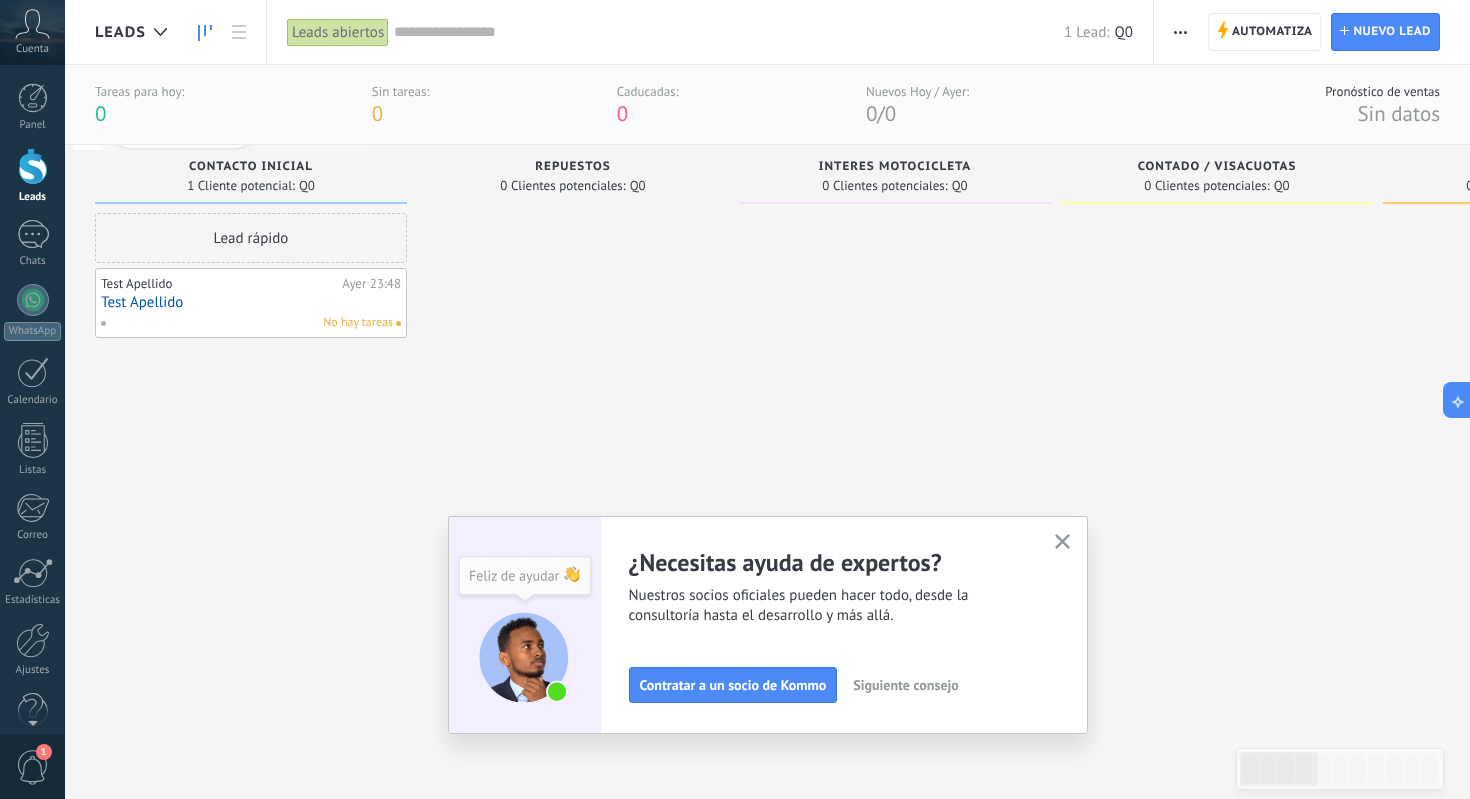 click on "Test Apellido" at bounding box center (251, 302) 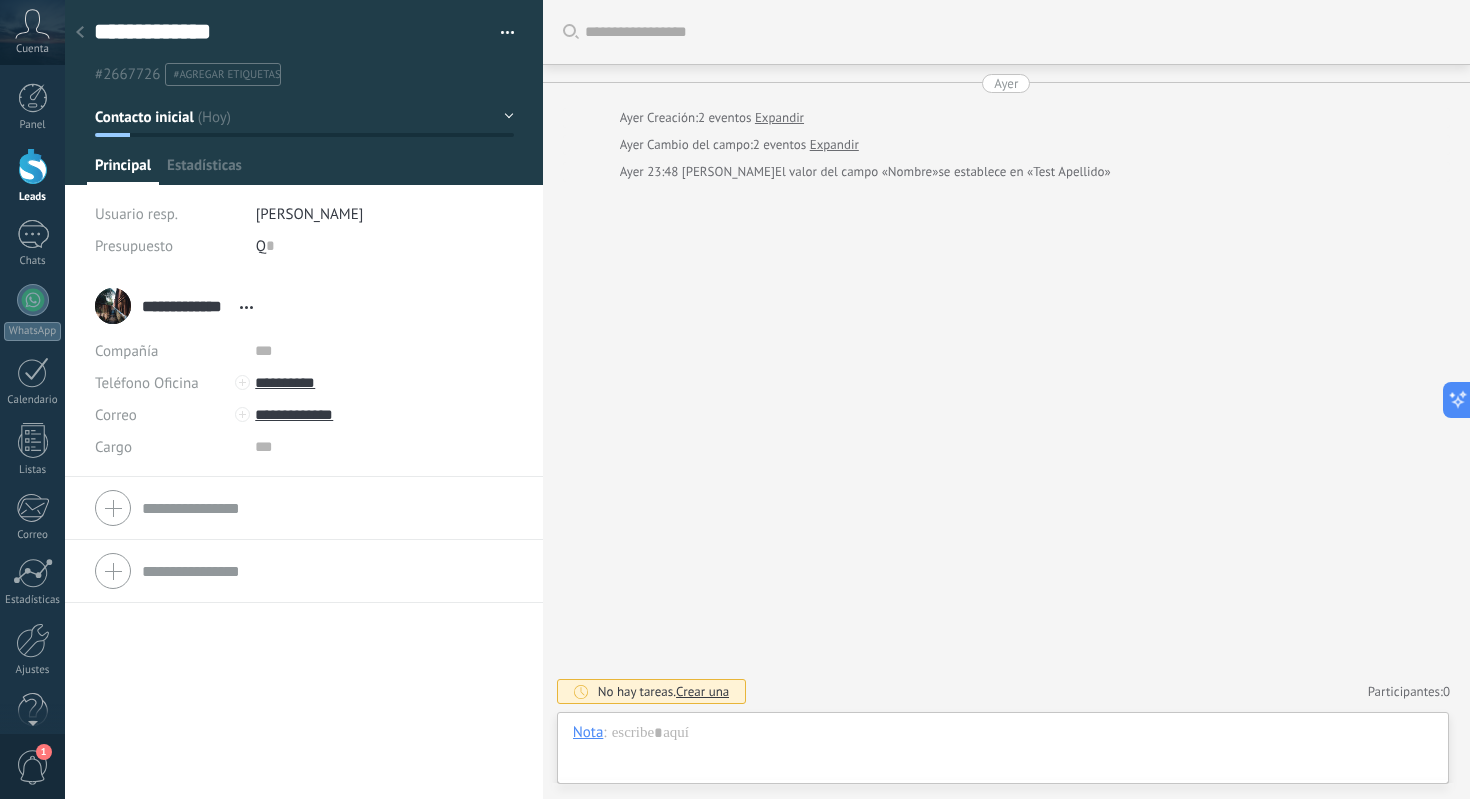 scroll, scrollTop: 30, scrollLeft: 0, axis: vertical 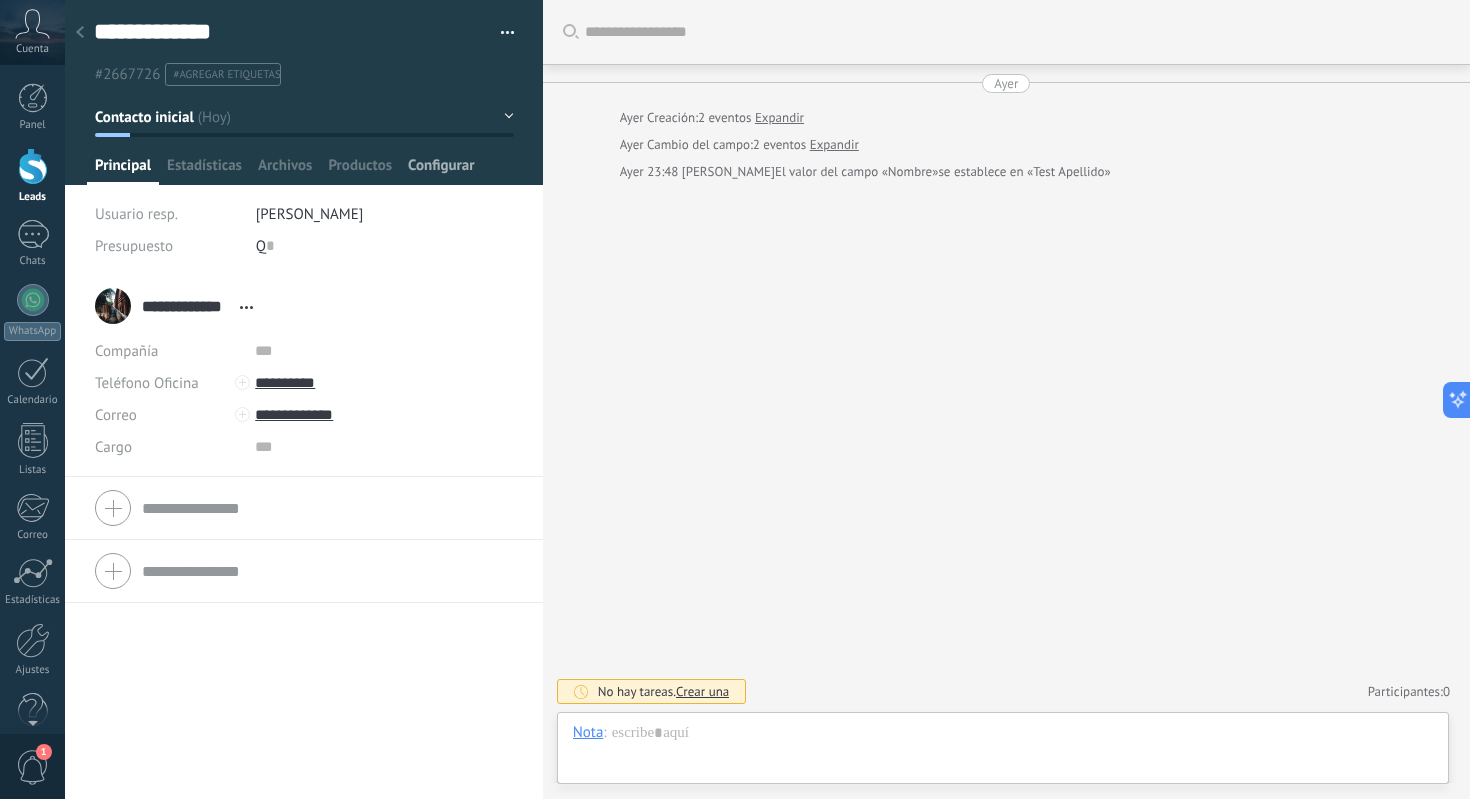 click on "Configurar" at bounding box center (441, 170) 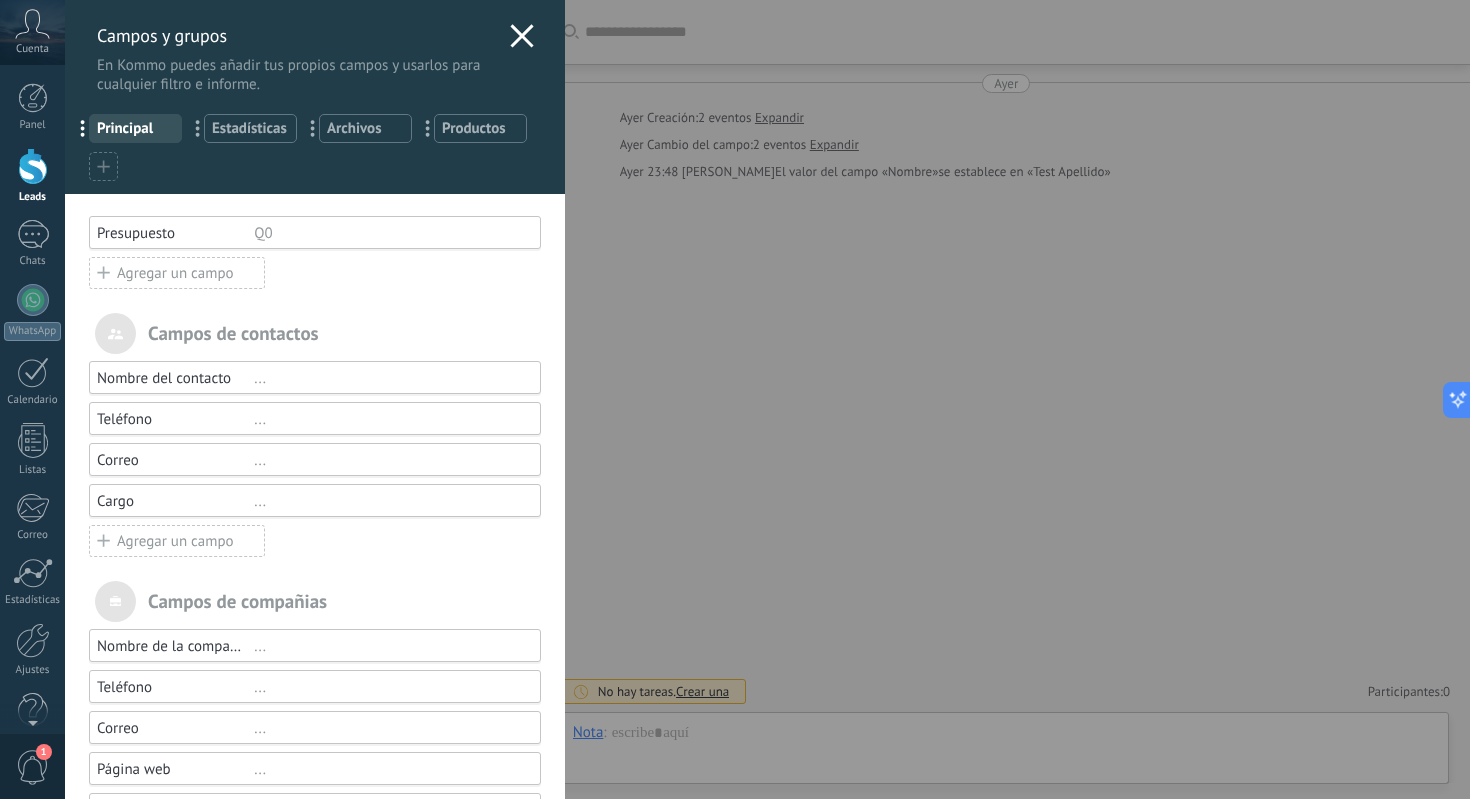 click 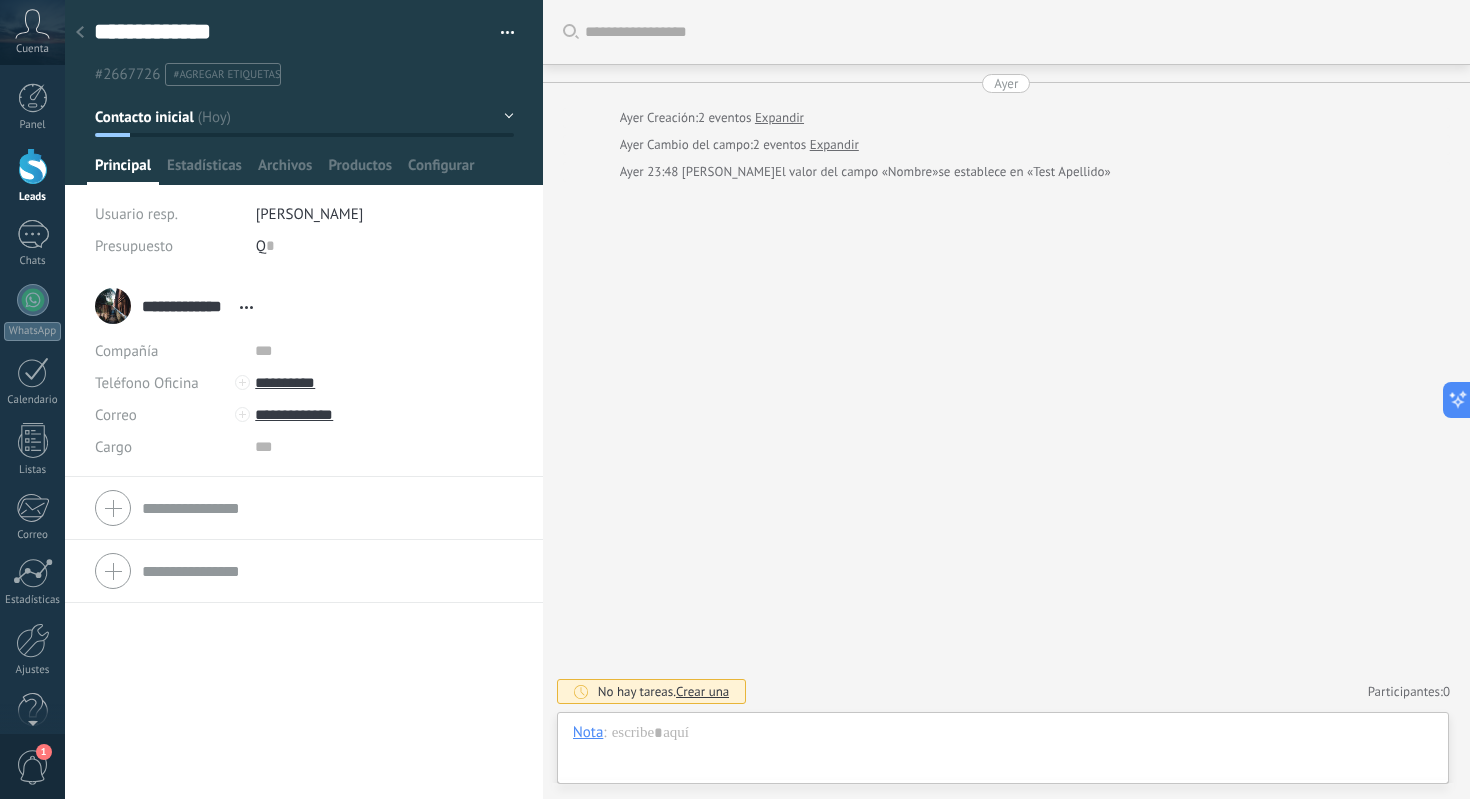 click on "Buscar Carga más [DATE] [DATE] Creación:  2  eventos   Expandir [DATE] Cambio del campo:  2  eventos   Expandir [DATE] 23:48 [PERSON_NAME]  El valor del campo «Nombre»  se establece en «Test Apellido» No hay tareas.  Crear una Participantes:  0 Agregar usuario Bots:  0" at bounding box center [1006, 399] 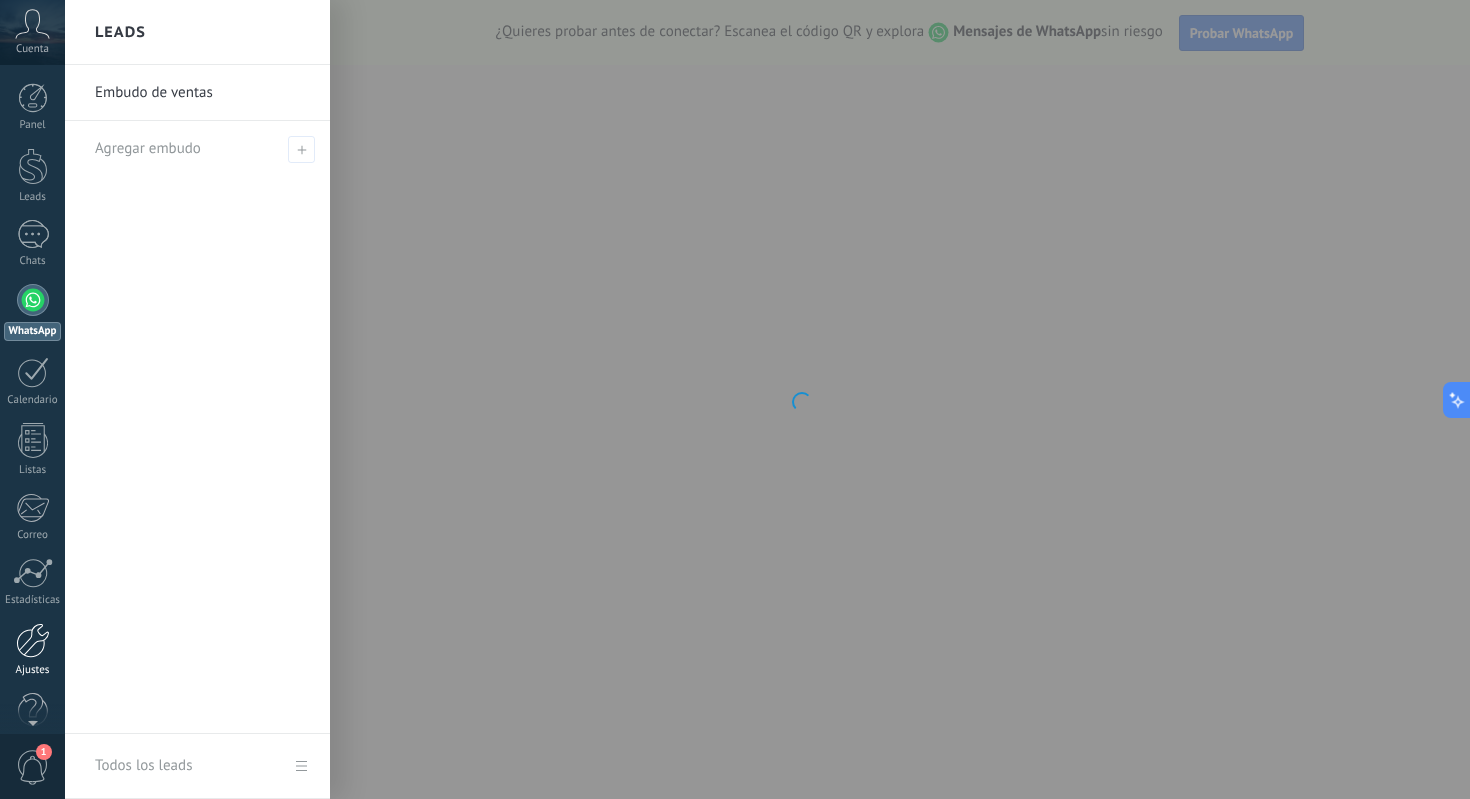 click on "Ajustes" at bounding box center [32, 650] 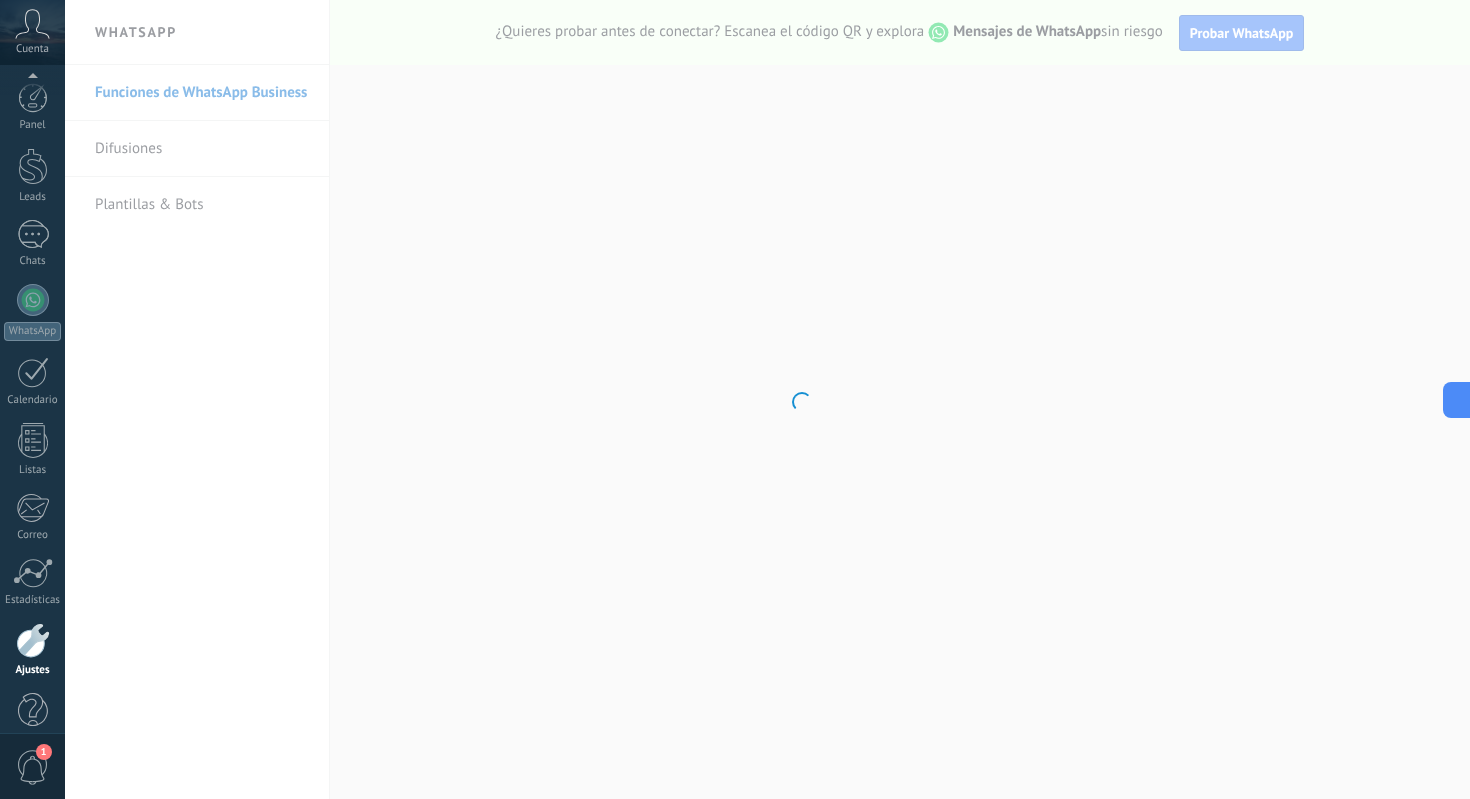 scroll, scrollTop: 33, scrollLeft: 0, axis: vertical 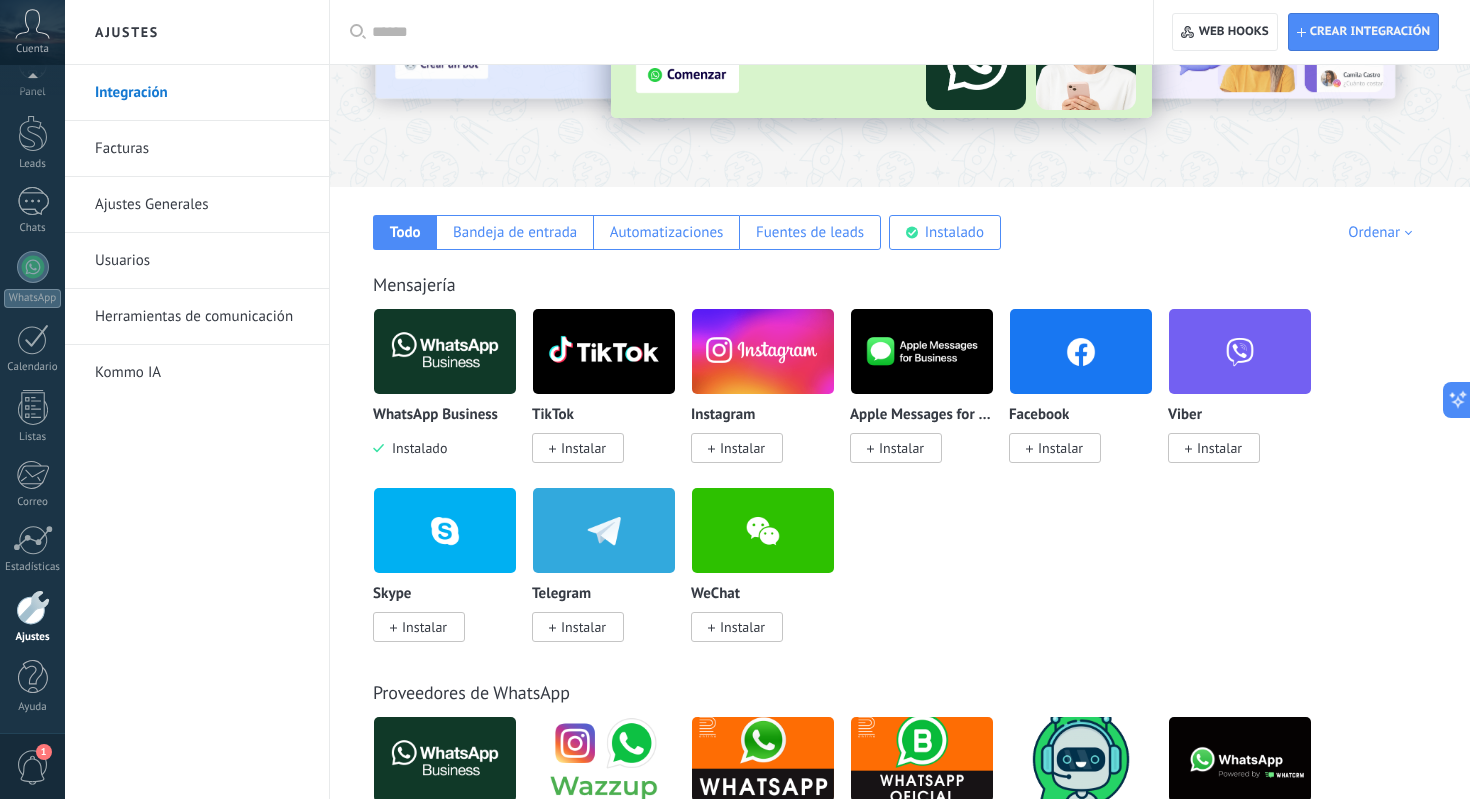 click at bounding box center (445, 351) 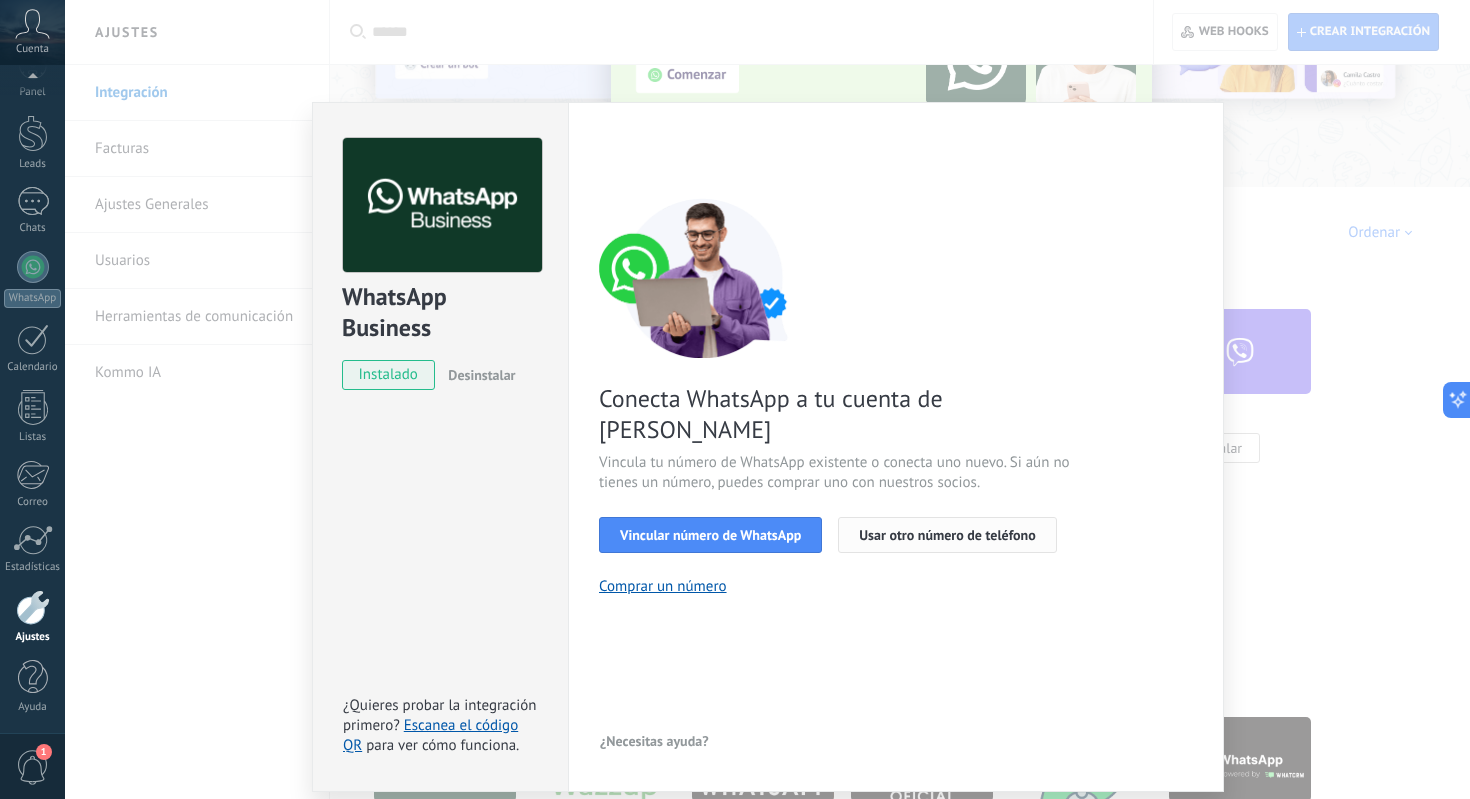 click on "Usar otro número de teléfono" at bounding box center [947, 535] 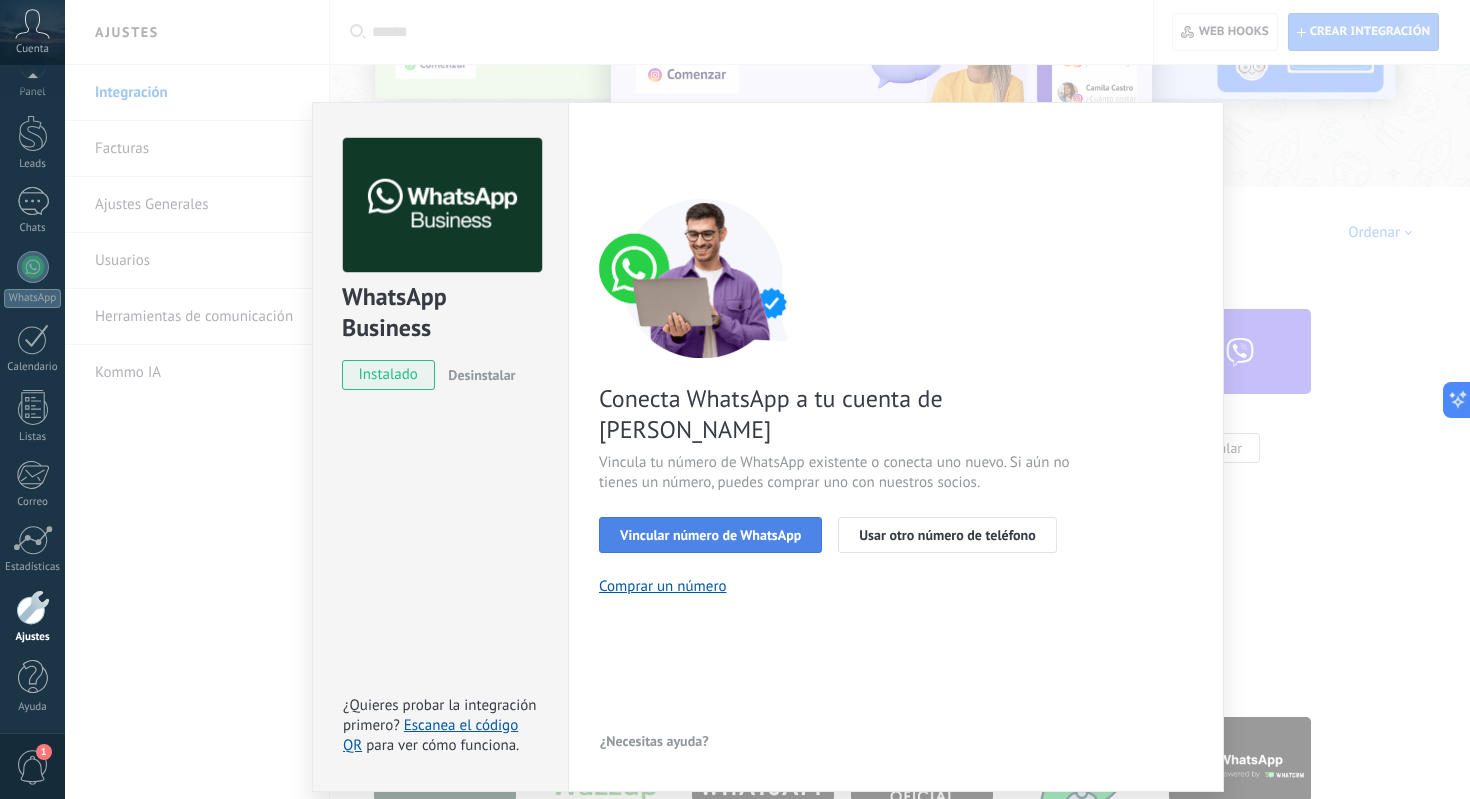 click on "Vincular número de WhatsApp" at bounding box center (710, 535) 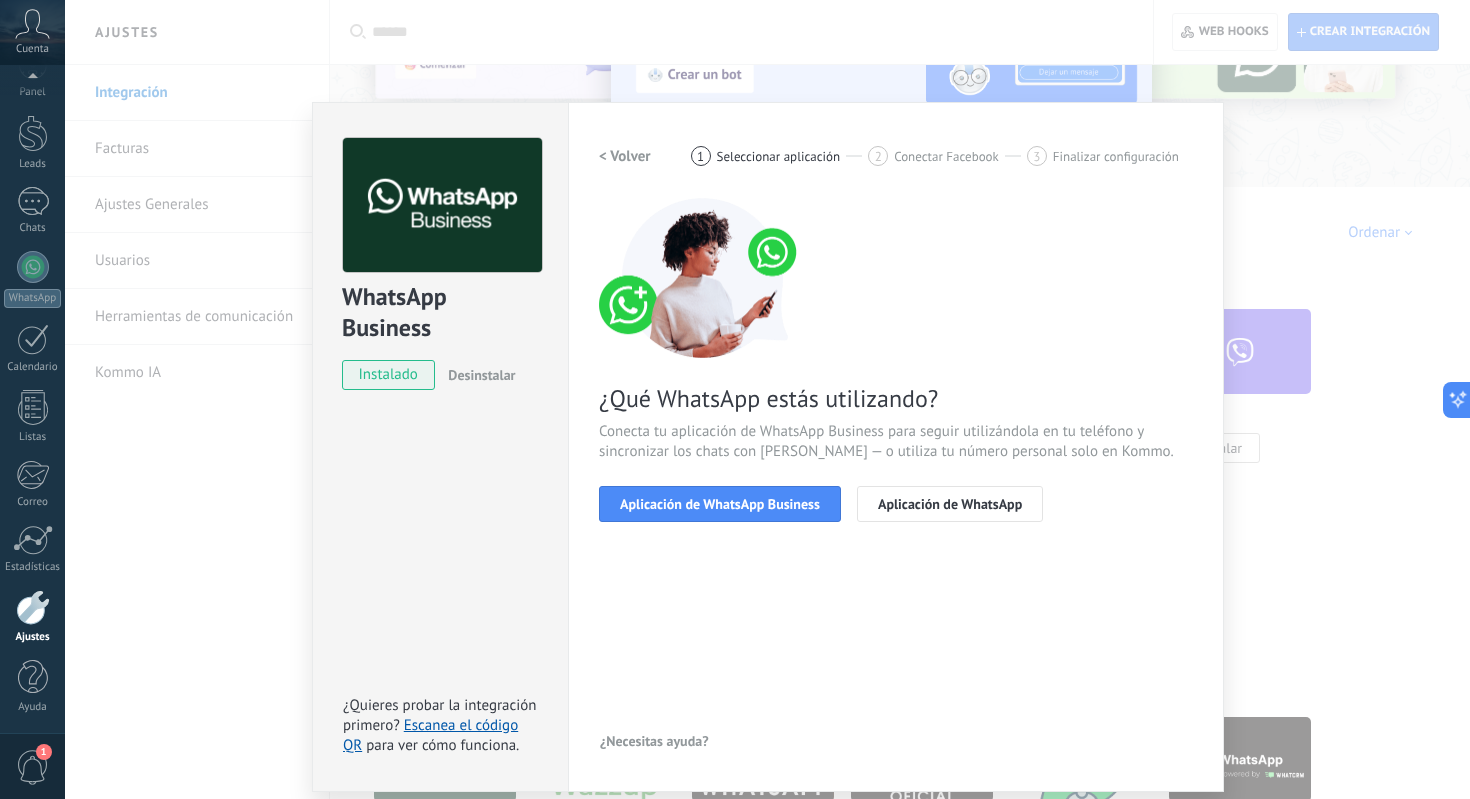 click on "Aplicación de WhatsApp Business" at bounding box center [720, 504] 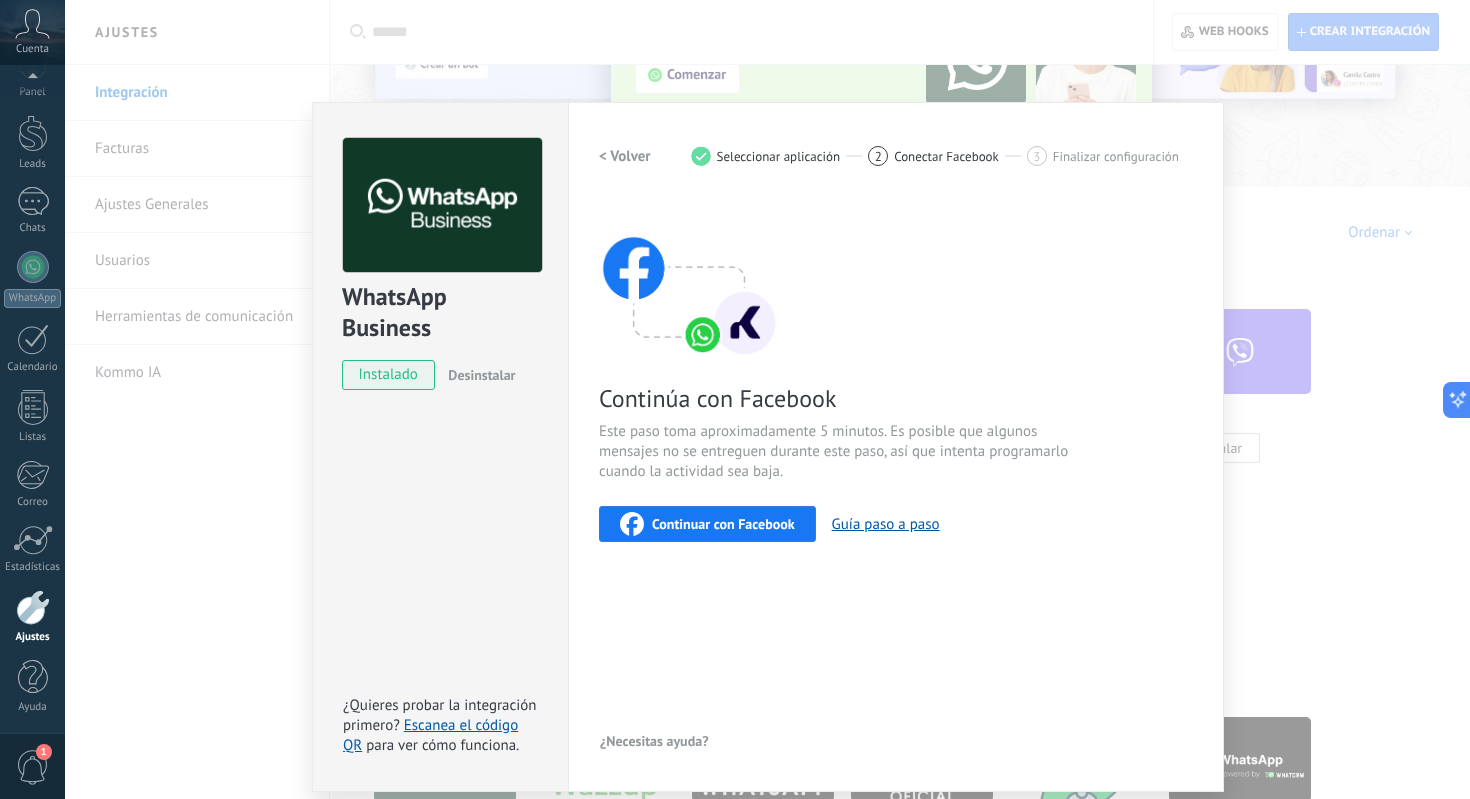 click on "Continuar con Facebook" at bounding box center [707, 524] 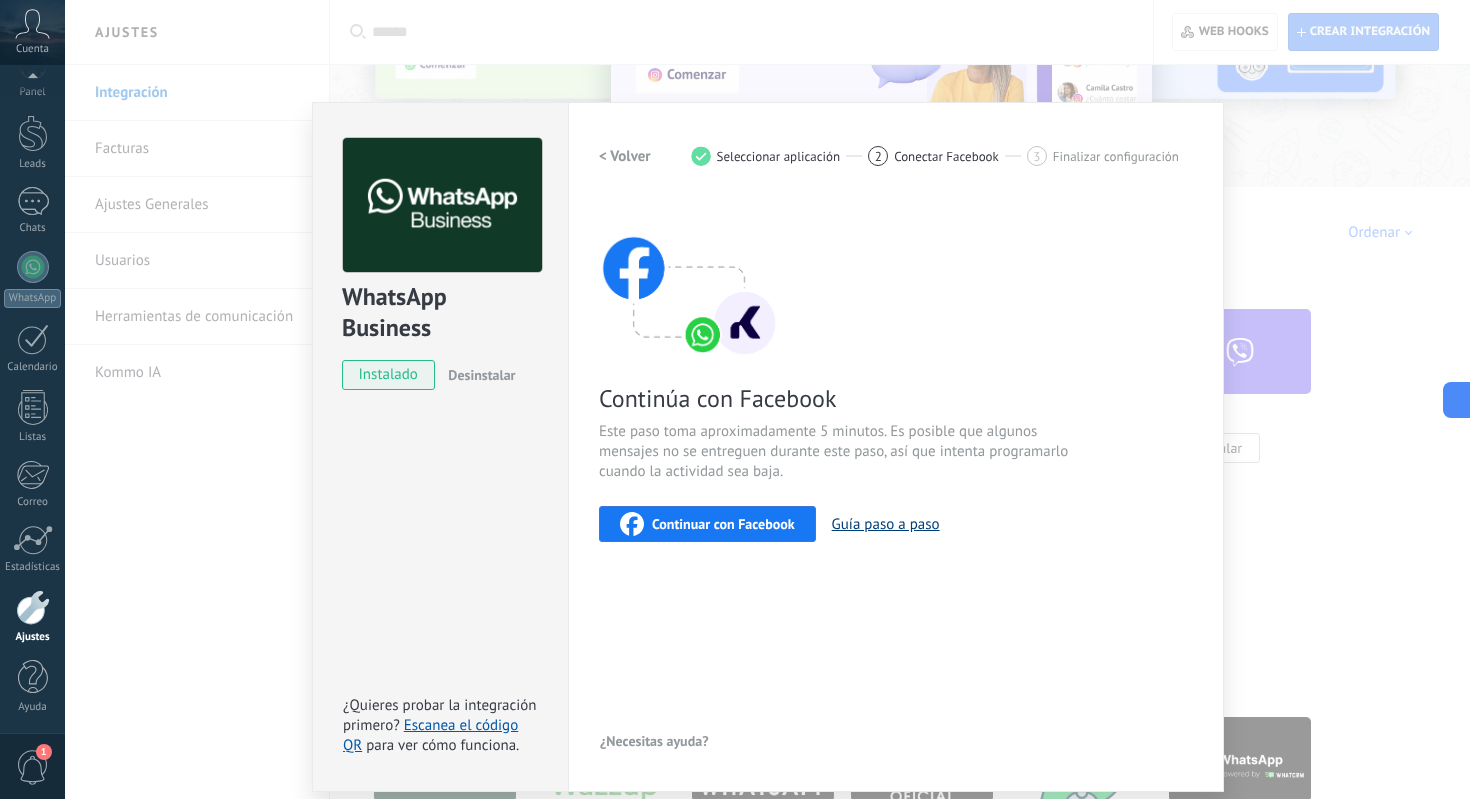 click on "Guía paso a paso" at bounding box center (886, 524) 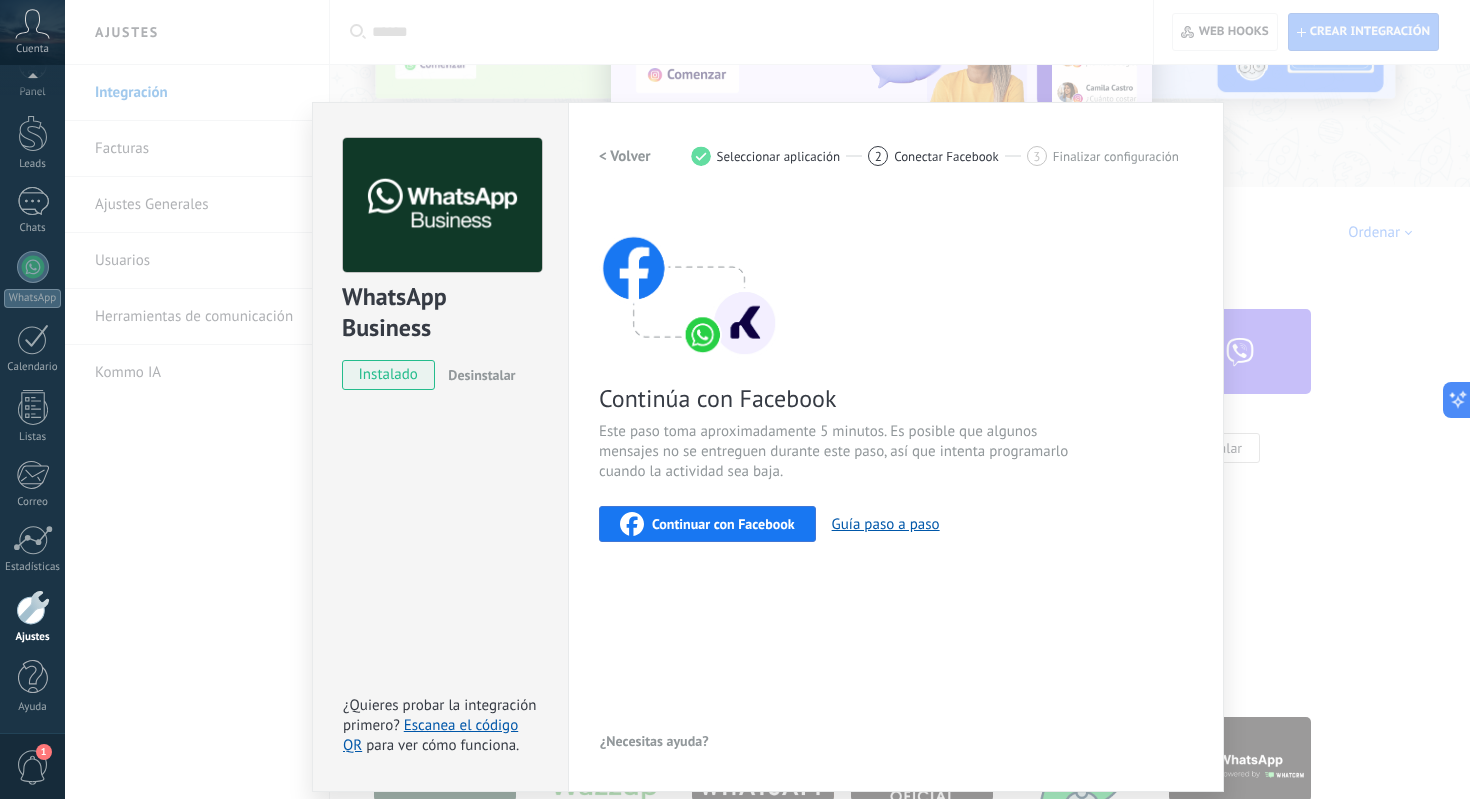 click on "Continuar con Facebook" at bounding box center [723, 524] 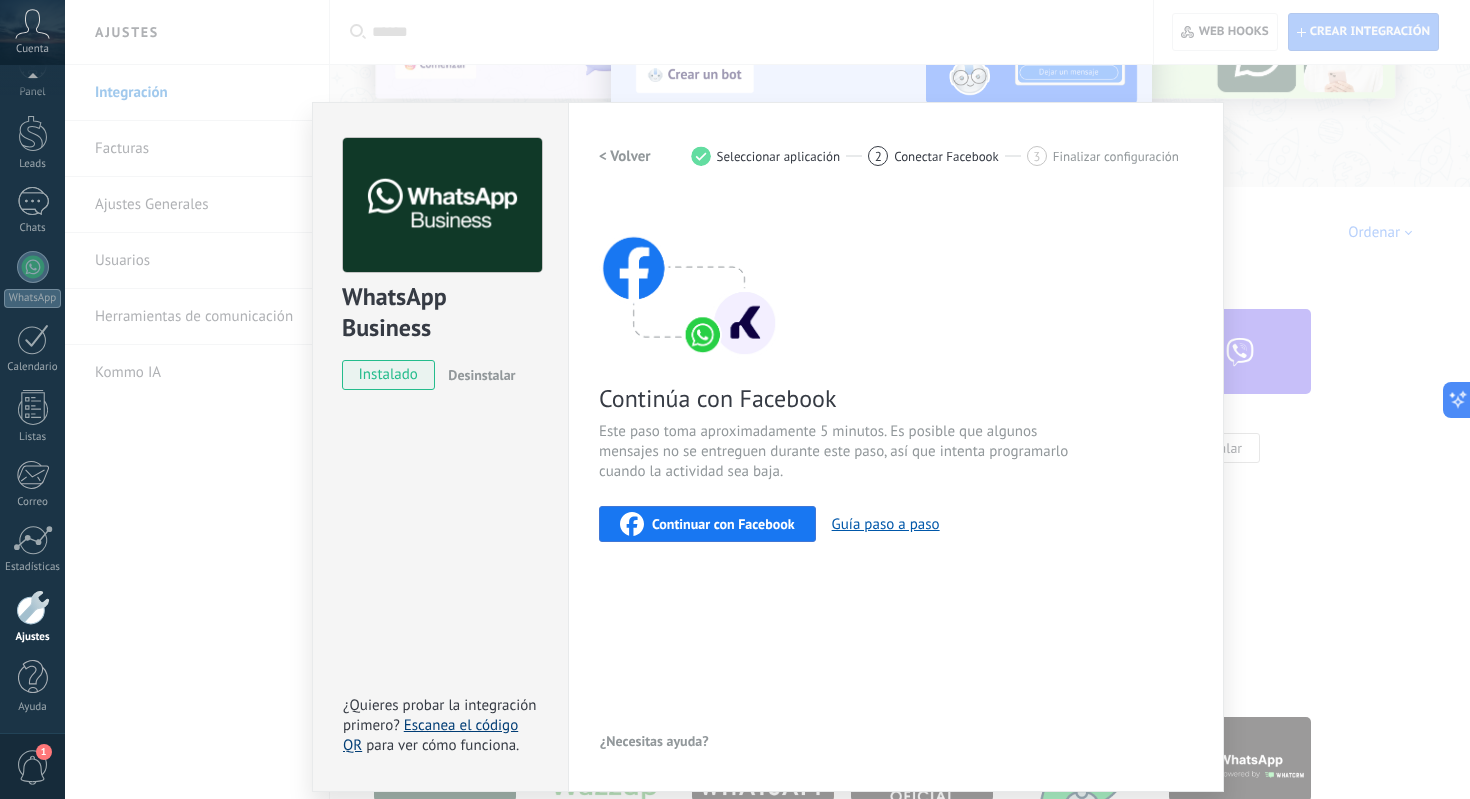 click on "Escanea el código QR" at bounding box center (430, 735) 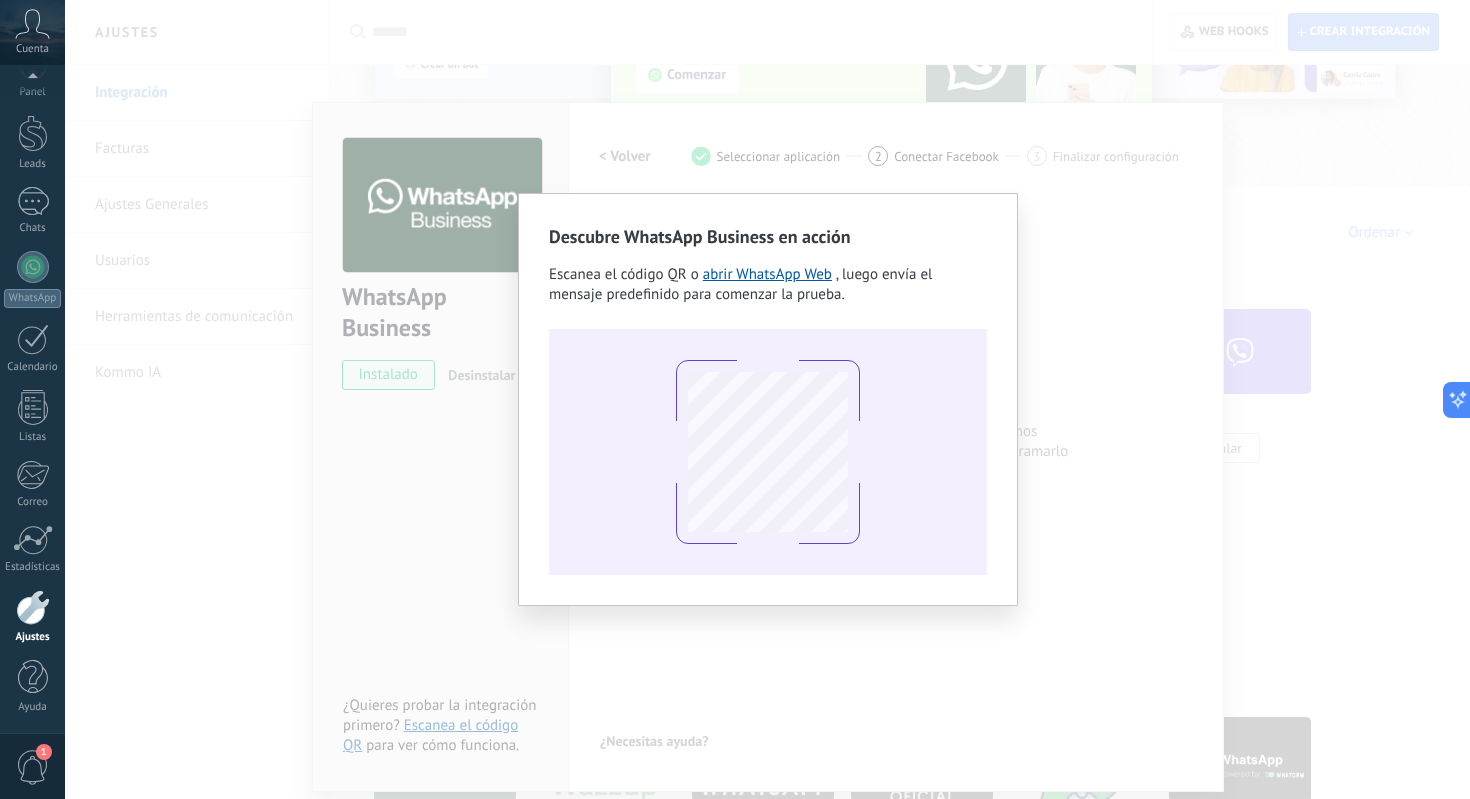 click on "Descubre WhatsApp Business en acción Escanea el código QR o   abrir WhatsApp Web   , luego envía el mensaje predefinido para comenzar la prueba." at bounding box center (767, 399) 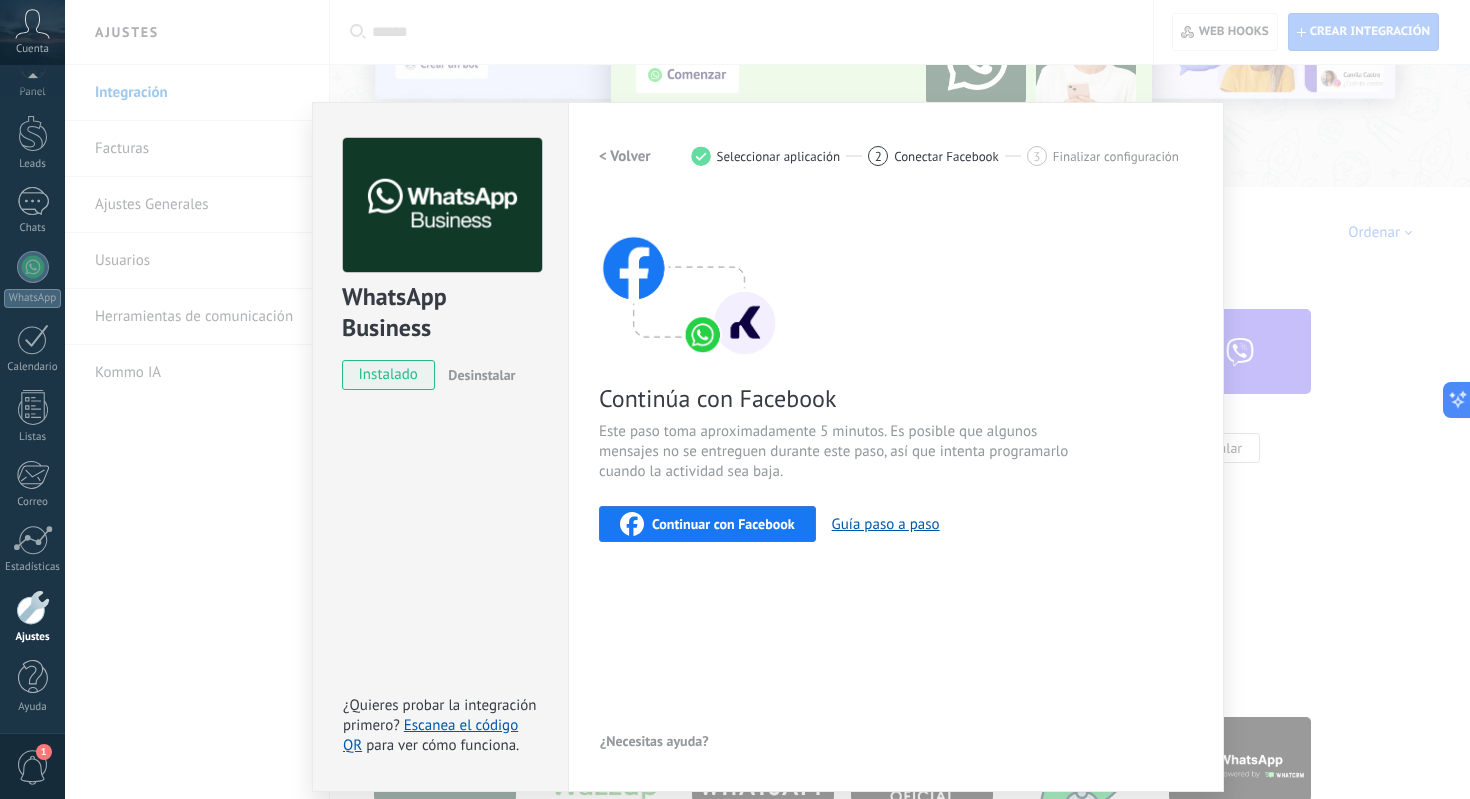 click on "WhatsApp Business instalado Desinstalar ¿Quieres probar la integración primero?   Escanea el código QR   para ver cómo funciona. Configuraciones Autorizaciones Esta pestaña registra a los usuarios que han concedido acceso a las integración a esta cuenta. Si deseas remover la posibilidad que un usuario pueda enviar solicitudes a la cuenta en nombre de esta integración, puedes revocar el acceso. Si el acceso a todos los usuarios es revocado, la integración dejará de funcionar. Esta aplicacion está instalada, pero nadie le ha dado acceso aun. WhatsApp Cloud API más _:  Guardar < Volver 1 Seleccionar aplicación 2 Conectar Facebook  3 Finalizar configuración Continúa con Facebook Este paso toma aproximadamente 5 minutos. Es posible que algunos mensajes no se entreguen durante este paso, así que intenta programarlo cuando la actividad sea baja. Continuar con Facebook Guía paso a paso ¿Necesitas ayuda?" at bounding box center (767, 399) 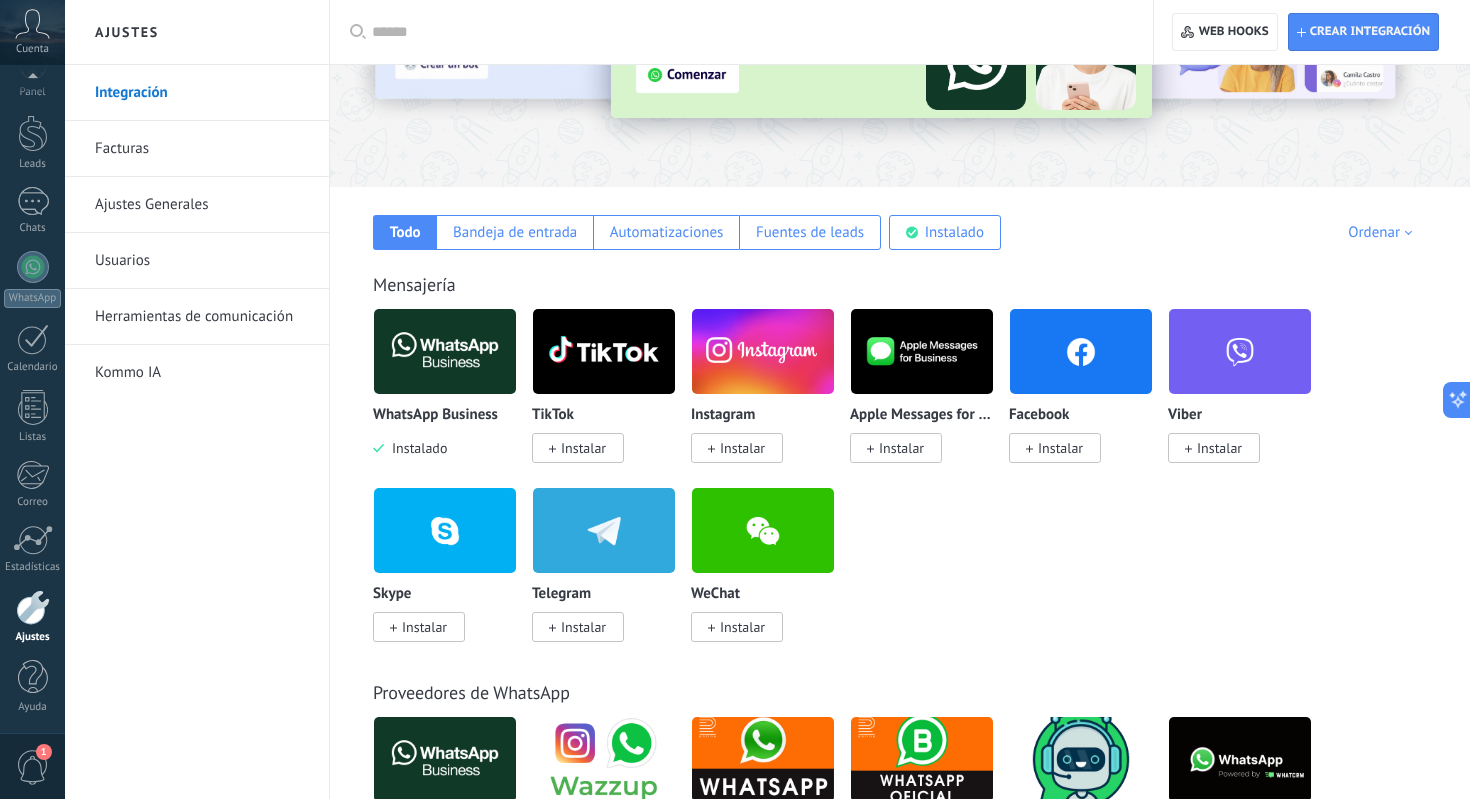 click on "Usuarios" at bounding box center [202, 261] 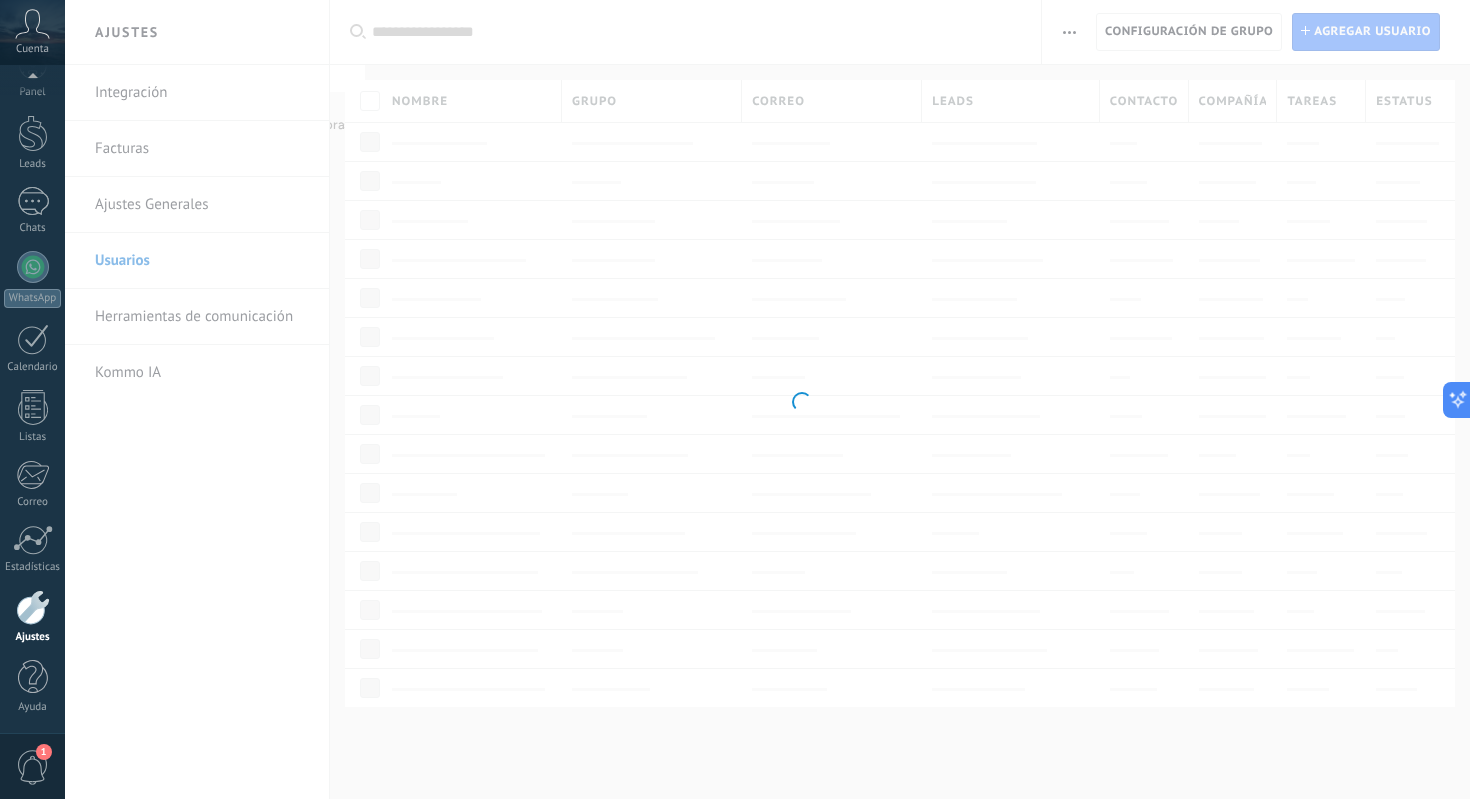 scroll, scrollTop: 0, scrollLeft: 0, axis: both 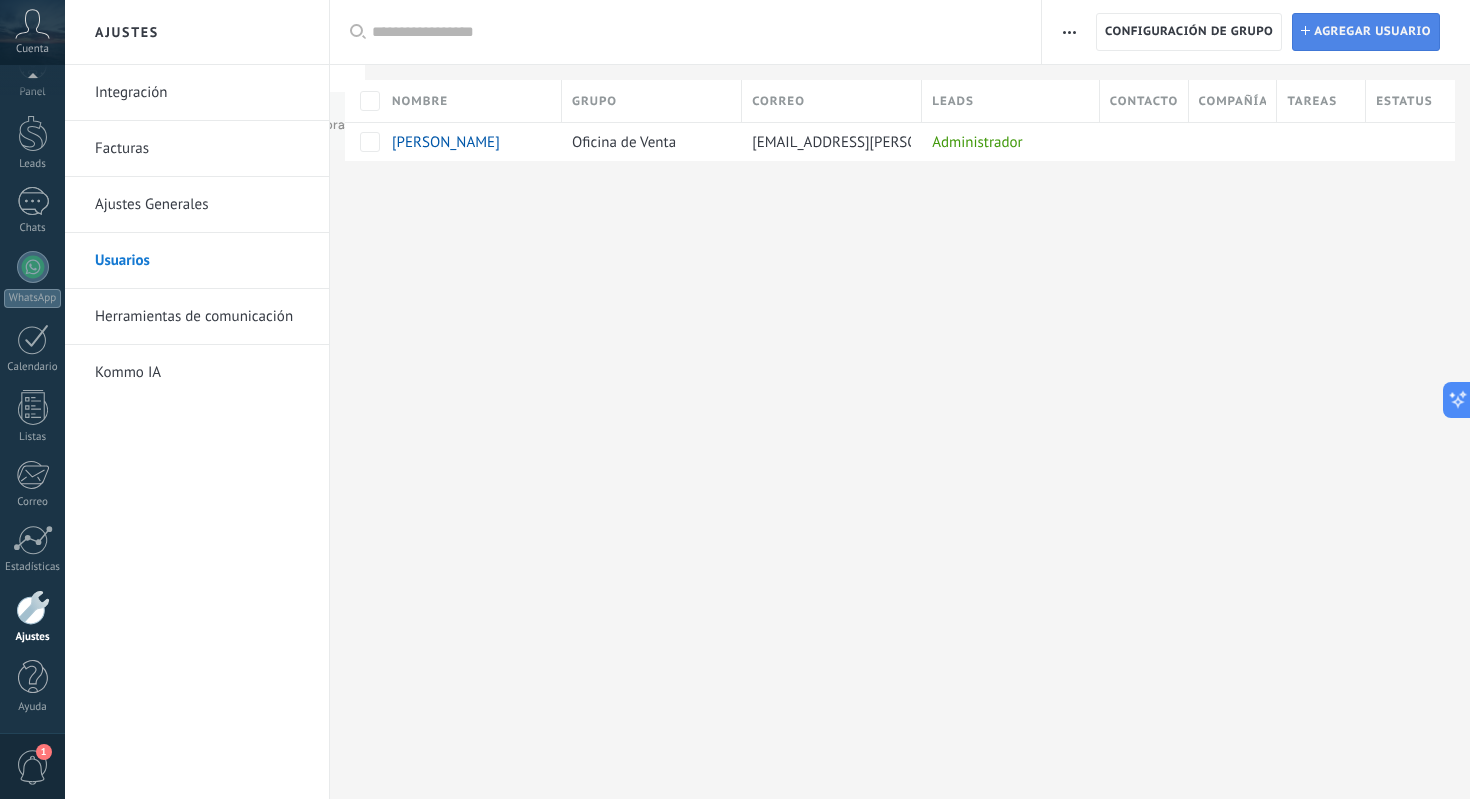 click on "Agregar usuario" at bounding box center (1372, 32) 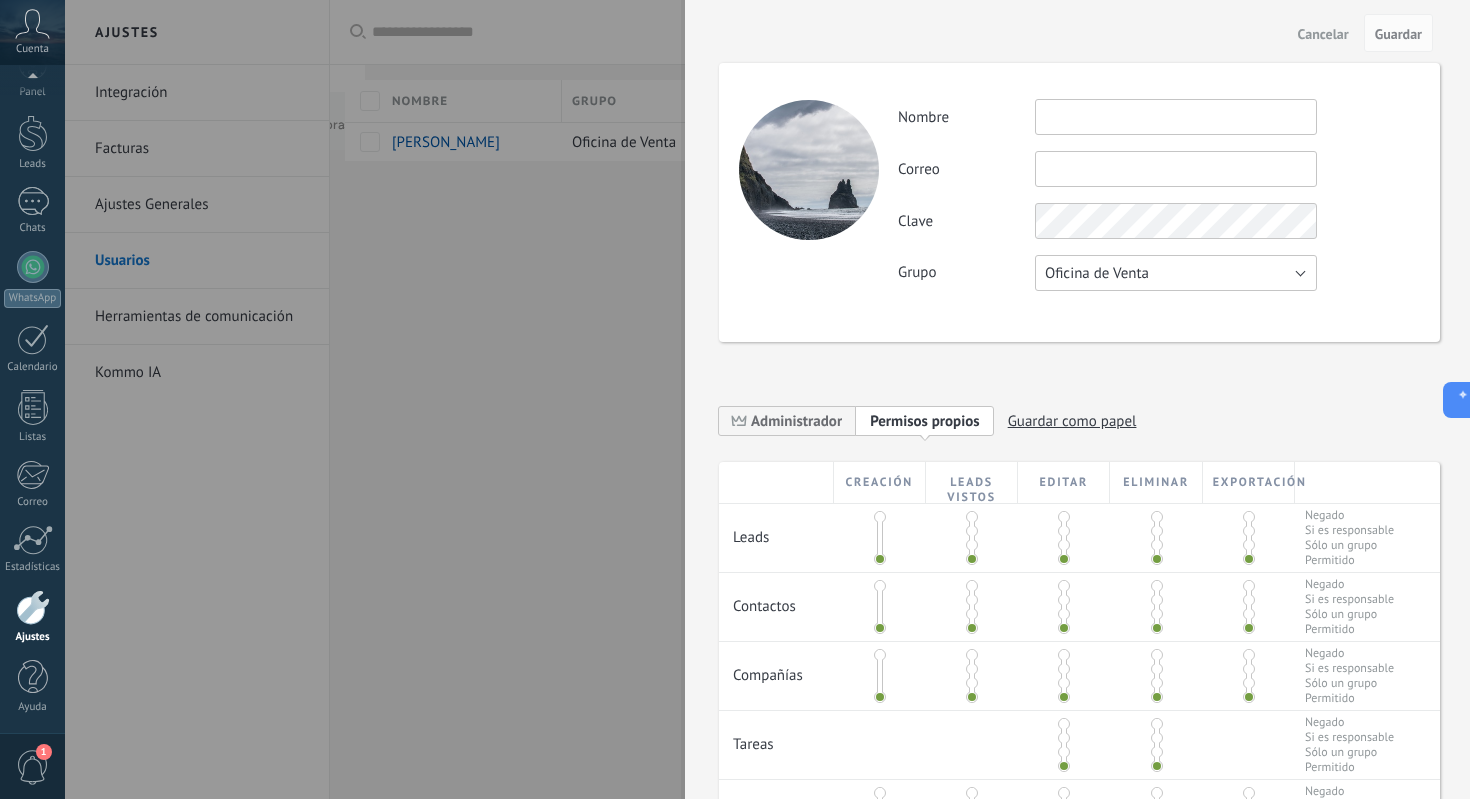 click on "Oficina de Venta" at bounding box center [1097, 273] 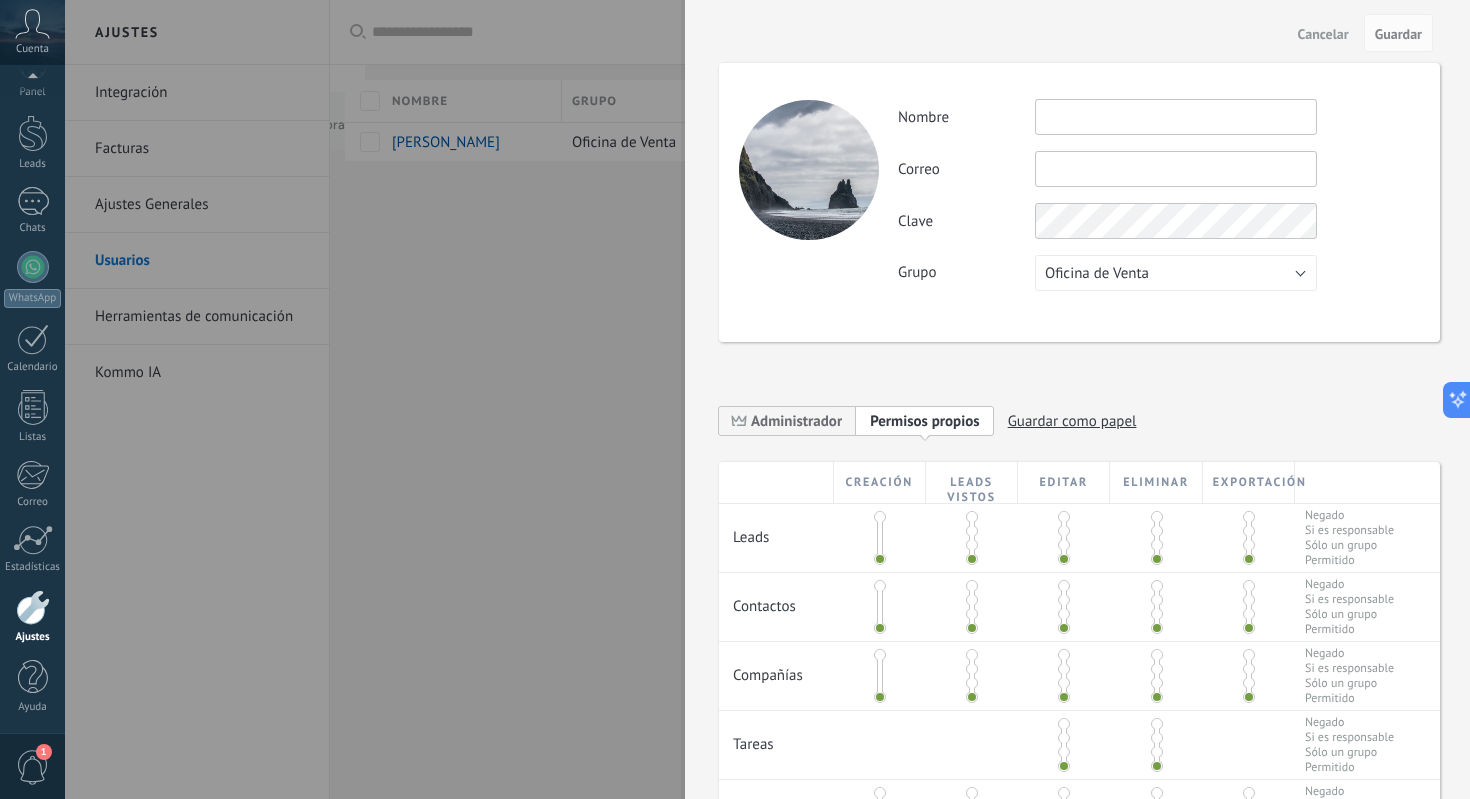 click on "Actividad Nombre Correo No puedes editar este correo porque el usuario tiene la verificación en 2 pasos activada. Clave Grupo Oficina de Venta Usuarios libres Oficina de Venta" at bounding box center [1079, 202] 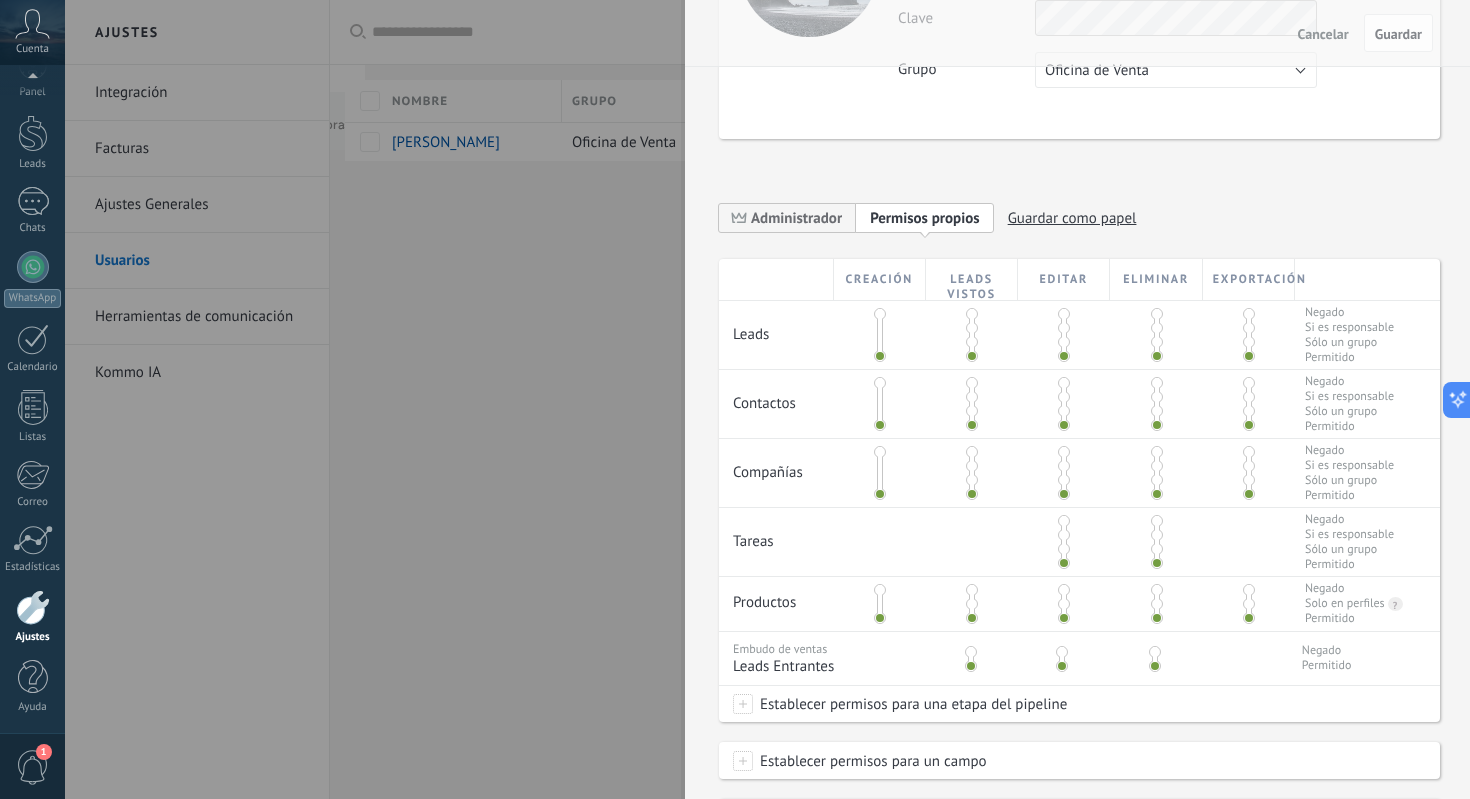 scroll, scrollTop: 206, scrollLeft: 0, axis: vertical 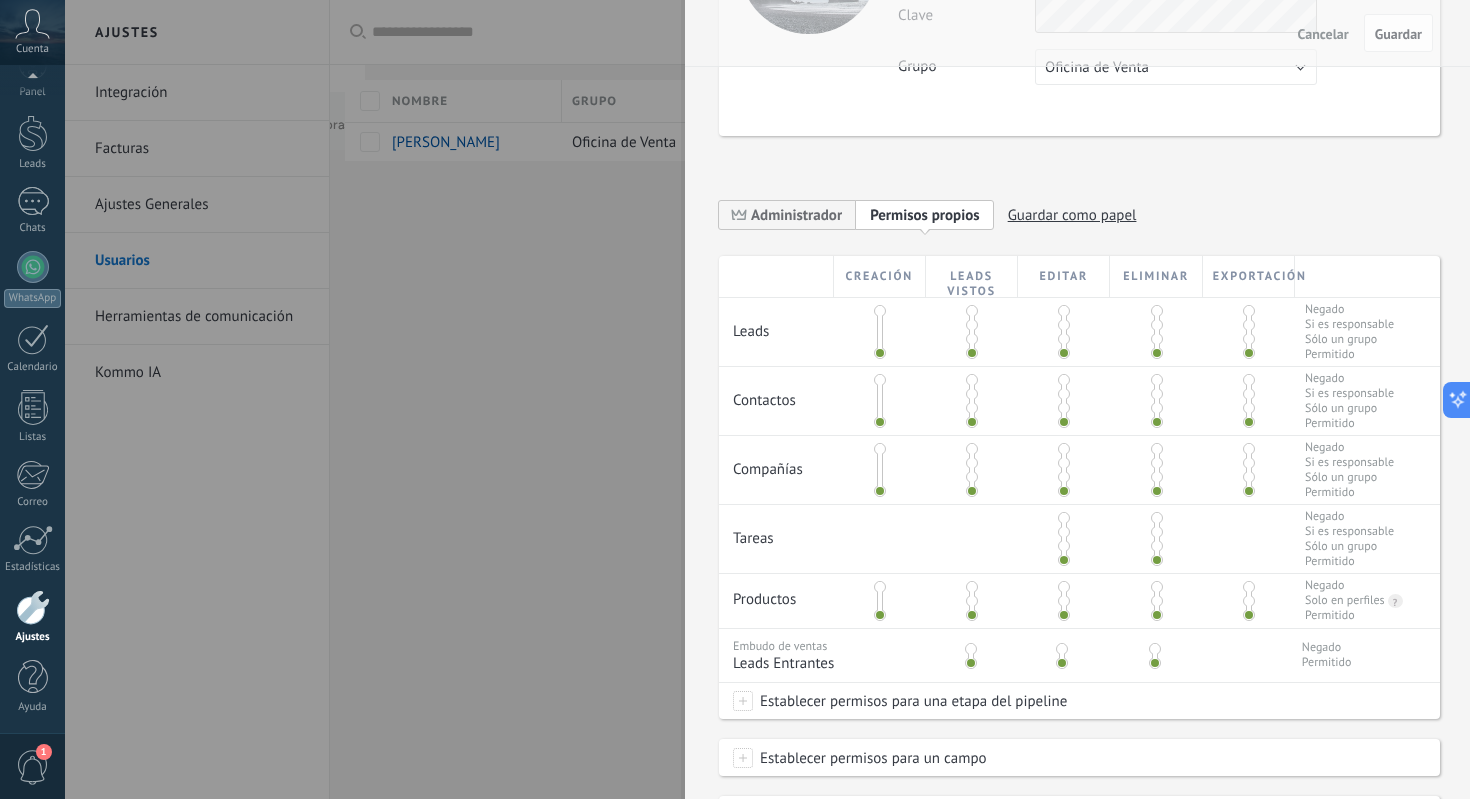 click at bounding box center [880, 311] 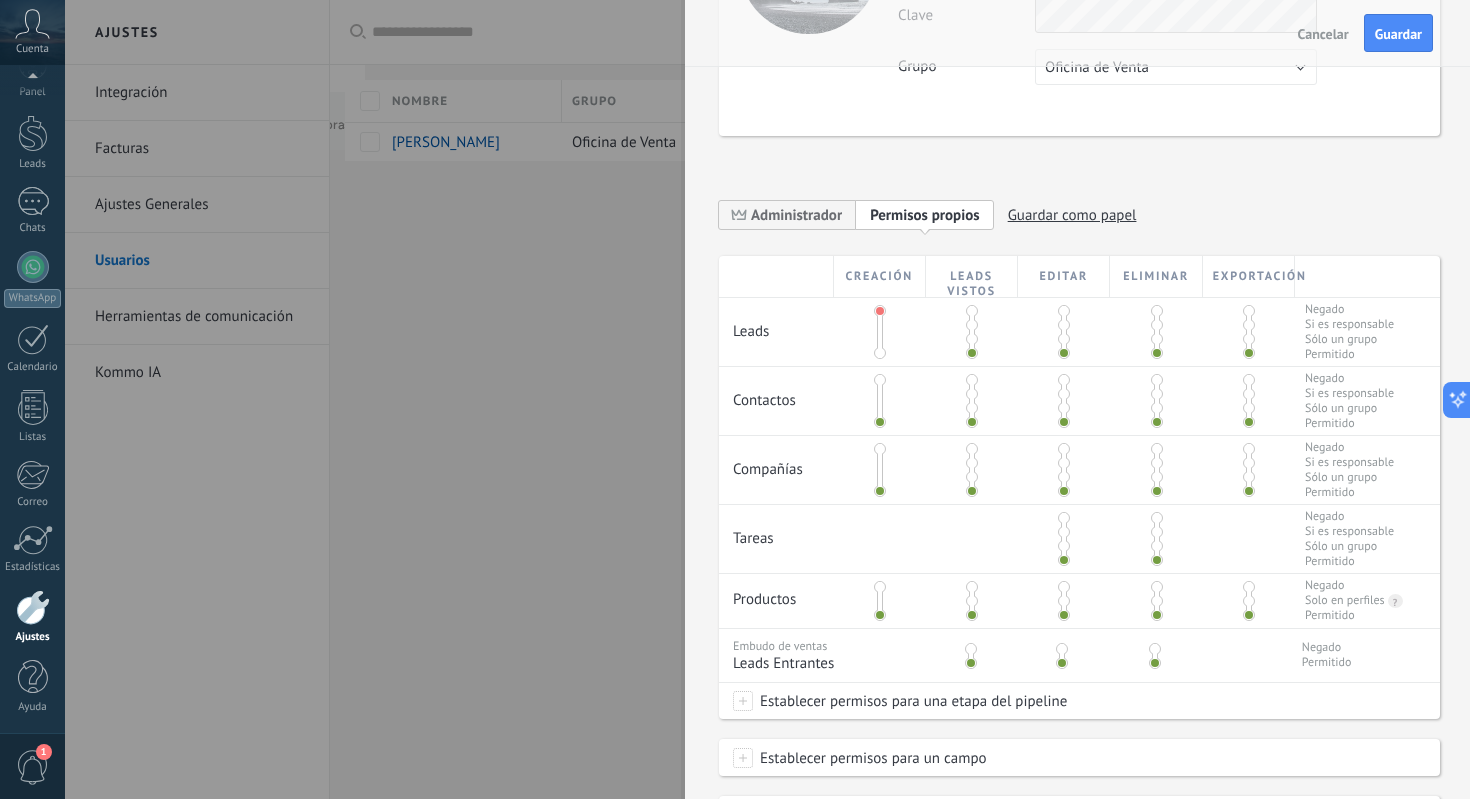 click at bounding box center (880, 353) 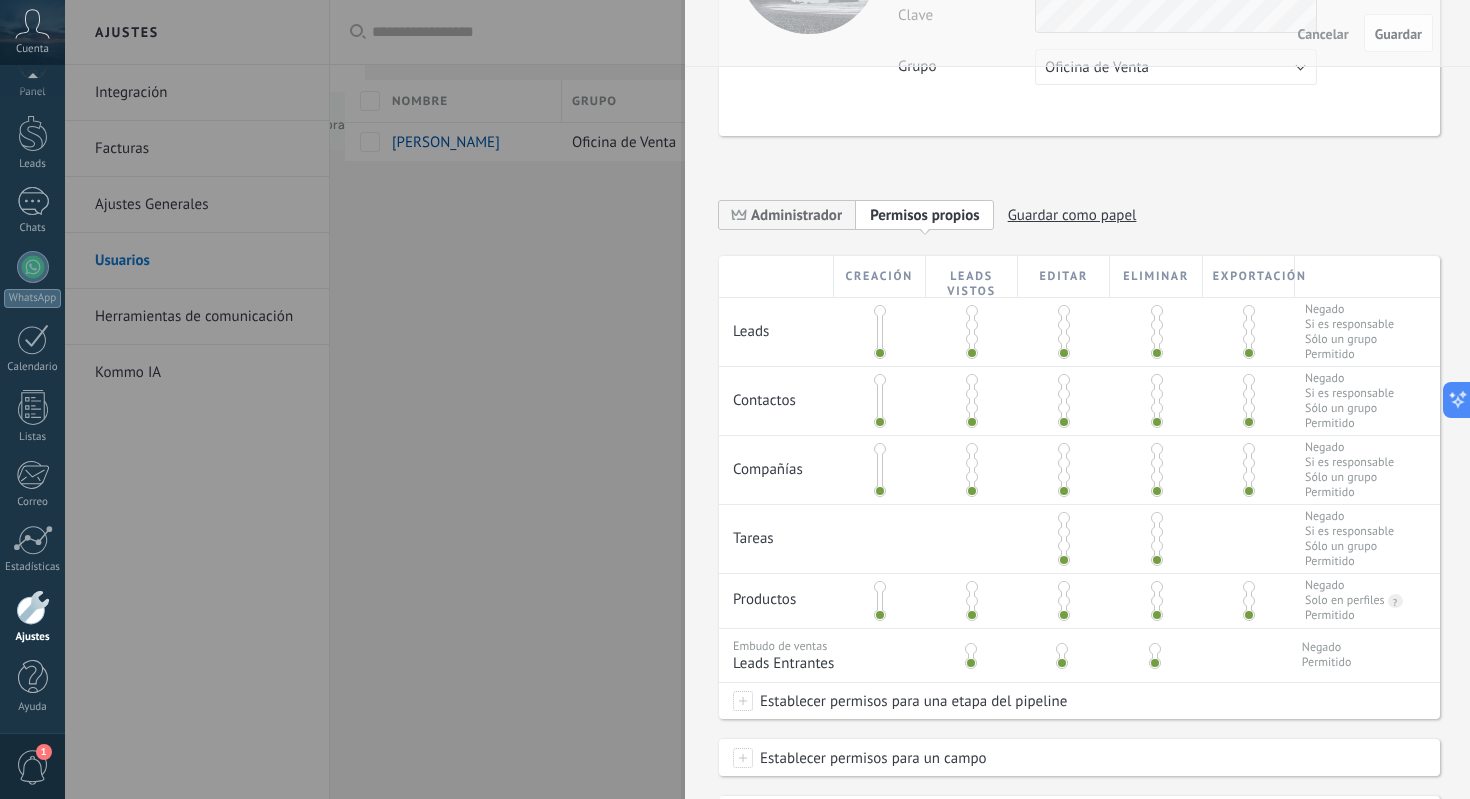 click at bounding box center (880, 311) 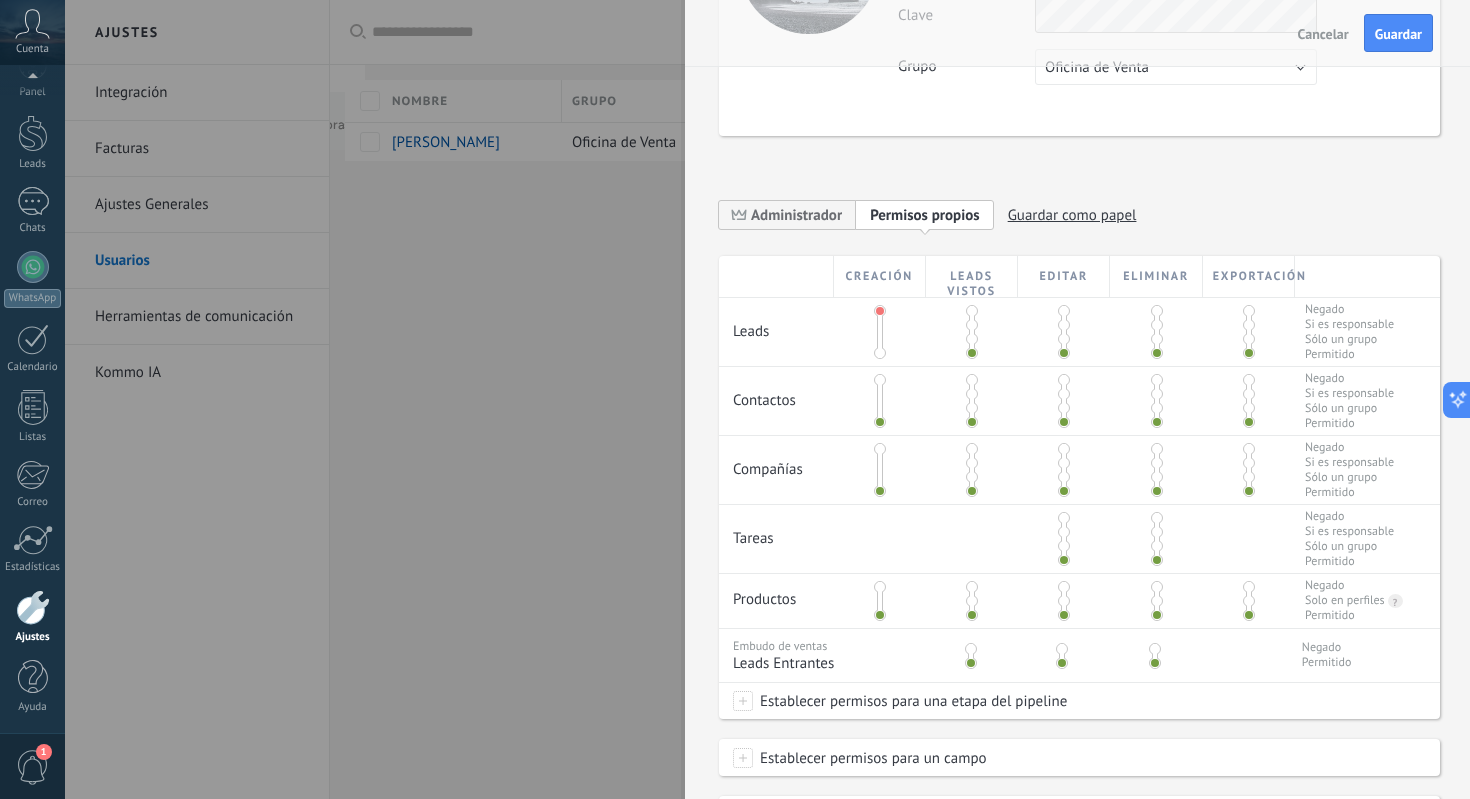 click at bounding box center (880, 401) 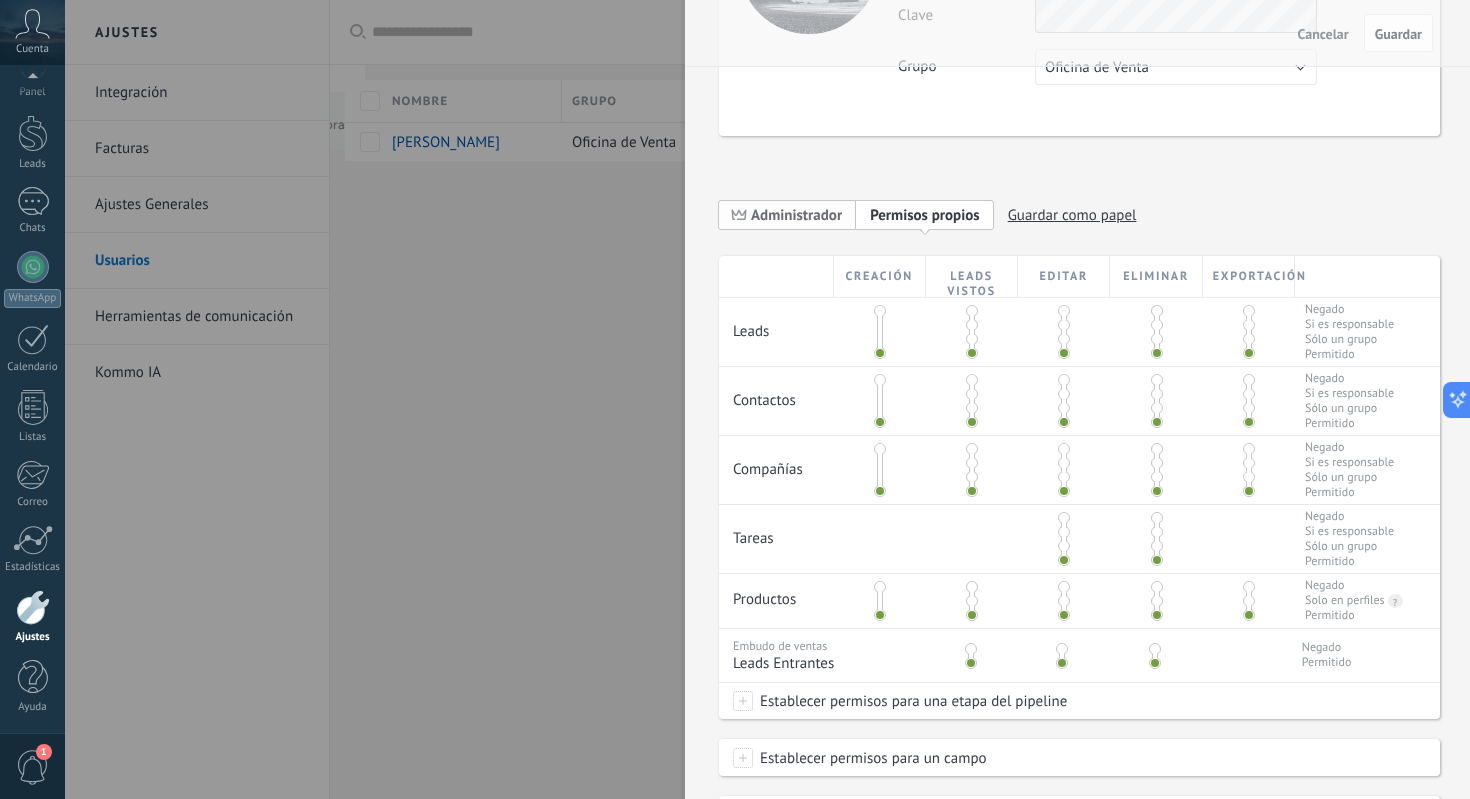 click on "Administrador" at bounding box center (787, 214) 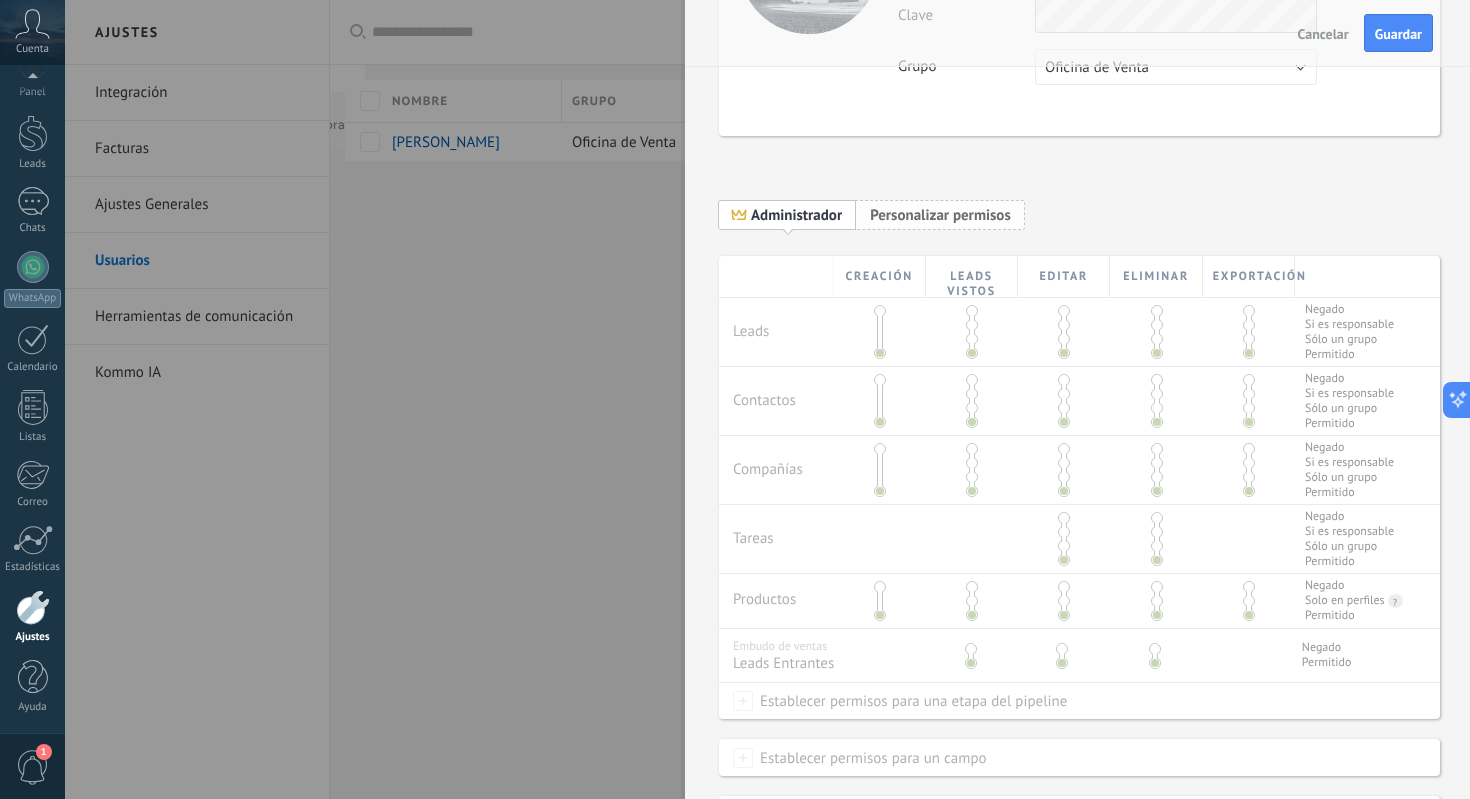 click on "Personalizar permisos" at bounding box center (940, 215) 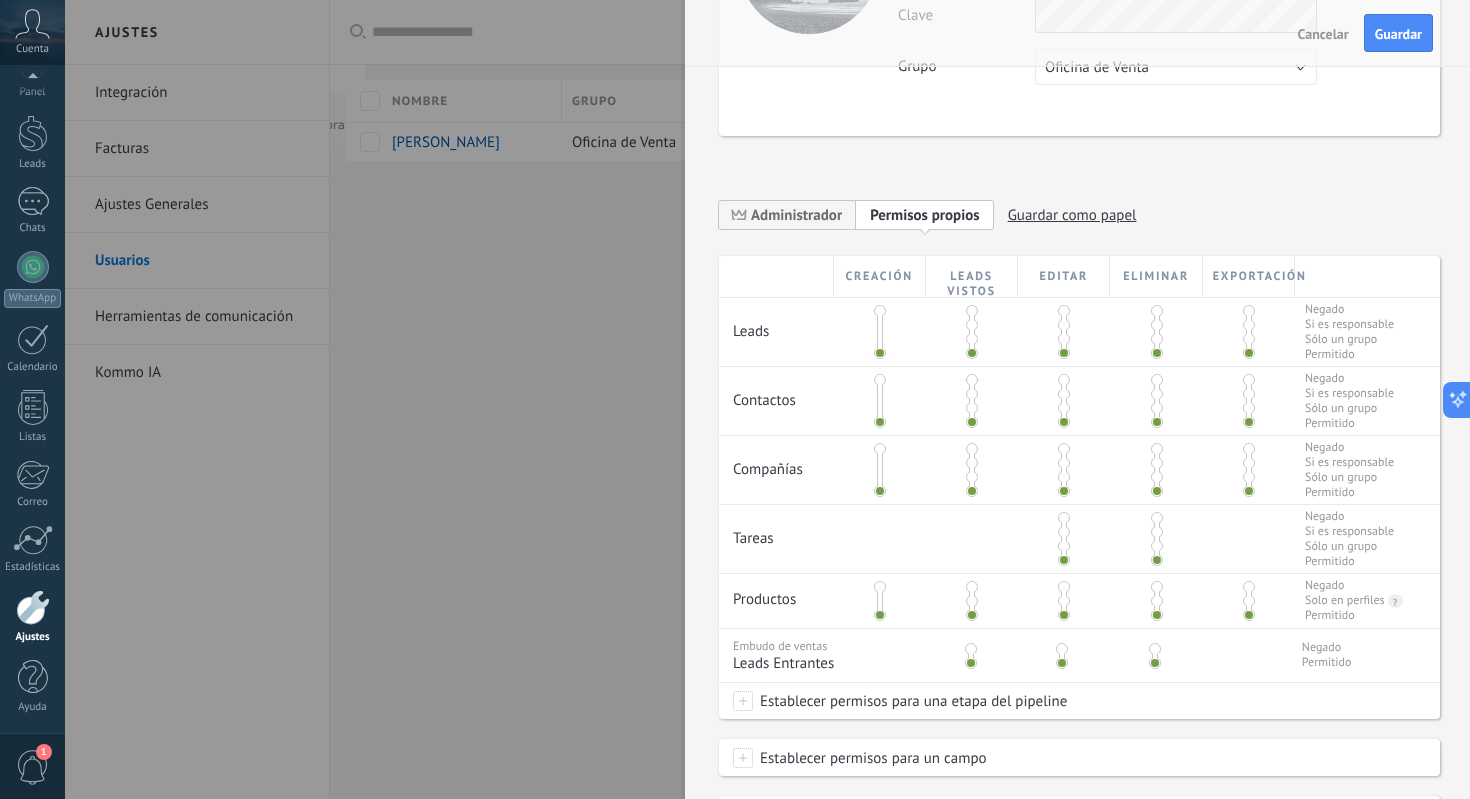 click at bounding box center (1157, 311) 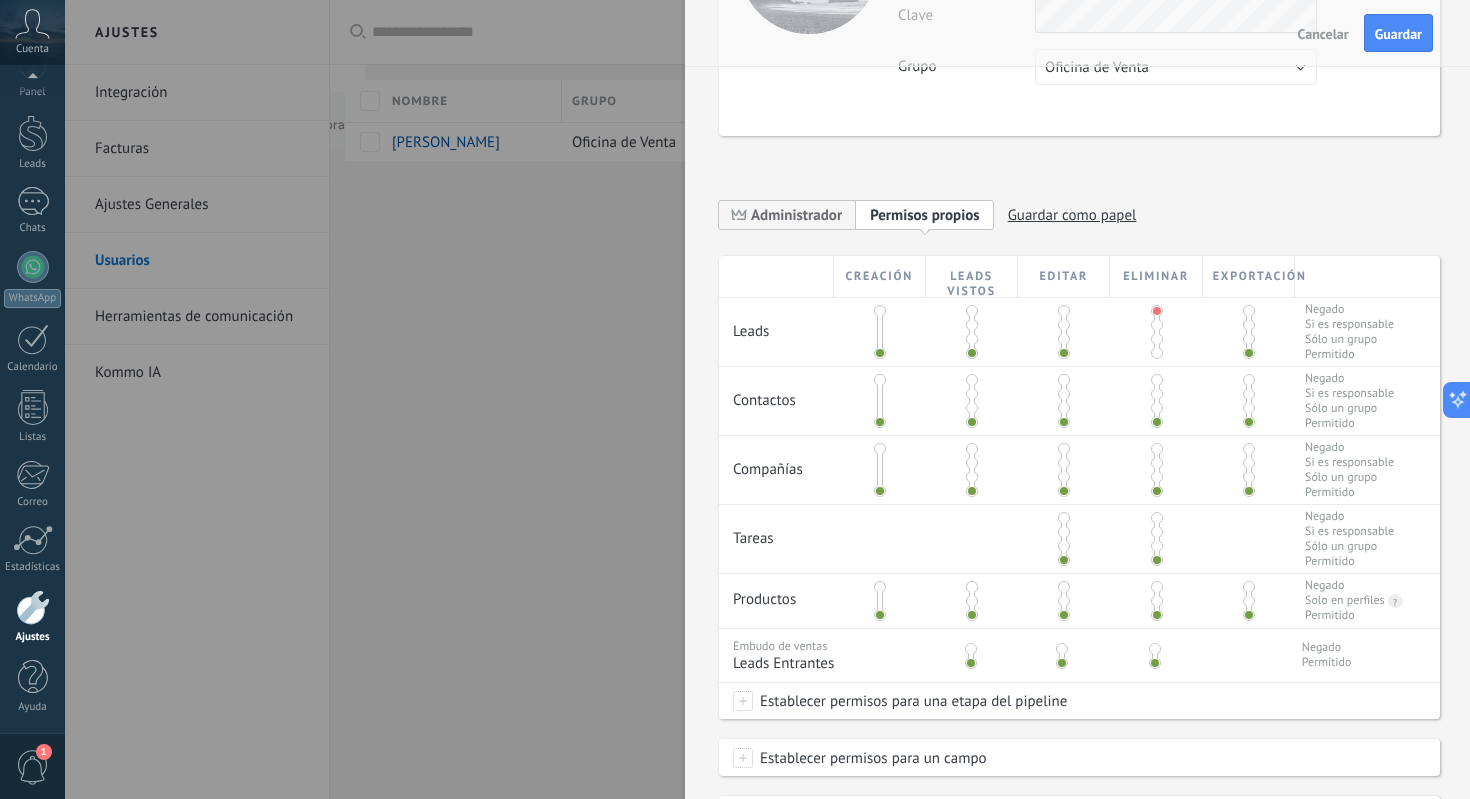 click at bounding box center (1249, 311) 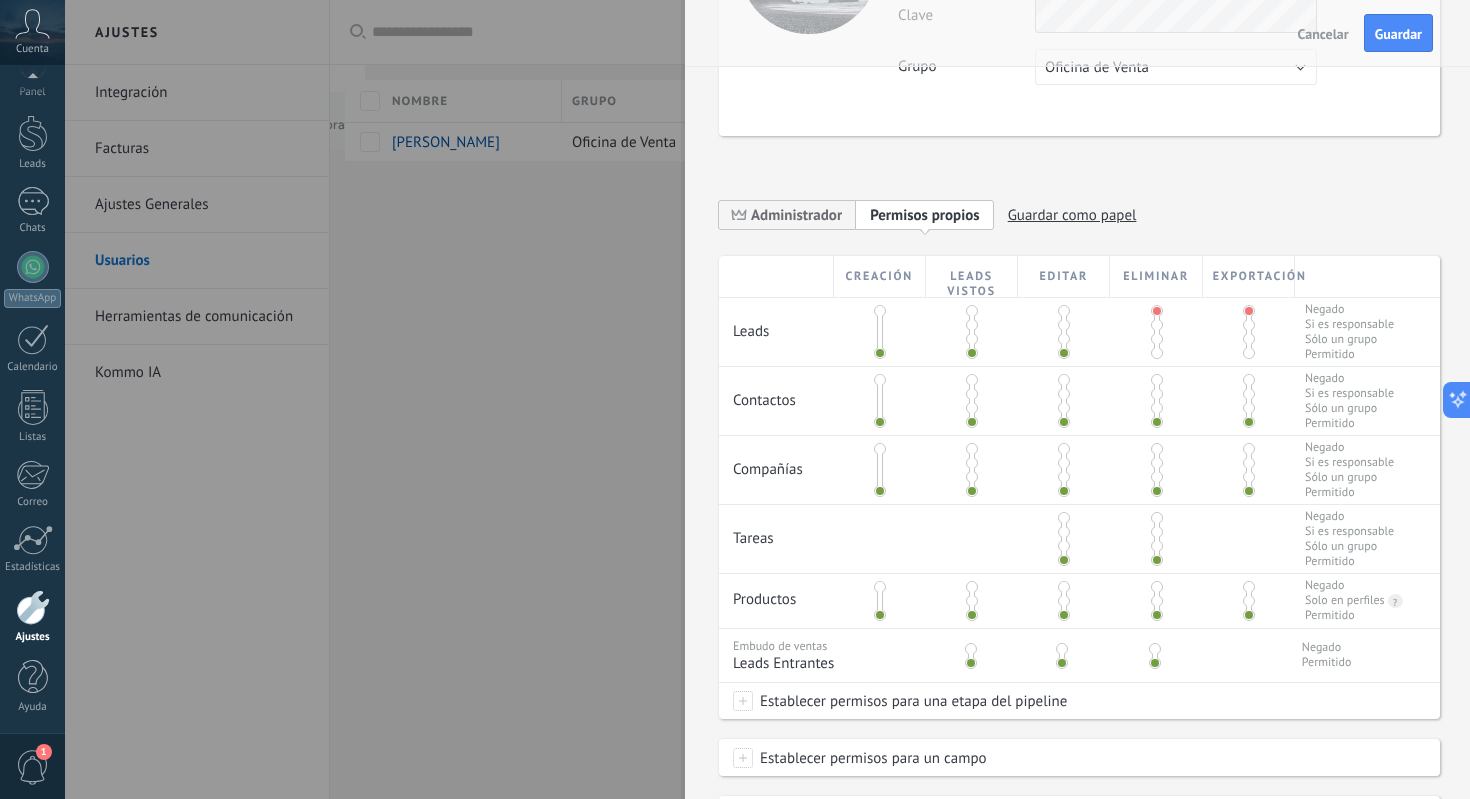 click at bounding box center [1157, 380] 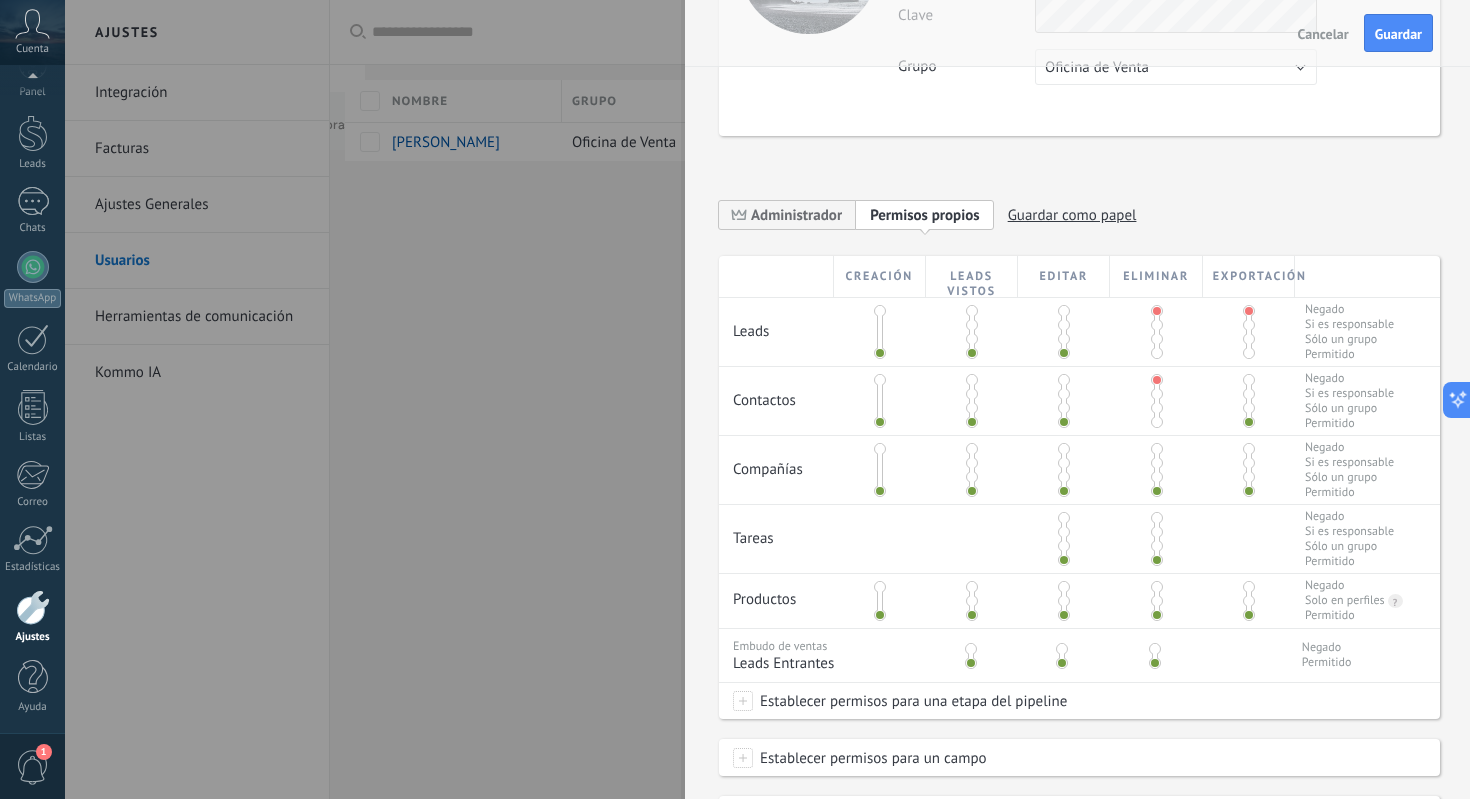 click at bounding box center (1249, 380) 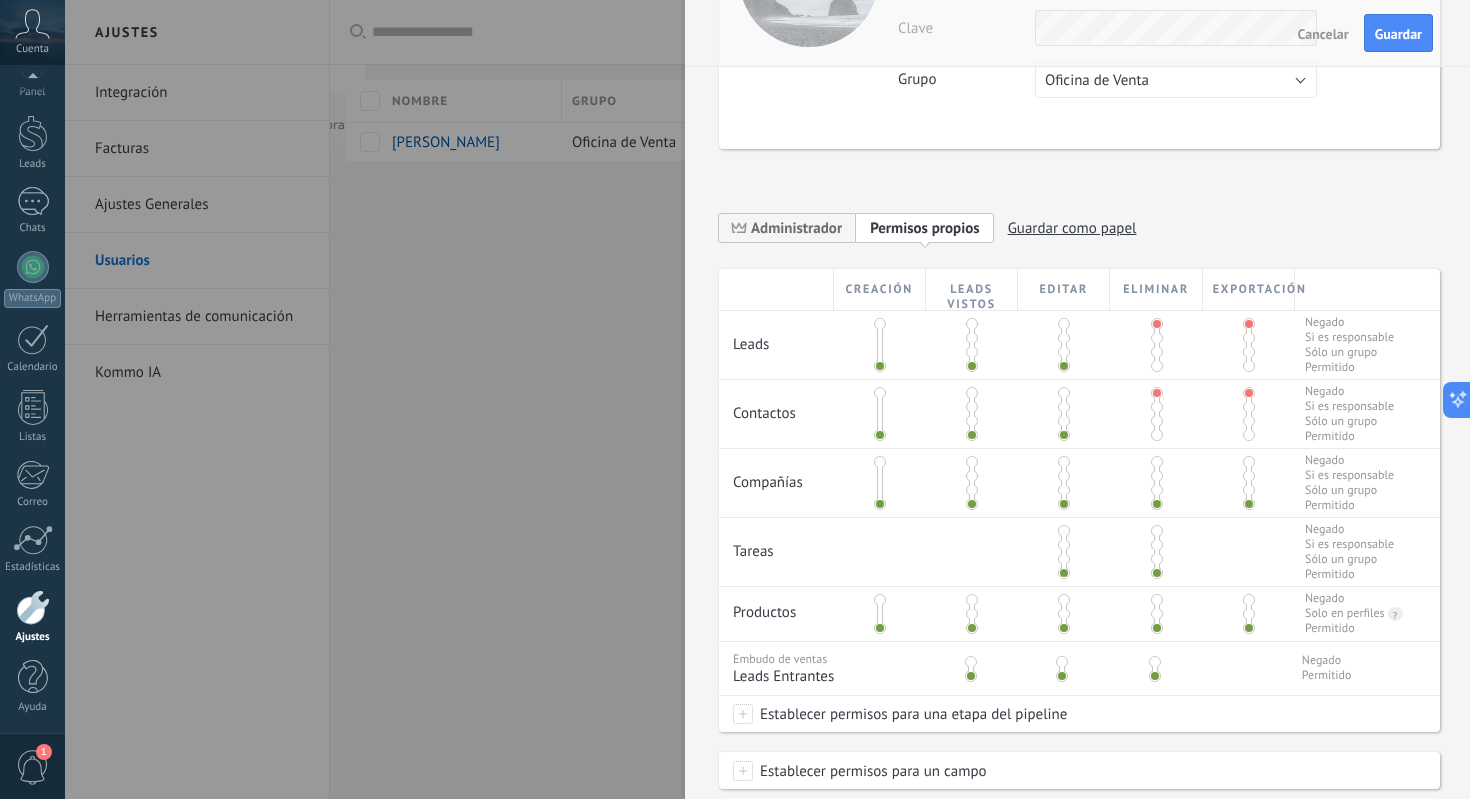 scroll, scrollTop: 192, scrollLeft: 0, axis: vertical 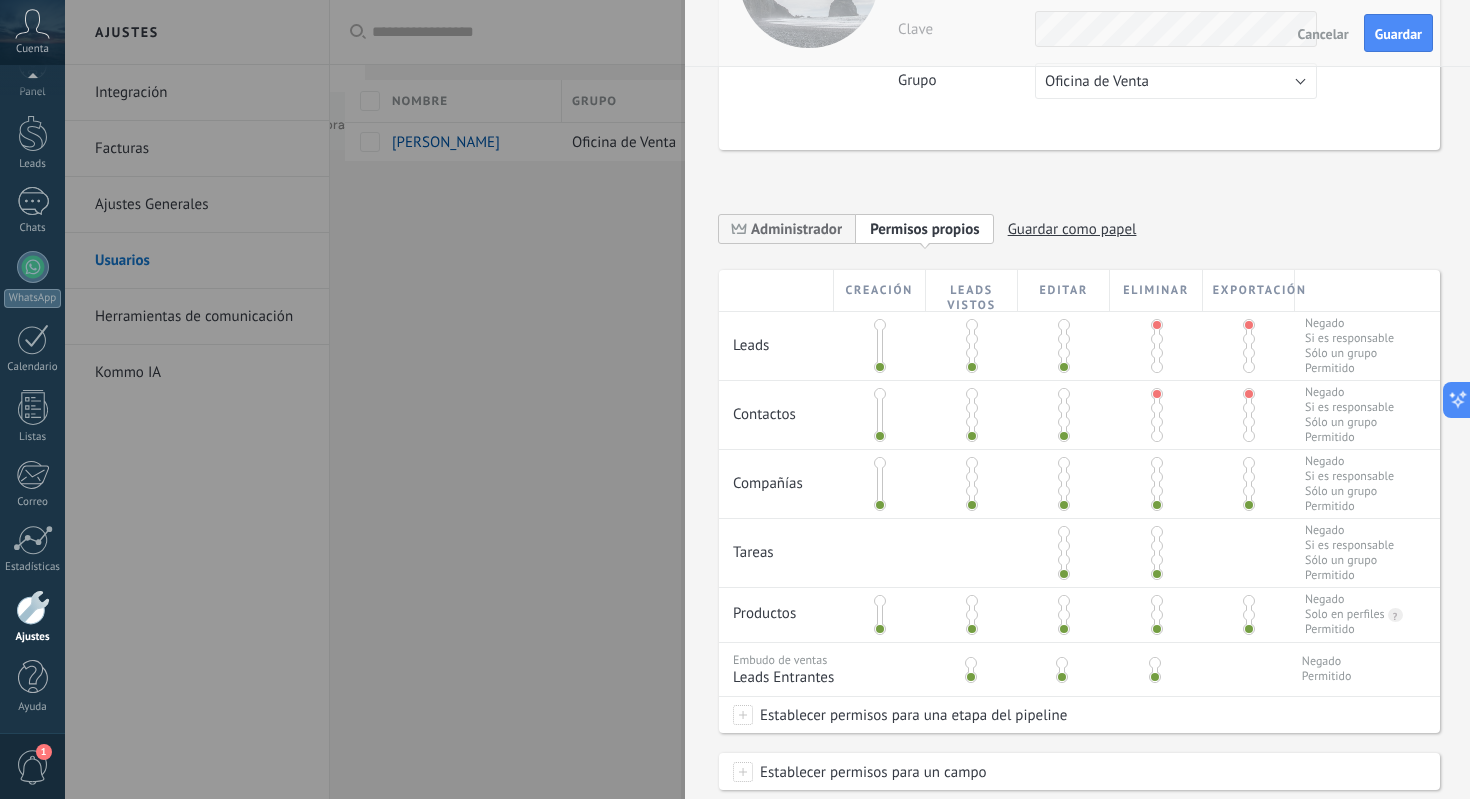 click at bounding box center [972, 339] 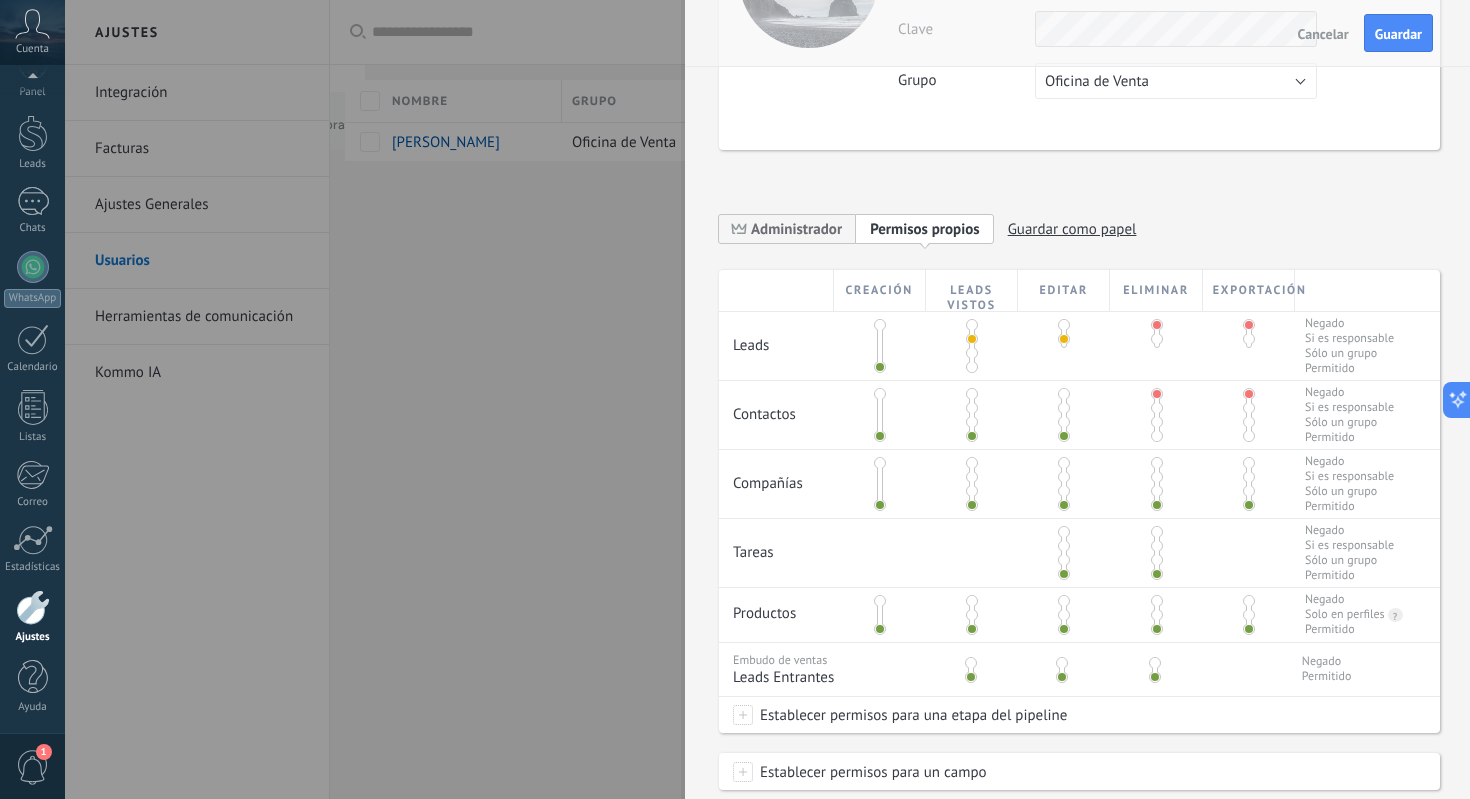 click at bounding box center (972, 408) 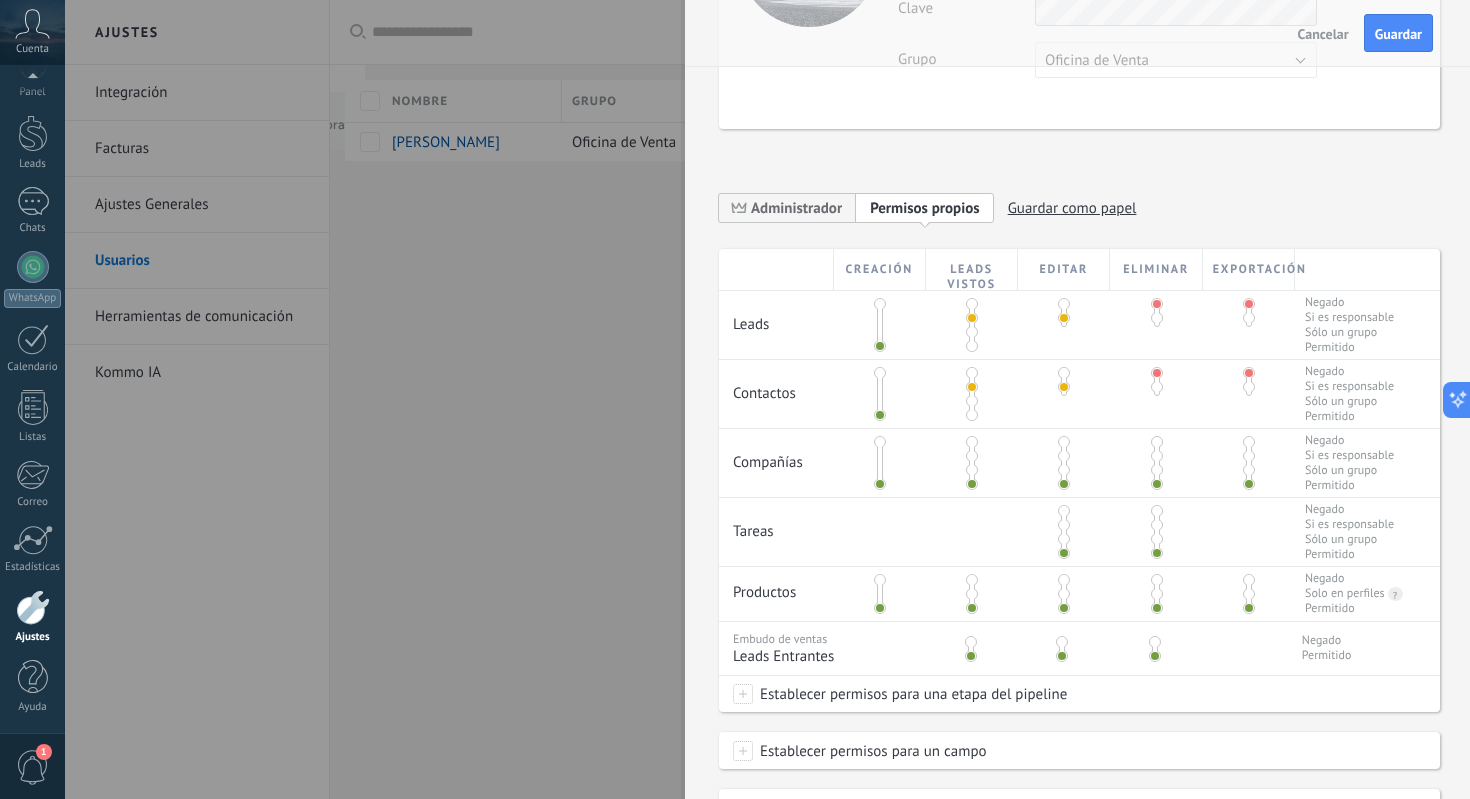 scroll, scrollTop: 214, scrollLeft: 0, axis: vertical 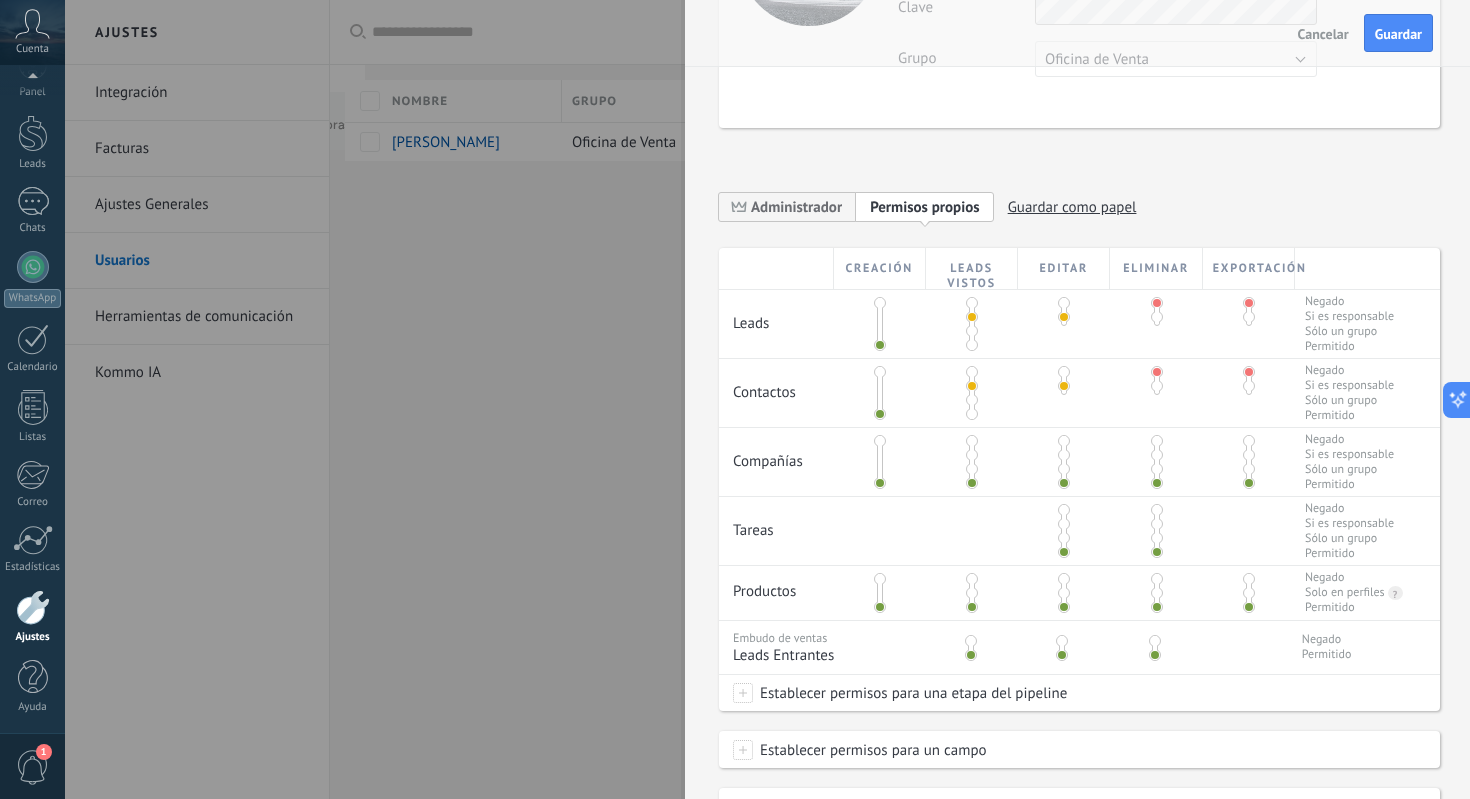 click at bounding box center (972, 455) 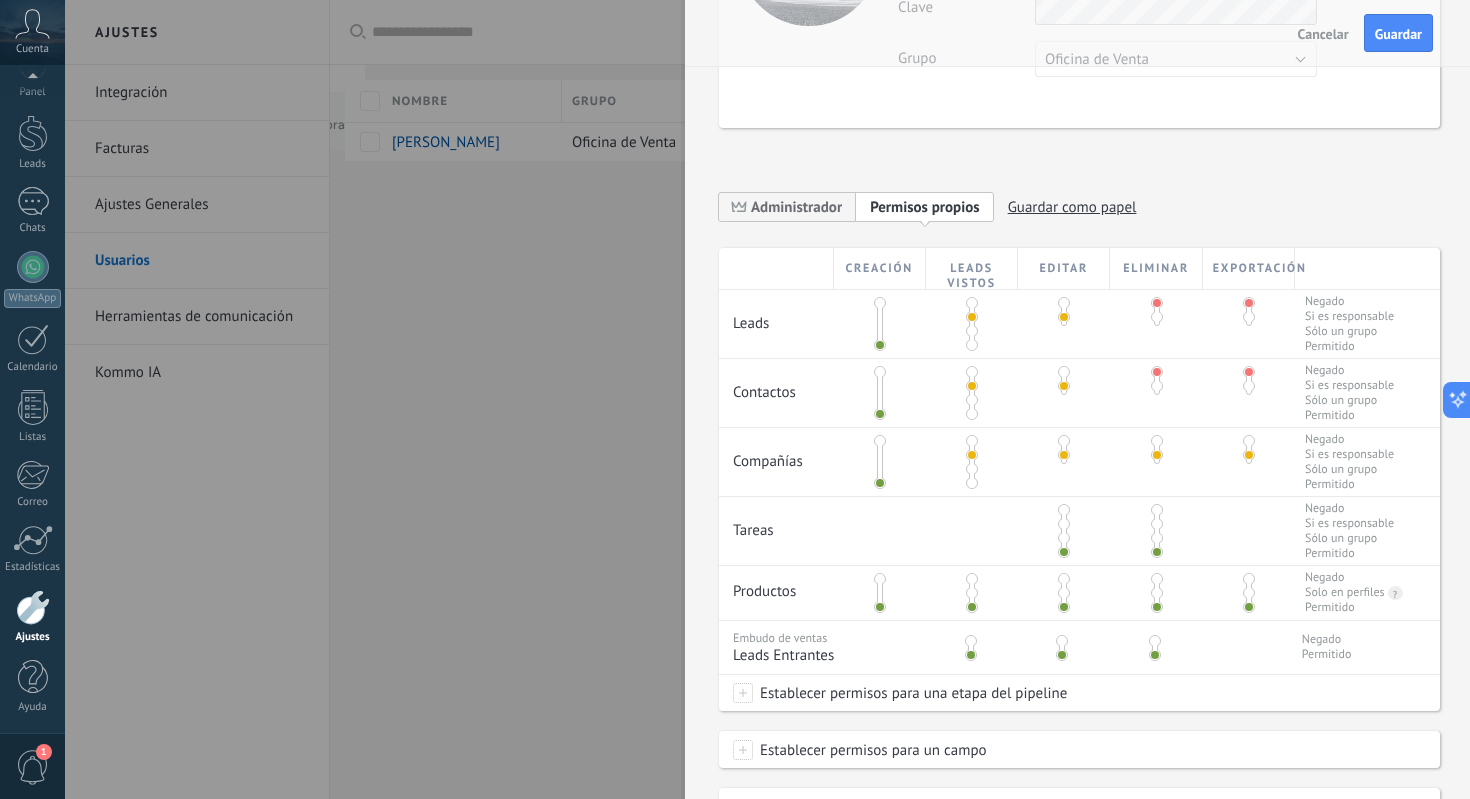 click at bounding box center [1157, 441] 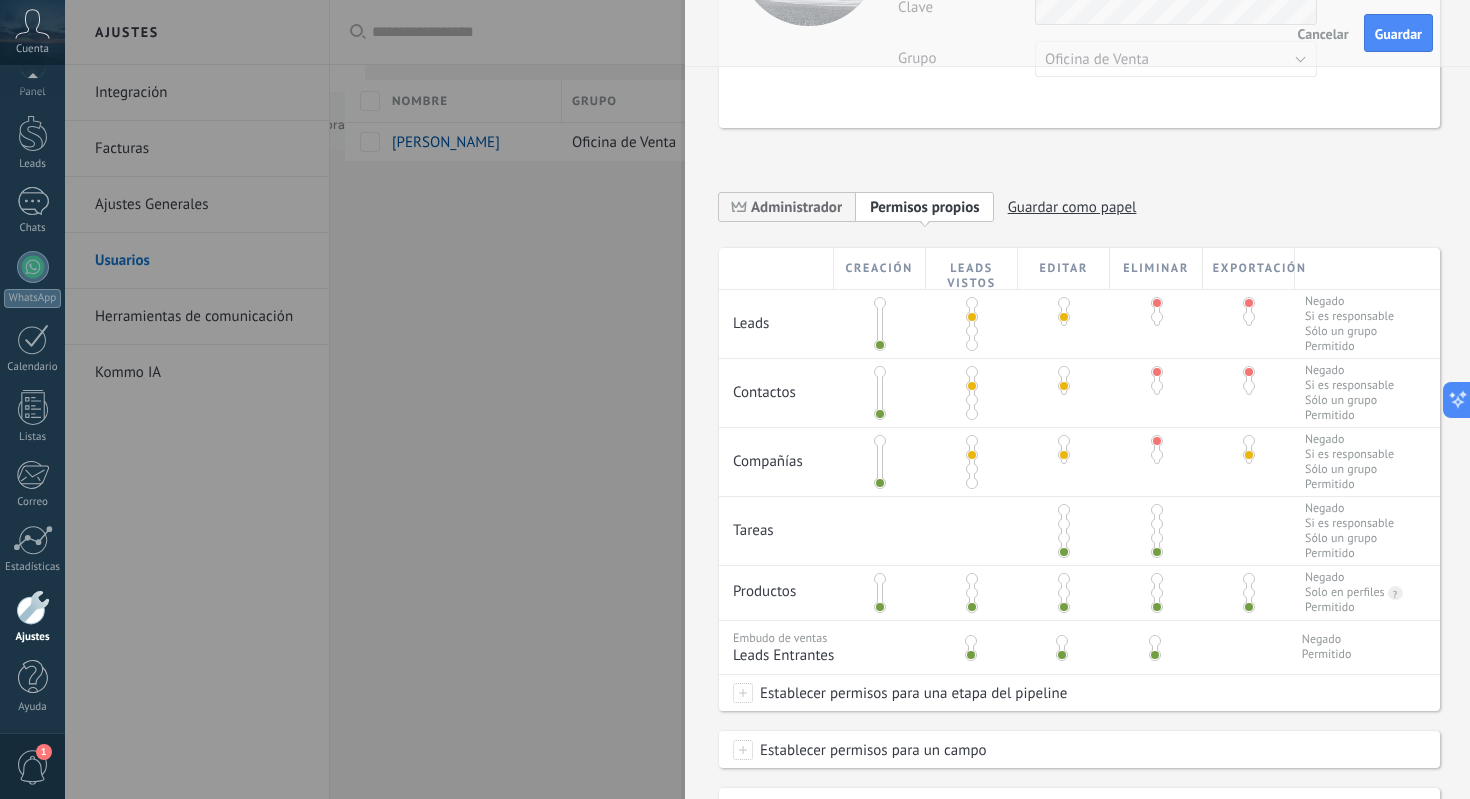 click at bounding box center [1249, 441] 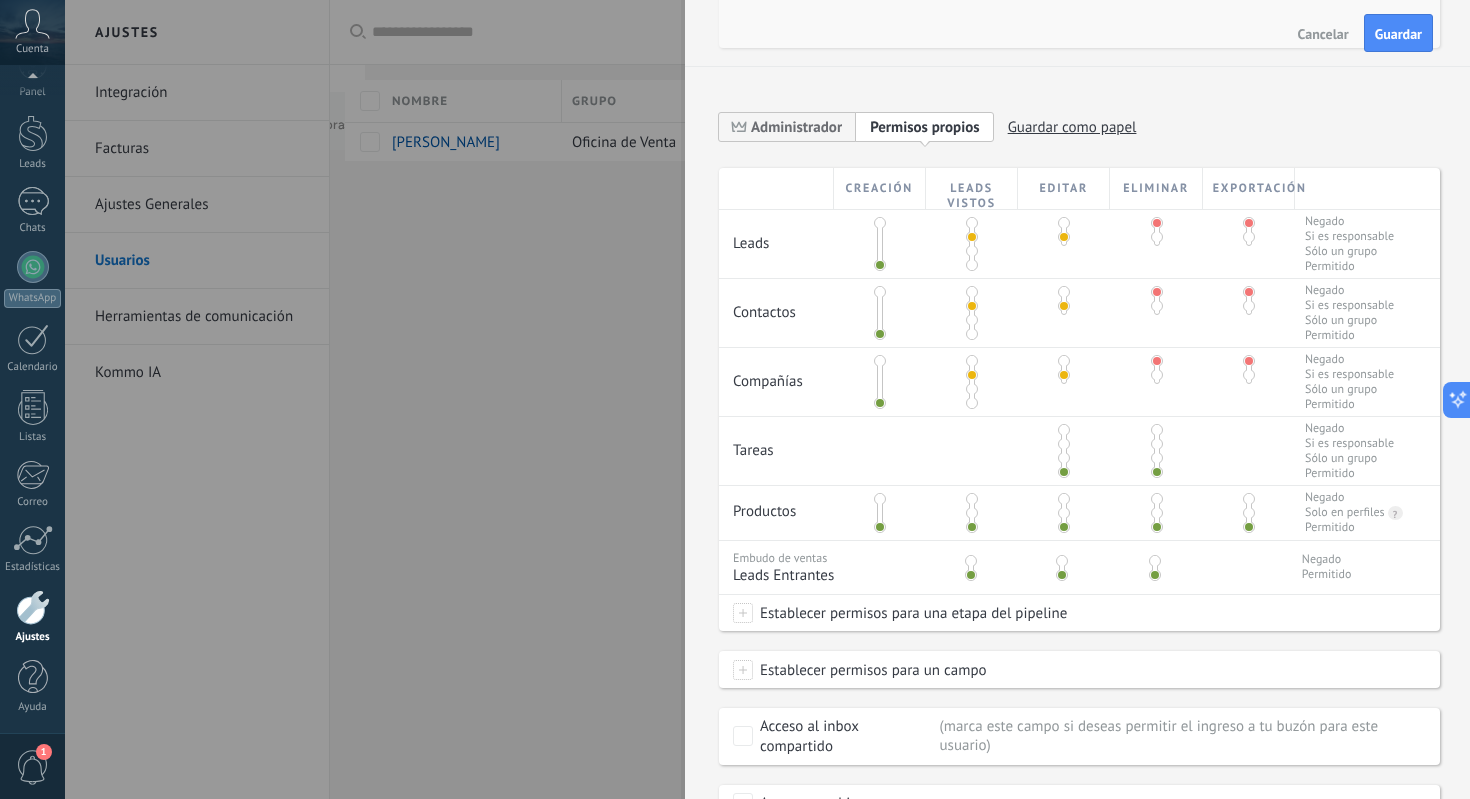 scroll, scrollTop: 299, scrollLeft: 0, axis: vertical 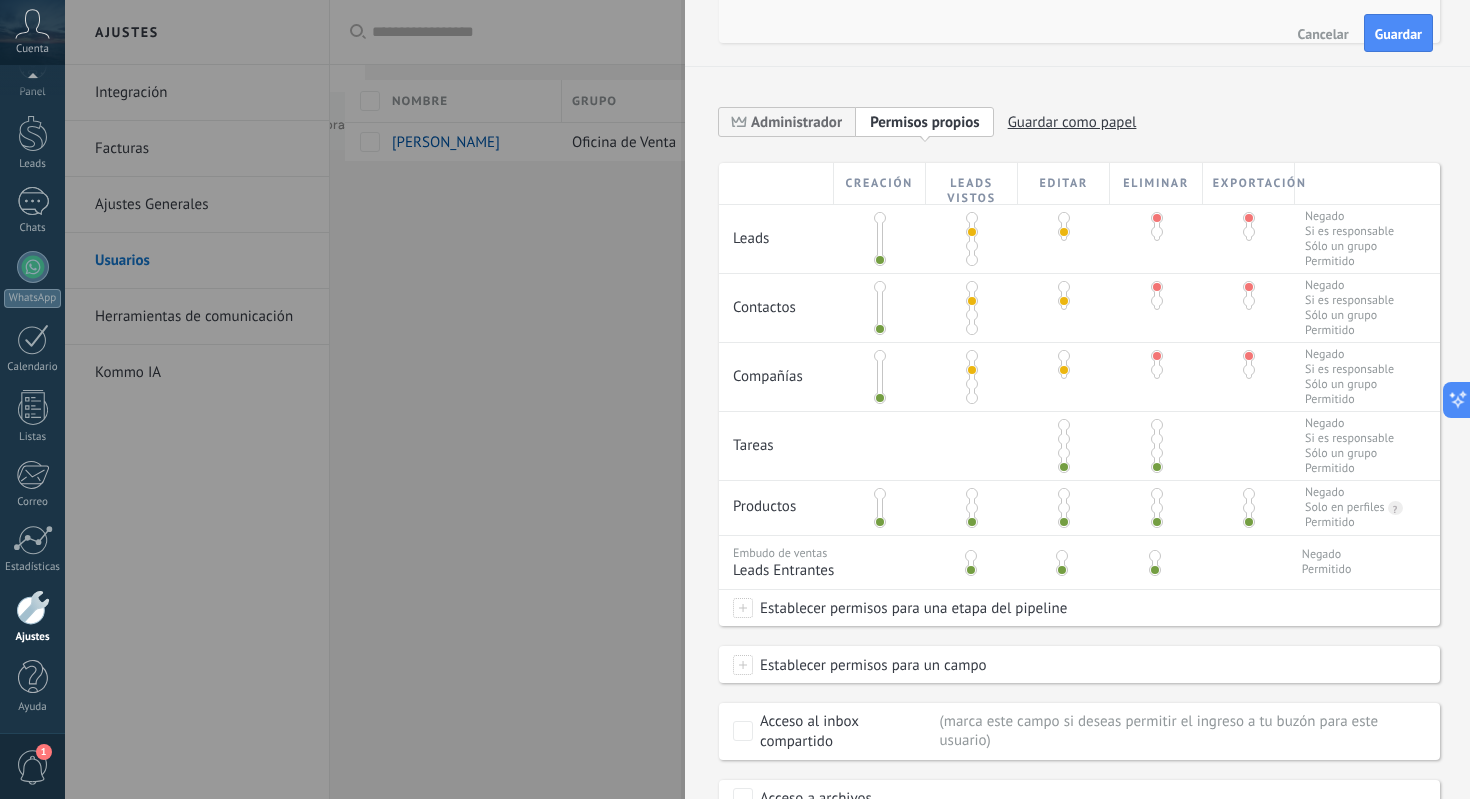 click at bounding box center [1064, 439] 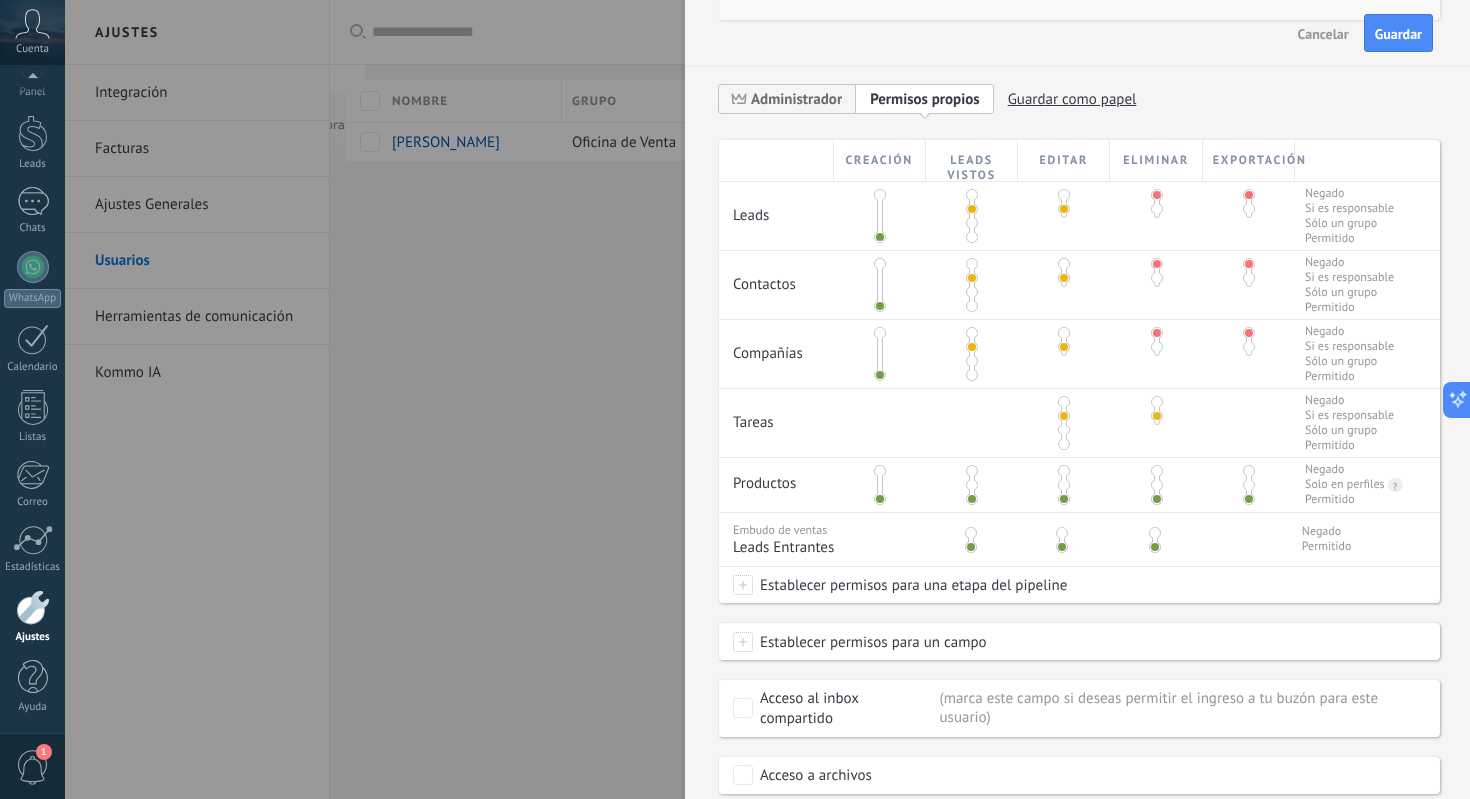 scroll, scrollTop: 337, scrollLeft: 0, axis: vertical 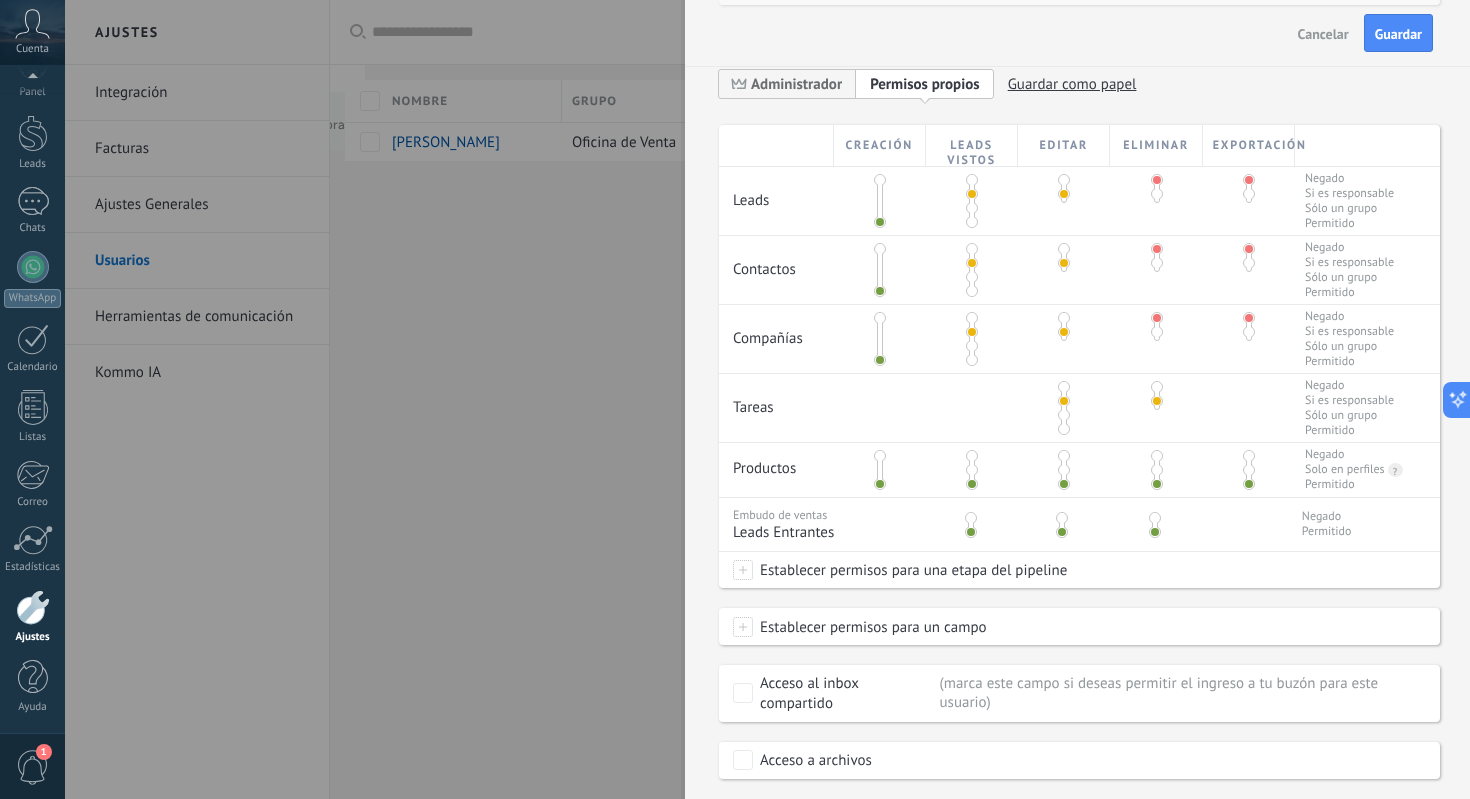 click at bounding box center (1064, 470) 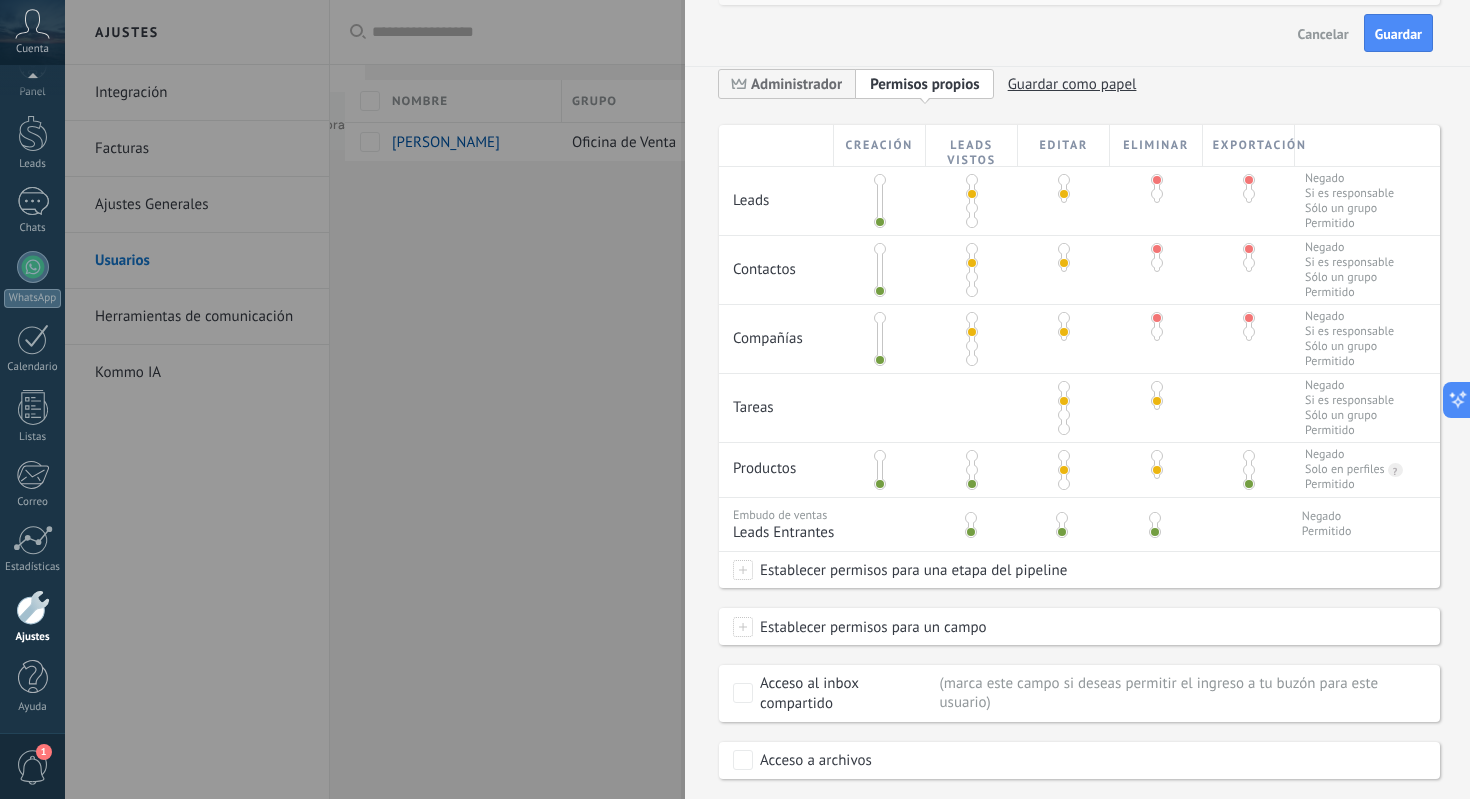 click at bounding box center (1157, 465) 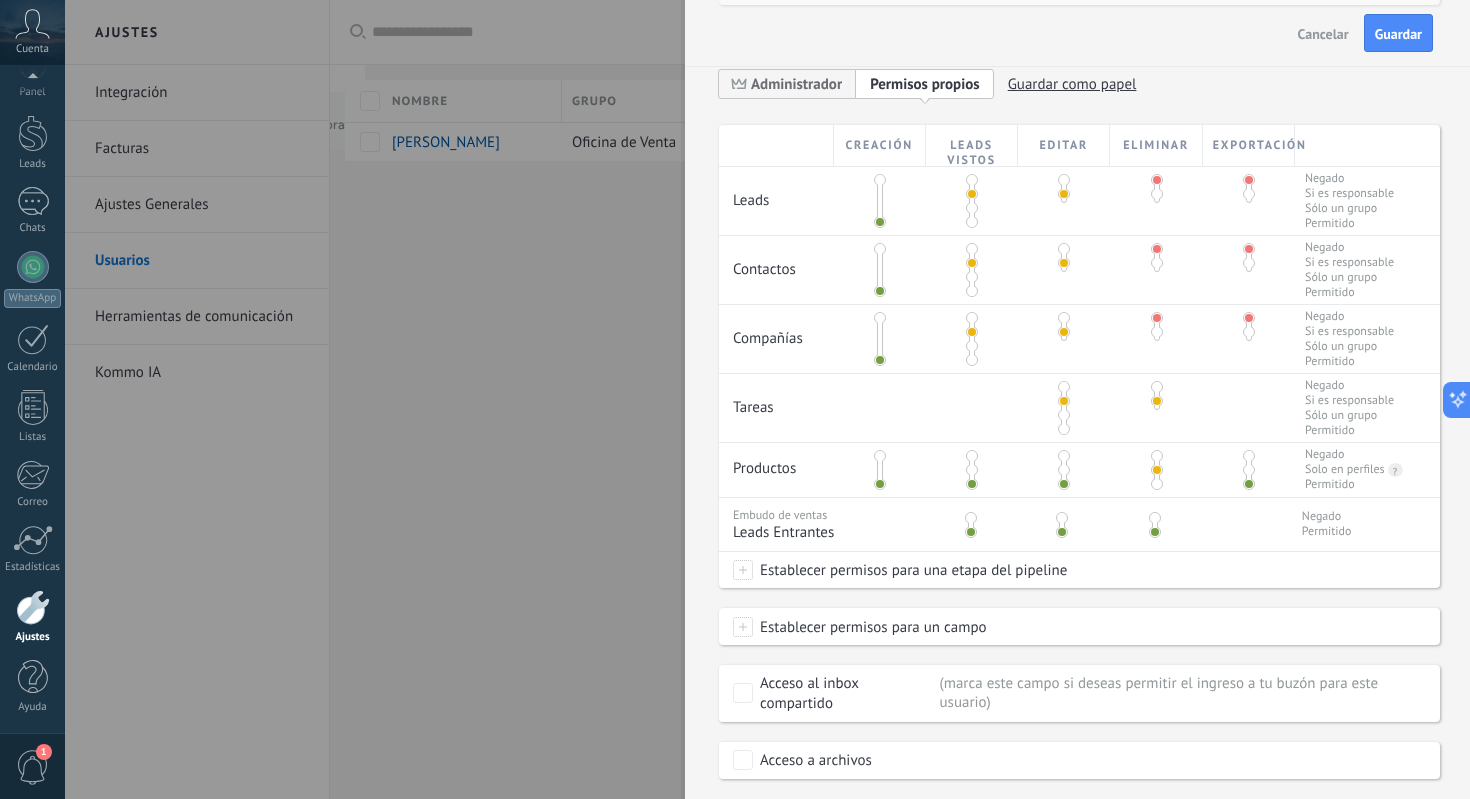 click at bounding box center (1157, 484) 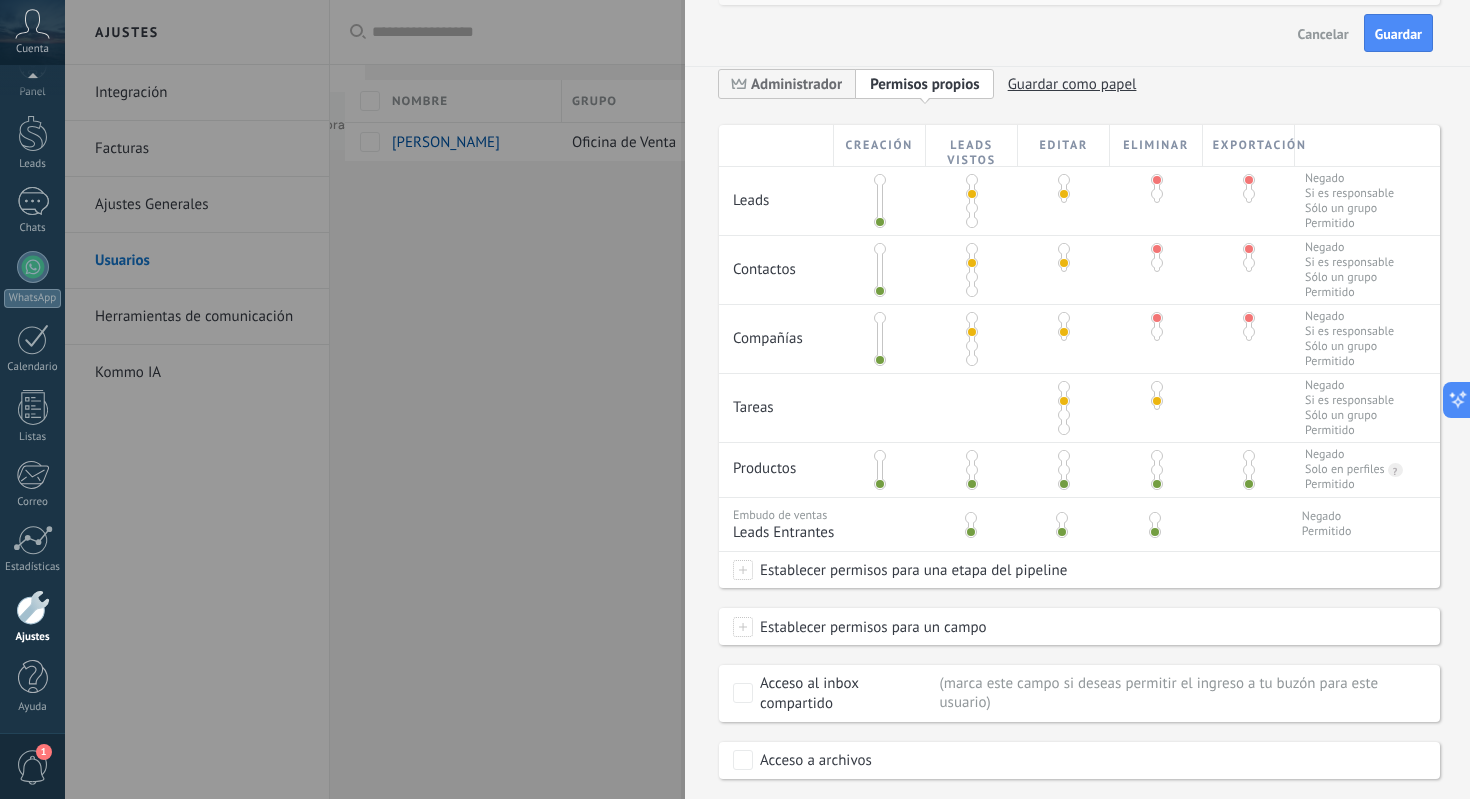 click at bounding box center [1249, 456] 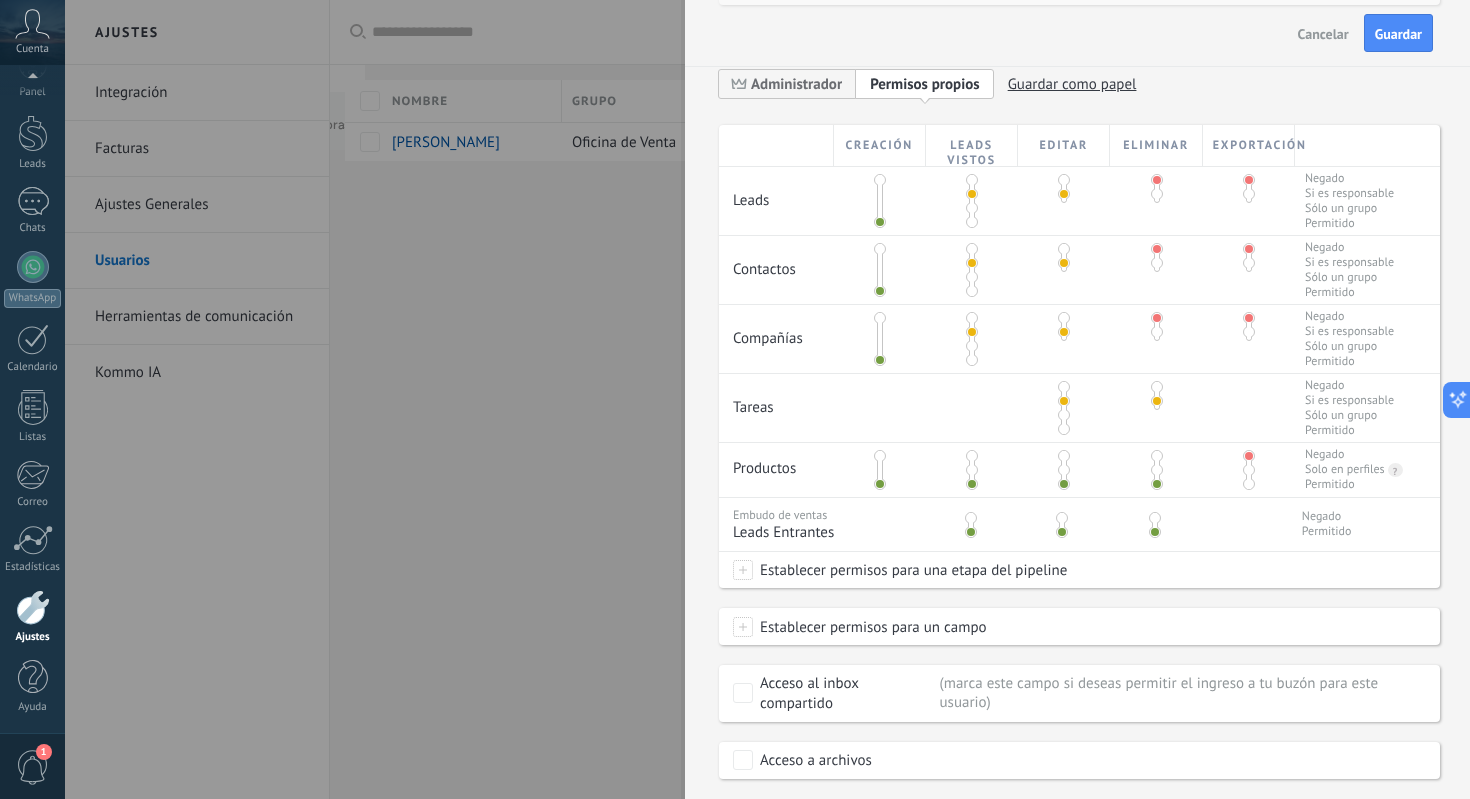 click at bounding box center (1157, 456) 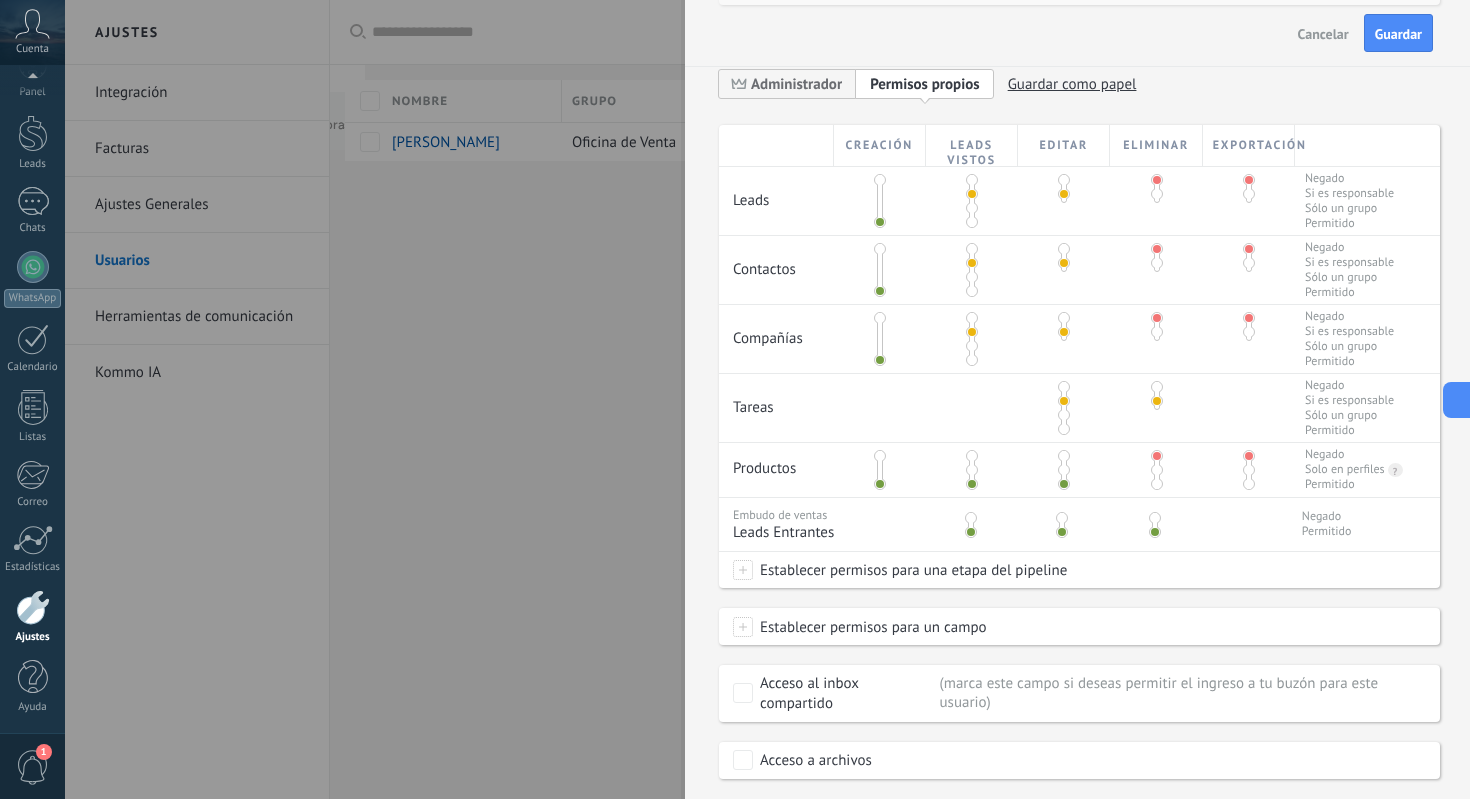 click at bounding box center [1155, 518] 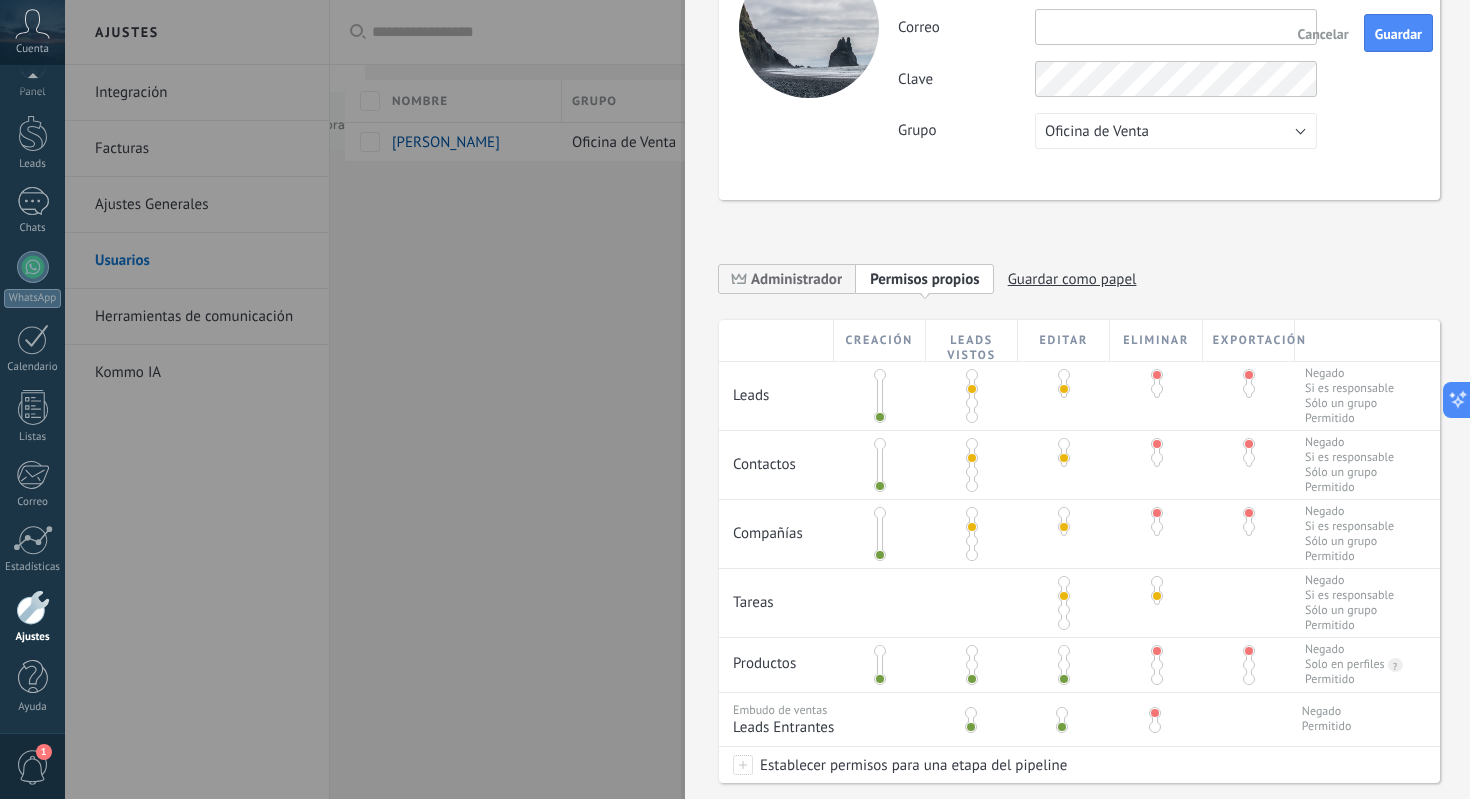 scroll, scrollTop: 0, scrollLeft: 0, axis: both 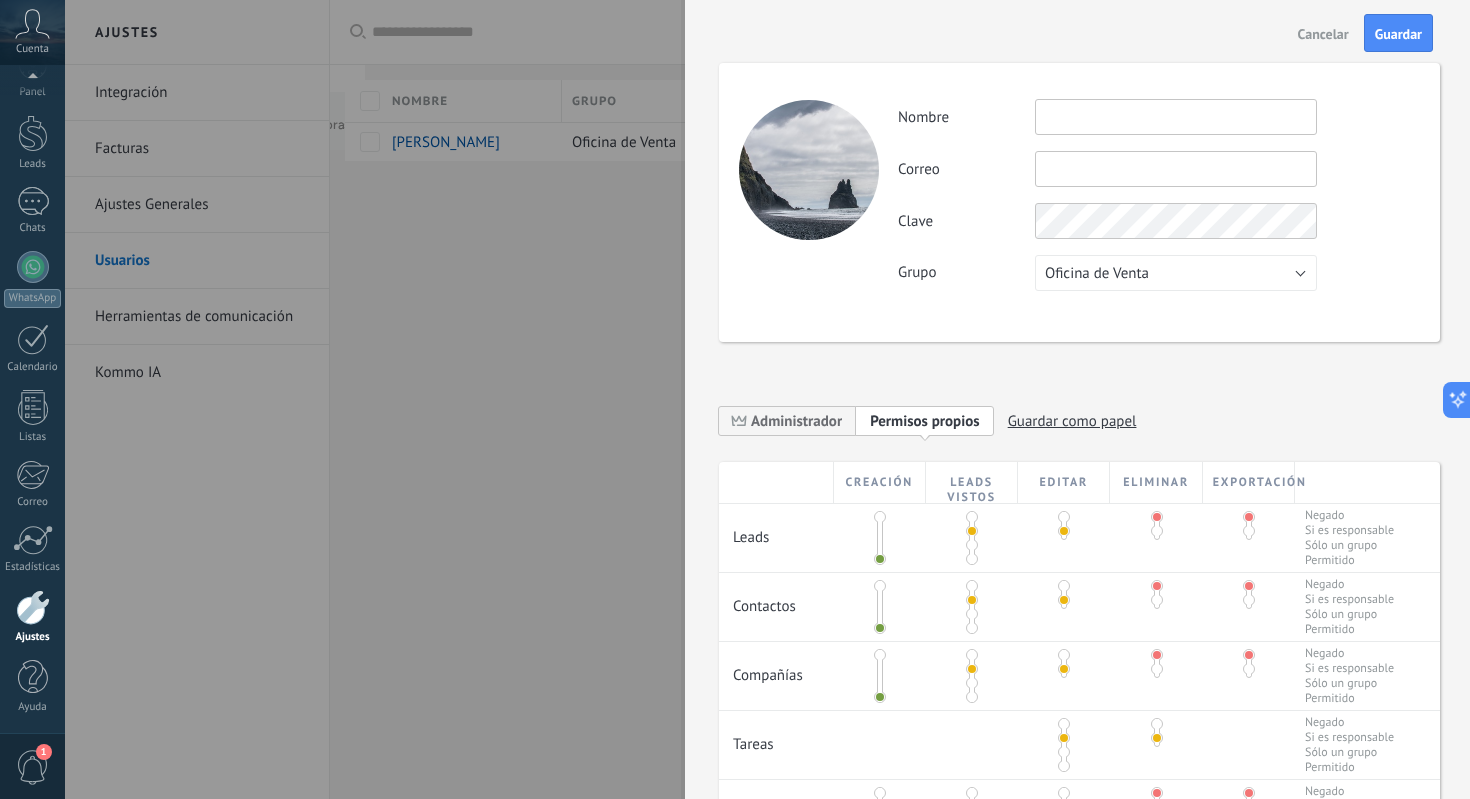 click at bounding box center (1176, 117) 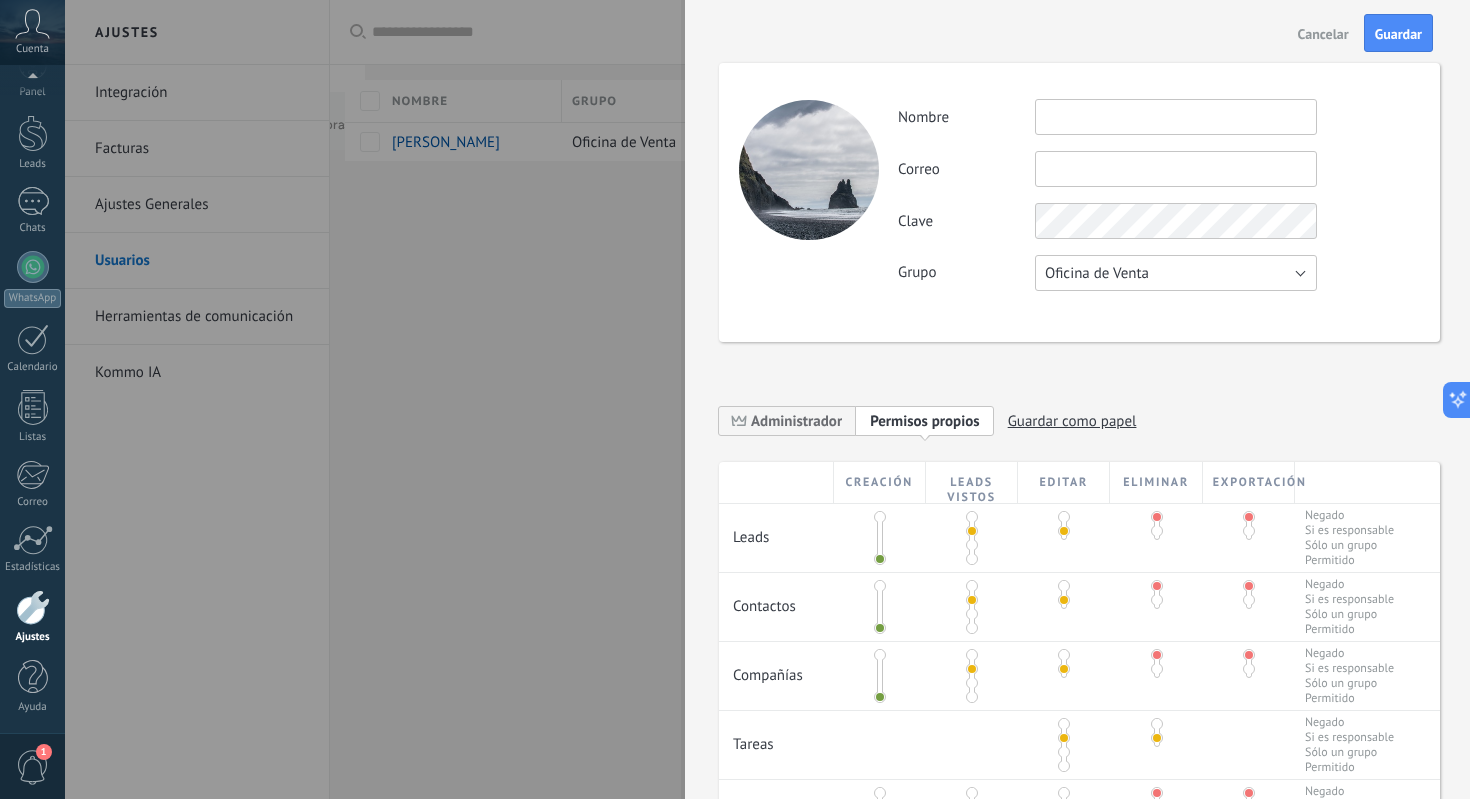 click on "Oficina de Venta" at bounding box center [1097, 273] 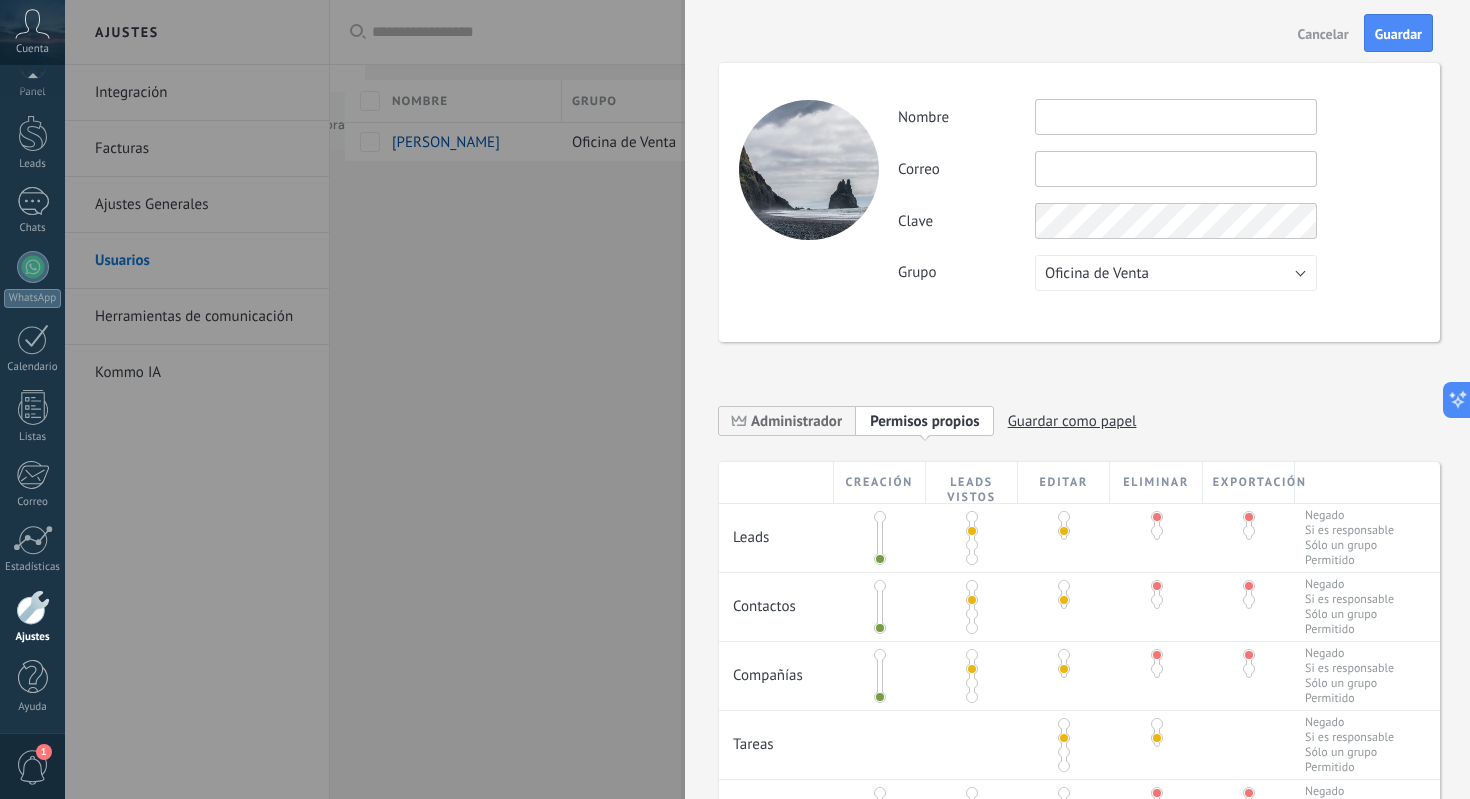 click on "Grupo Oficina de Venta Usuarios libres Oficina de Venta" at bounding box center [1158, 273] 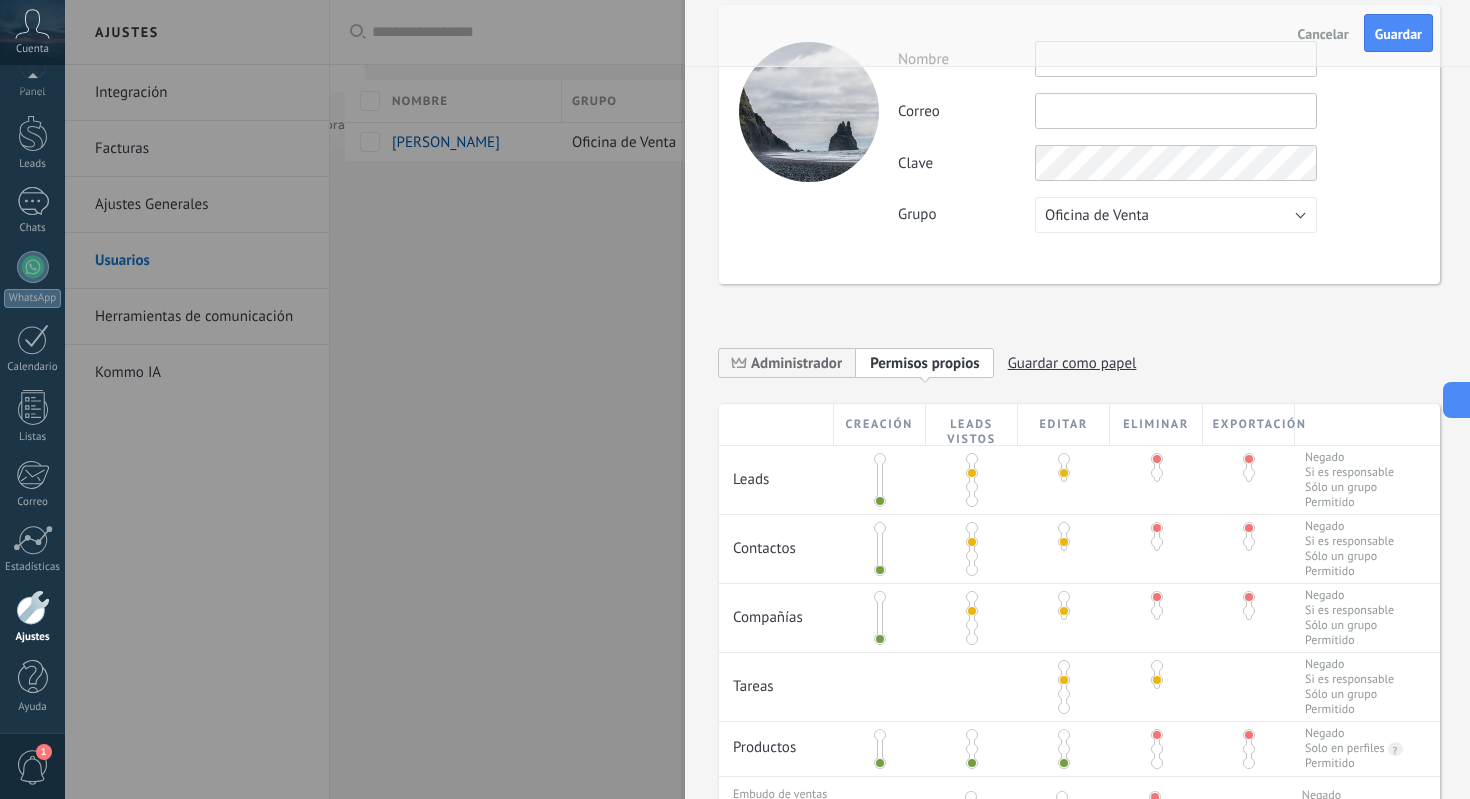 scroll, scrollTop: 0, scrollLeft: 0, axis: both 